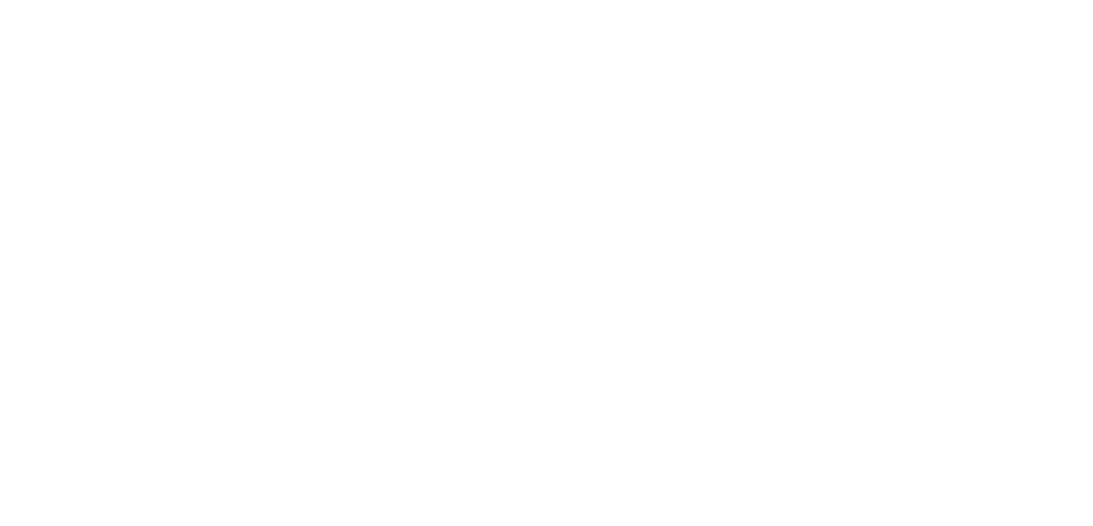 scroll, scrollTop: 0, scrollLeft: 0, axis: both 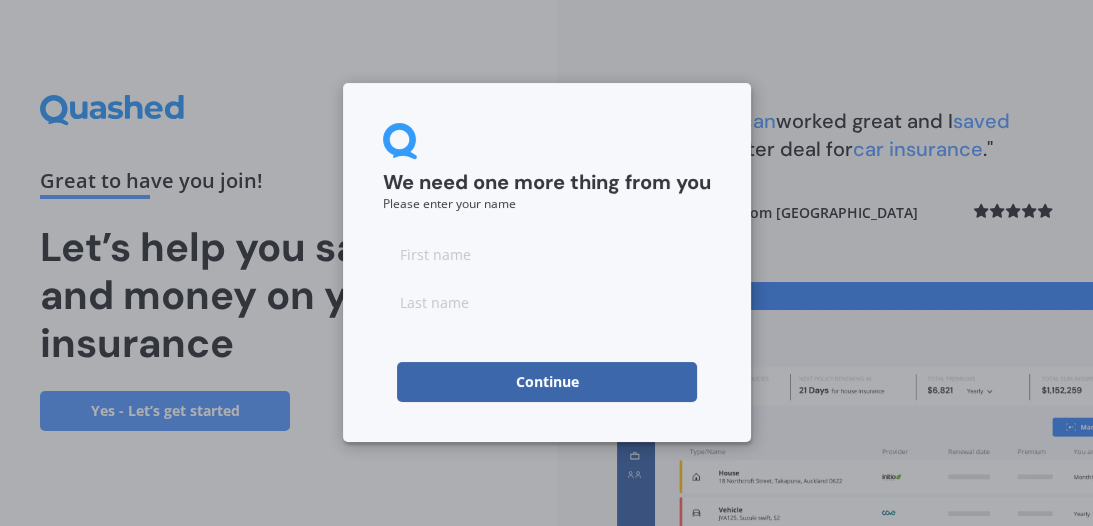 click at bounding box center (547, 254) 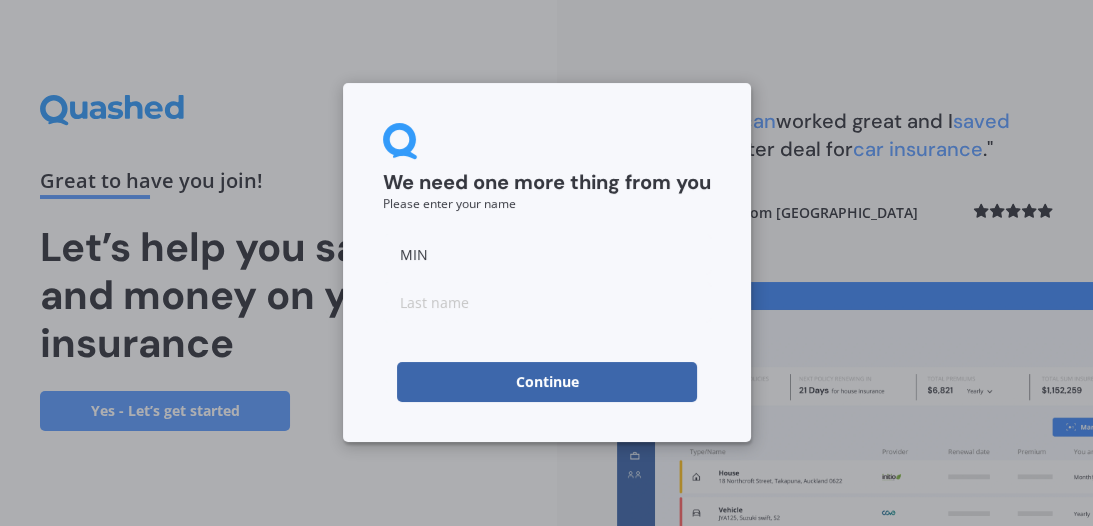 type on "MIN" 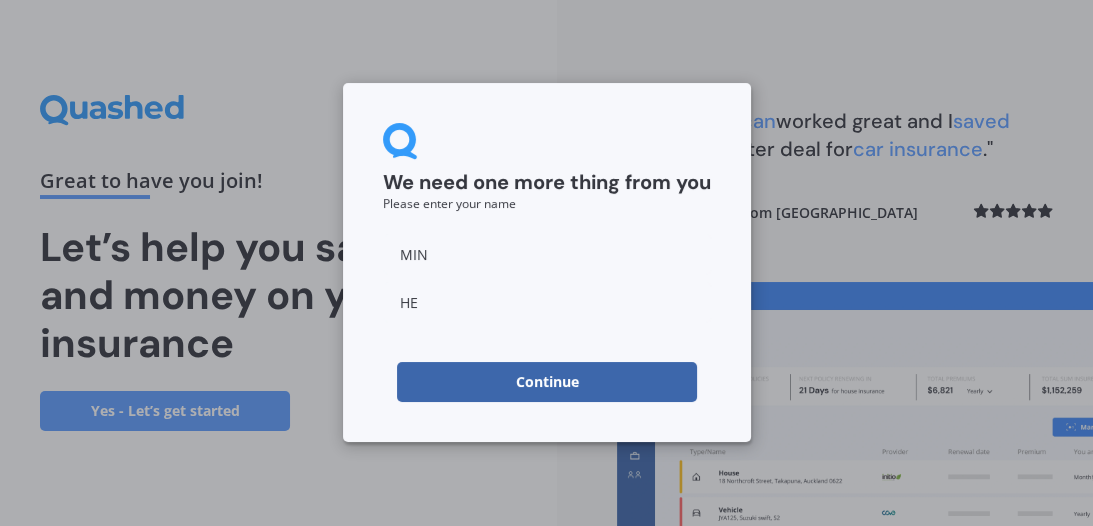 type on "HE" 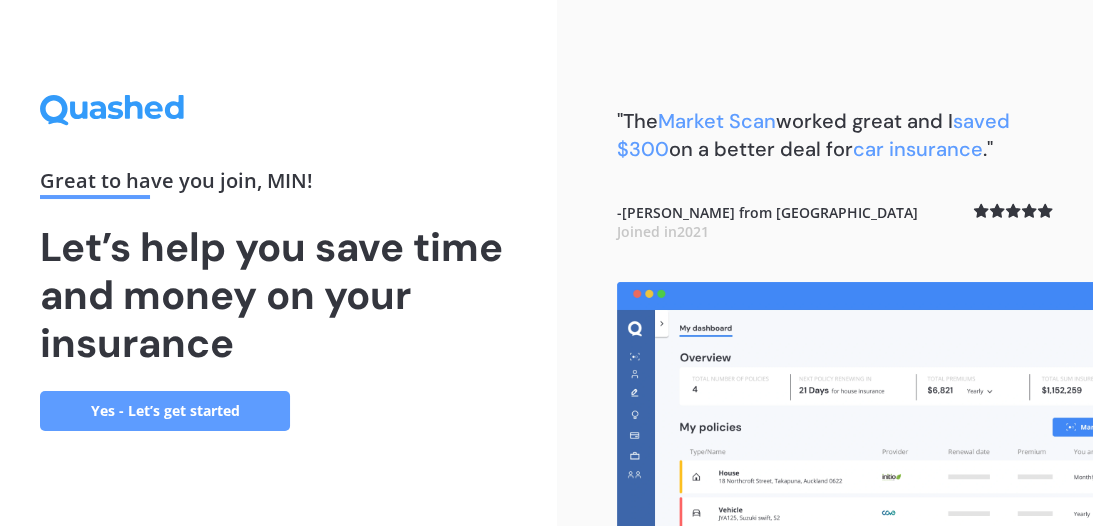click on "Yes - Let’s get started" at bounding box center [165, 411] 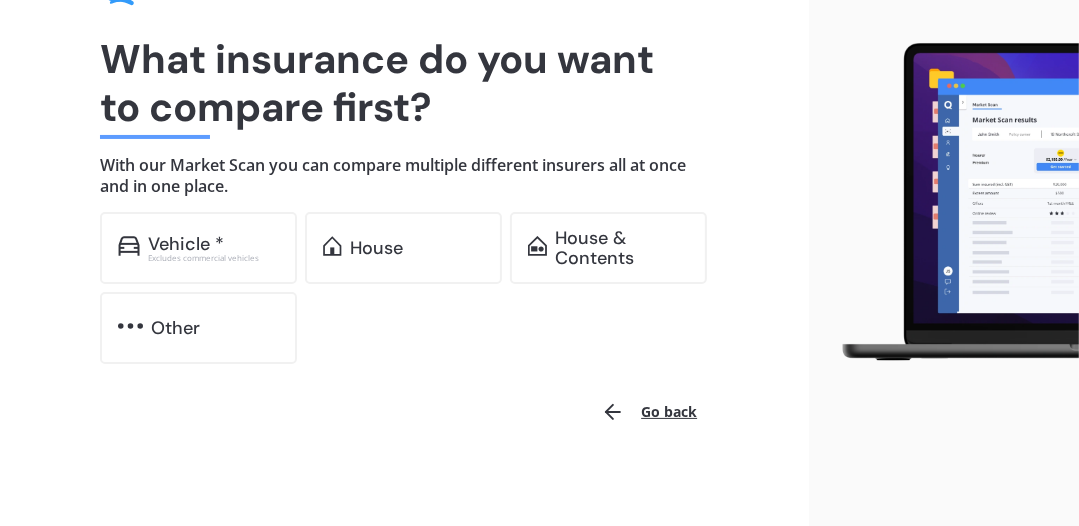 scroll, scrollTop: 135, scrollLeft: 0, axis: vertical 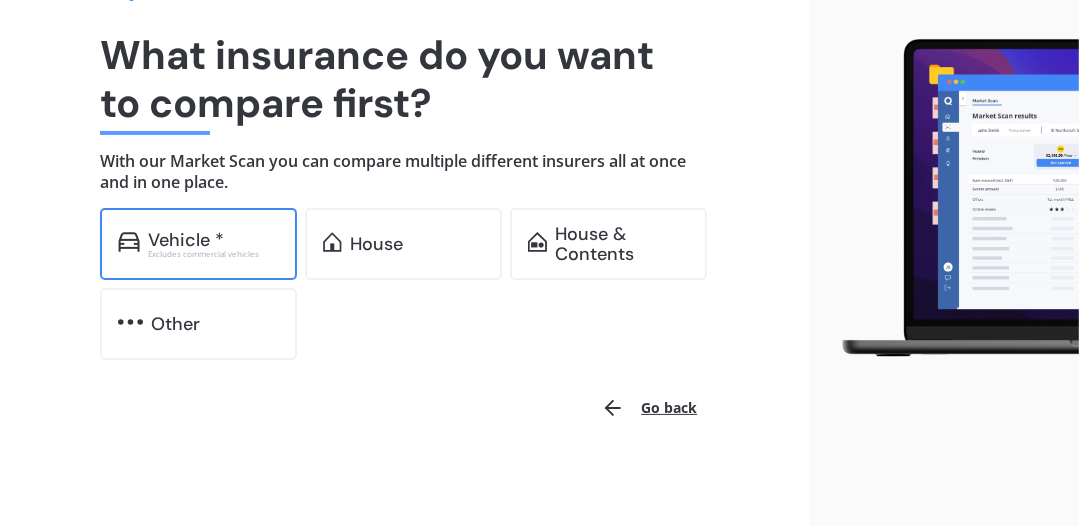 click on "Vehicle *" at bounding box center [186, 240] 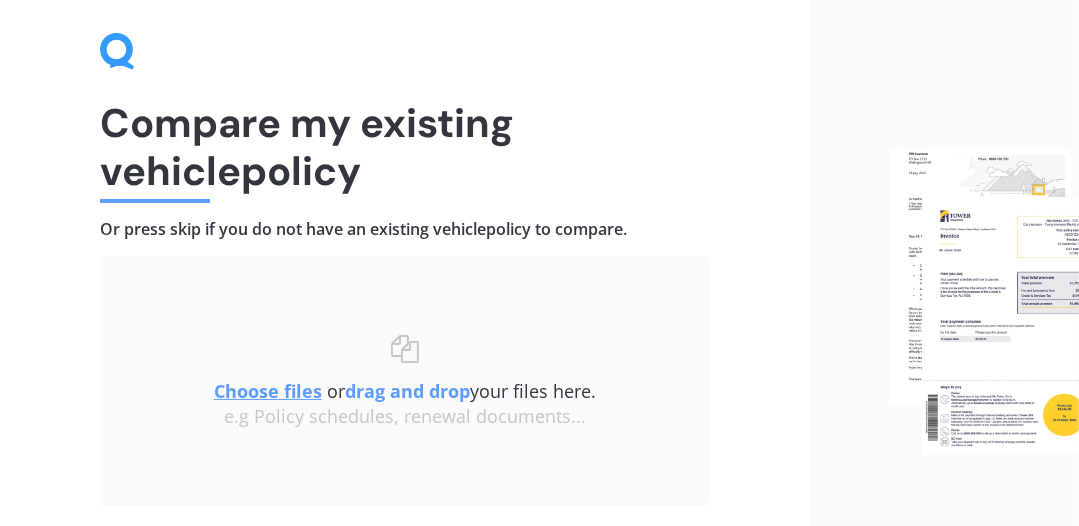 scroll, scrollTop: 63, scrollLeft: 0, axis: vertical 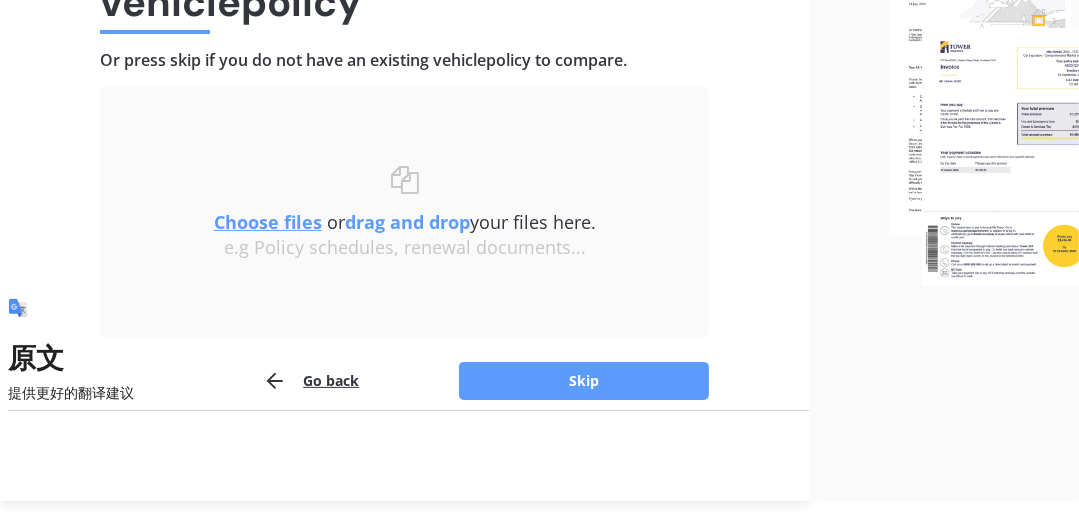 click on "Choose files" at bounding box center (268, 222) 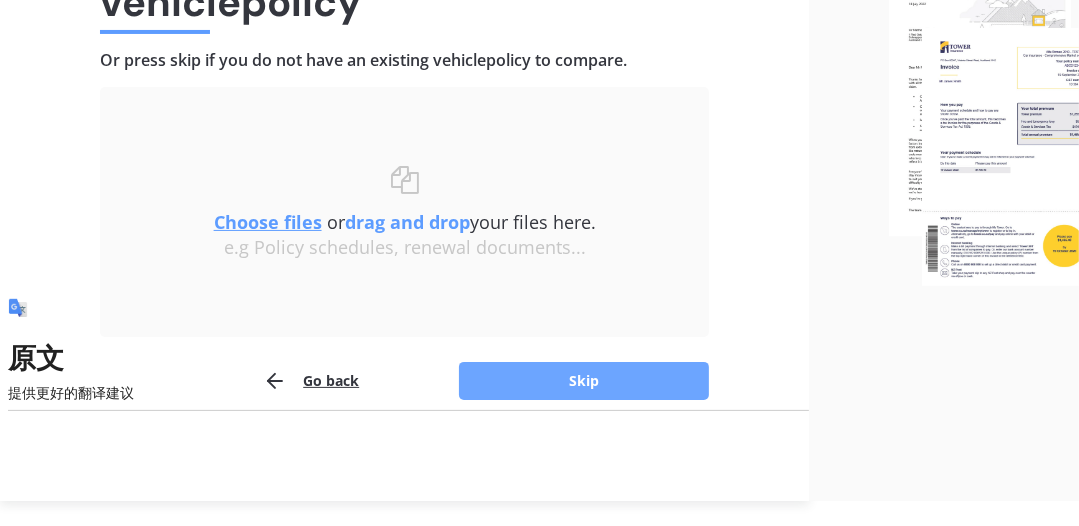 click on "Skip" at bounding box center [584, 381] 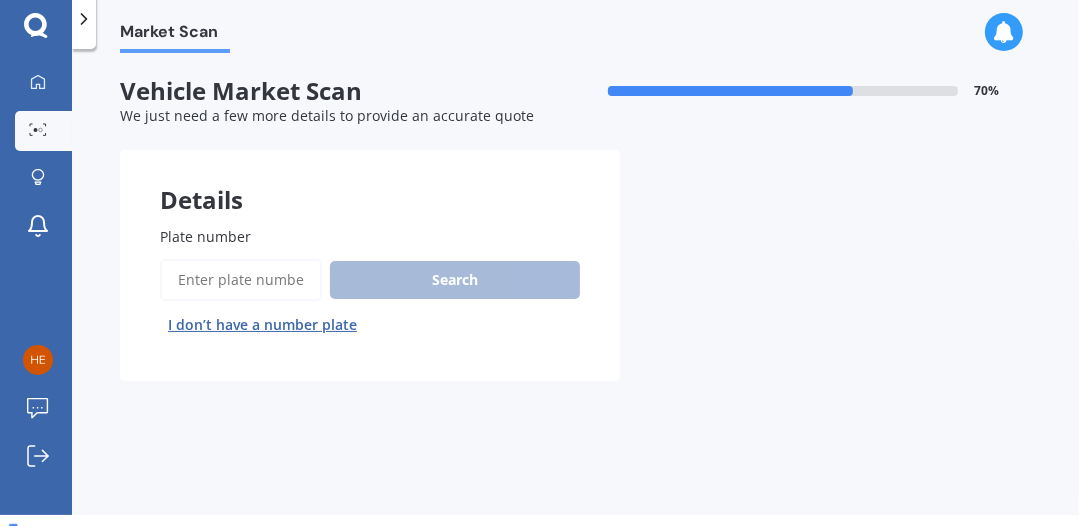 scroll, scrollTop: 0, scrollLeft: 0, axis: both 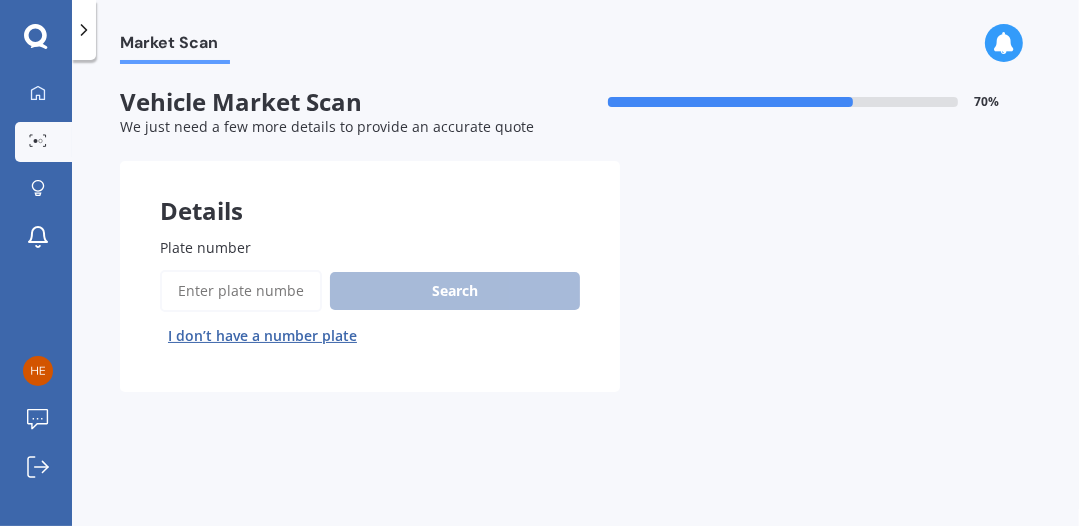 drag, startPoint x: 207, startPoint y: 290, endPoint x: 221, endPoint y: 293, distance: 14.3178215 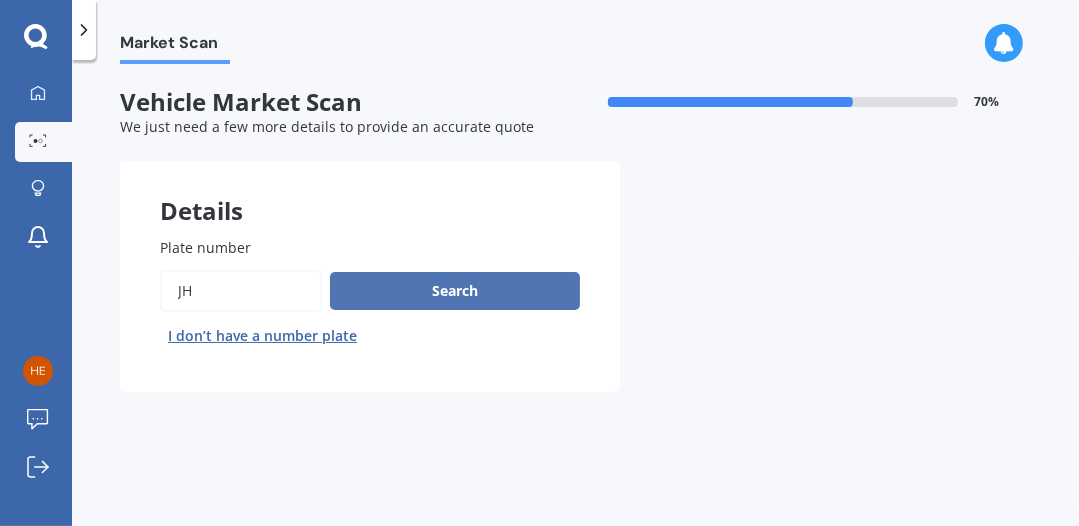 type on "j" 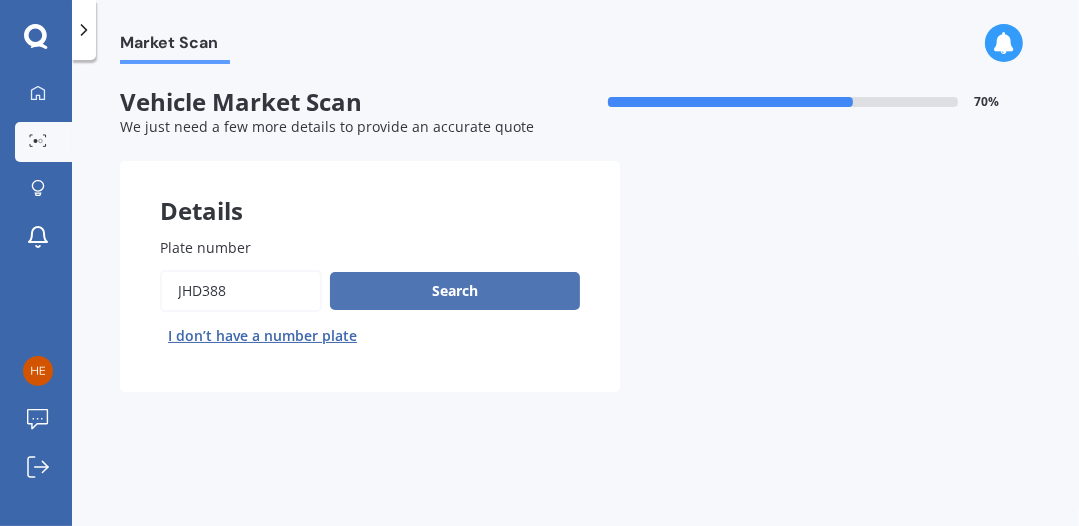 type on "jhd388" 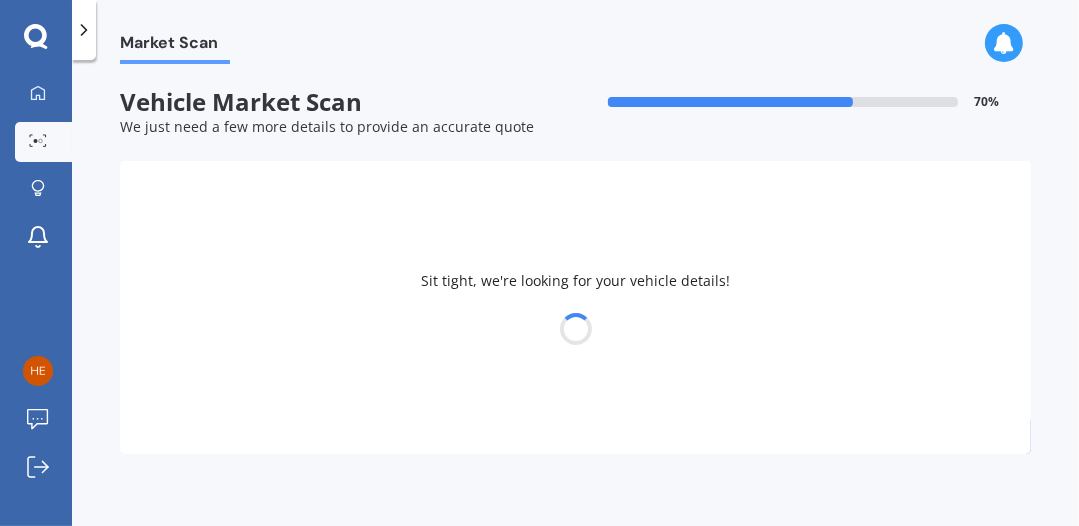 select on "NISSAN" 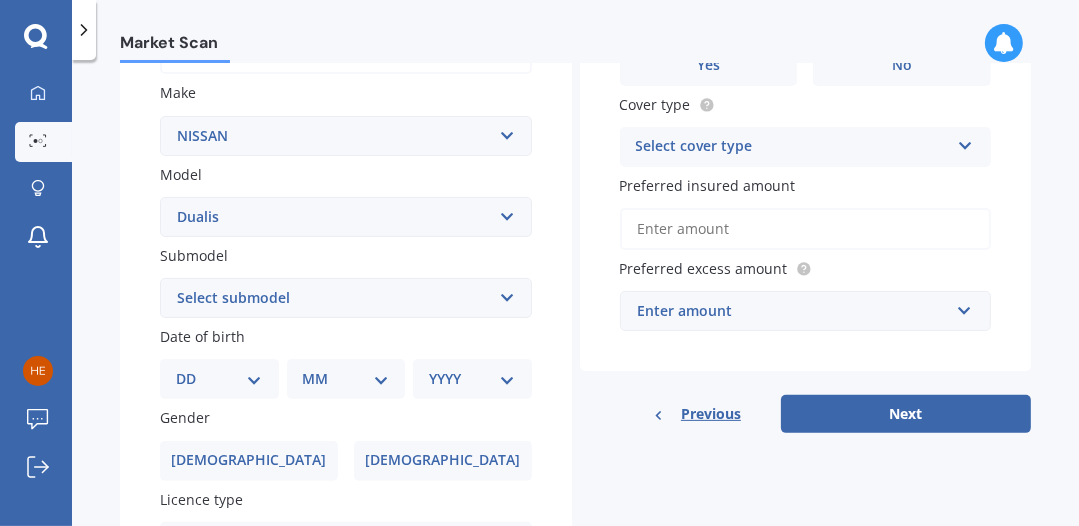 scroll, scrollTop: 367, scrollLeft: 0, axis: vertical 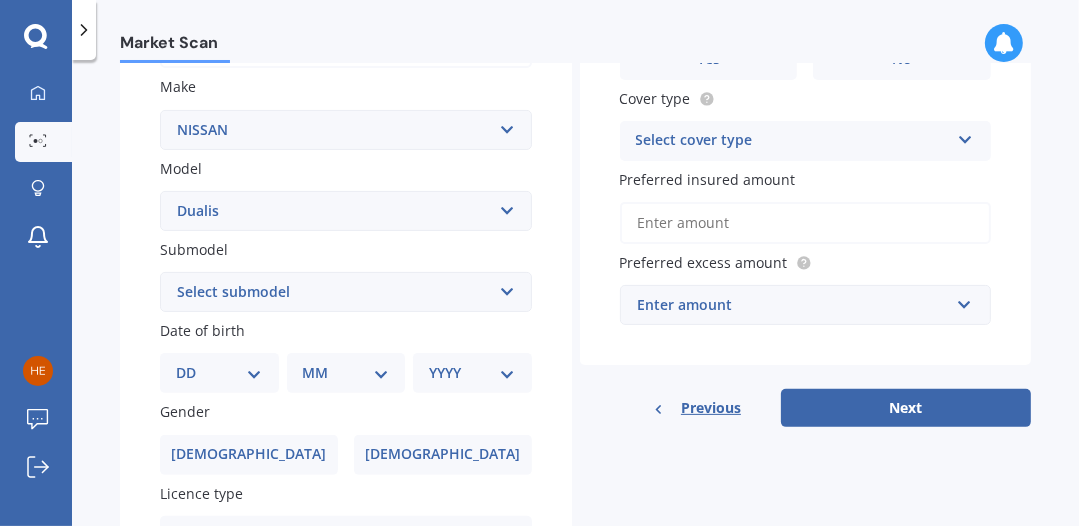 click on "Select submodel (All) Petrol 2WD" at bounding box center [346, 292] 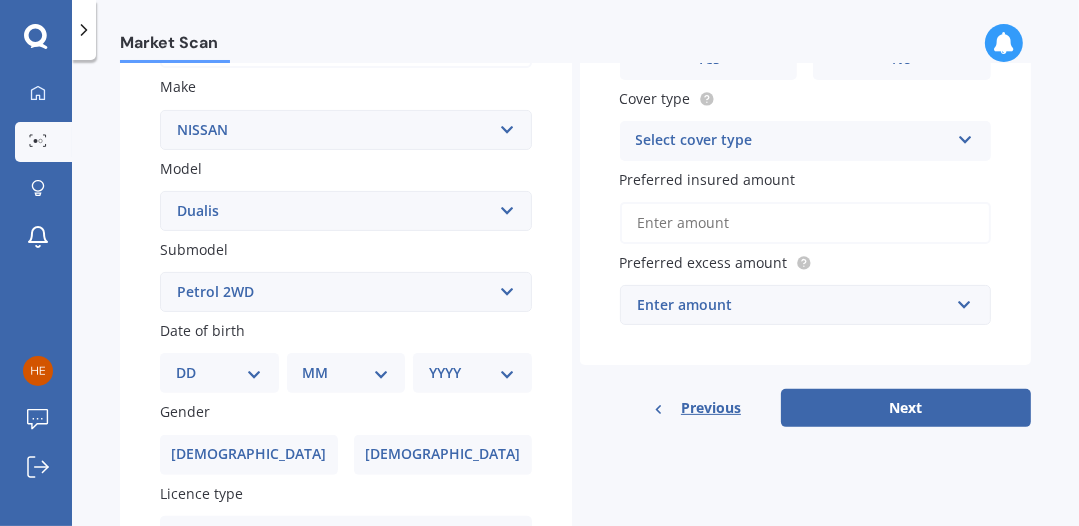 click on "Select submodel (All) Petrol 2WD" at bounding box center [346, 292] 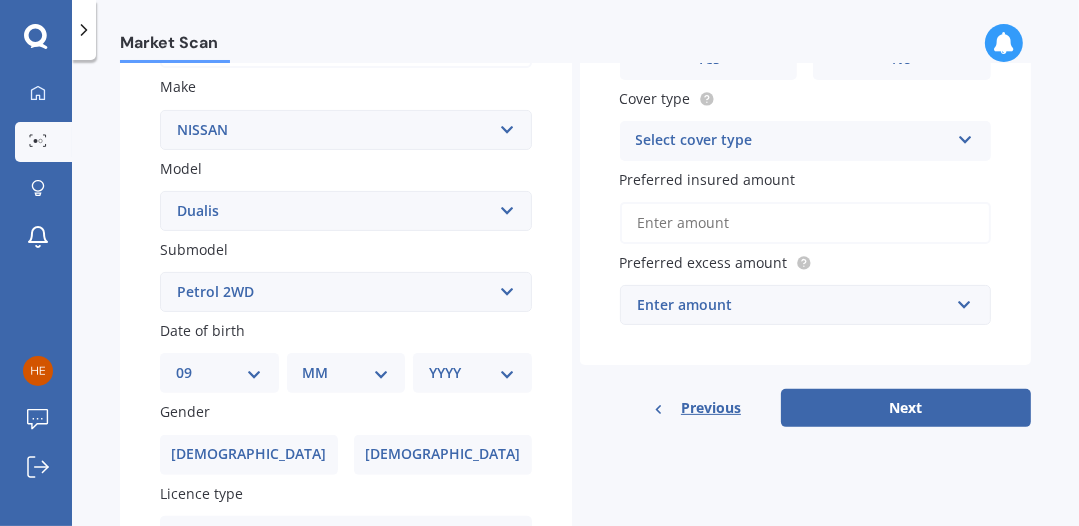 click on "DD 01 02 03 04 05 06 07 08 09 10 11 12 13 14 15 16 17 18 19 20 21 22 23 24 25 26 27 28 29 30 31" at bounding box center (219, 373) 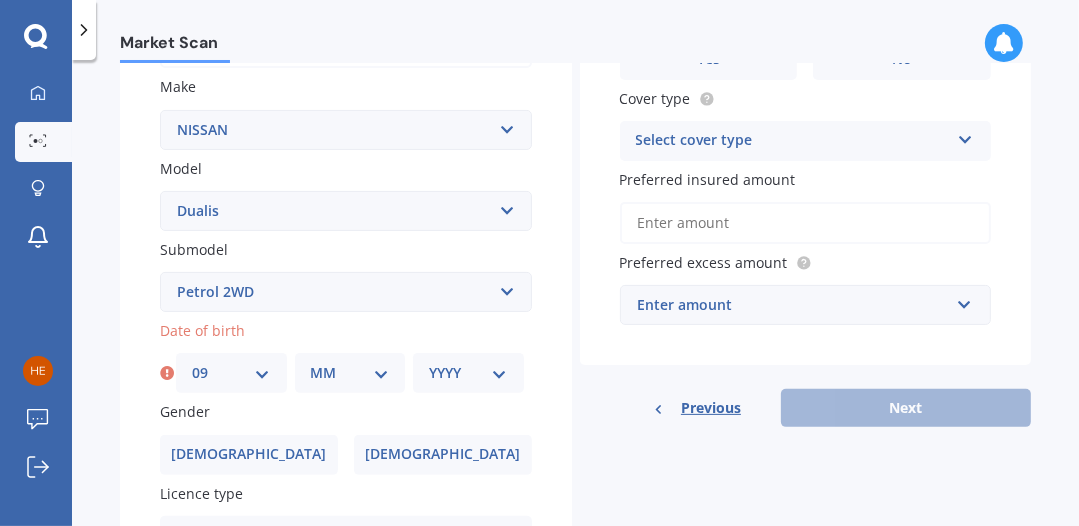 click on "MM 01 02 03 04 05 06 07 08 09 10 11 12" at bounding box center (350, 373) 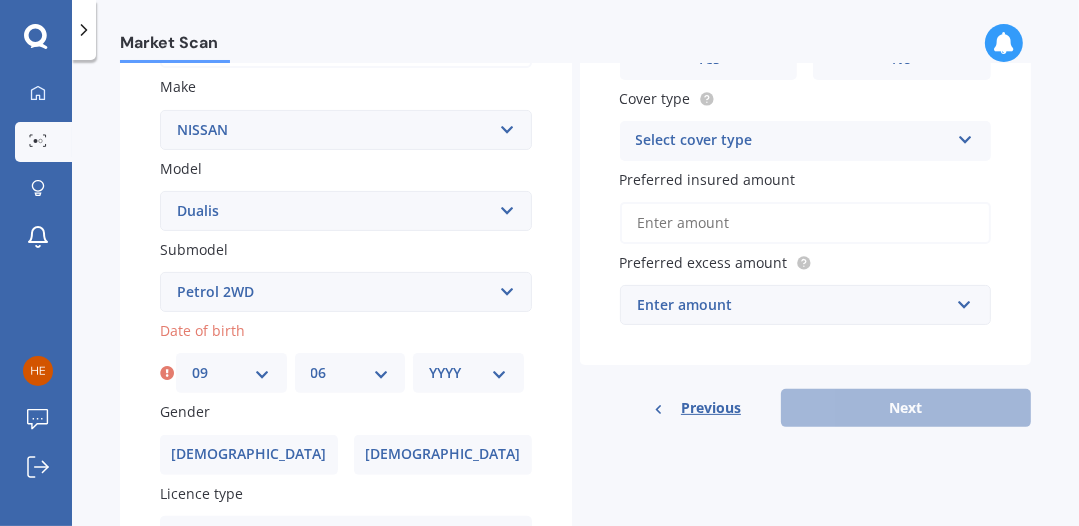 click on "MM 01 02 03 04 05 06 07 08 09 10 11 12" at bounding box center (350, 373) 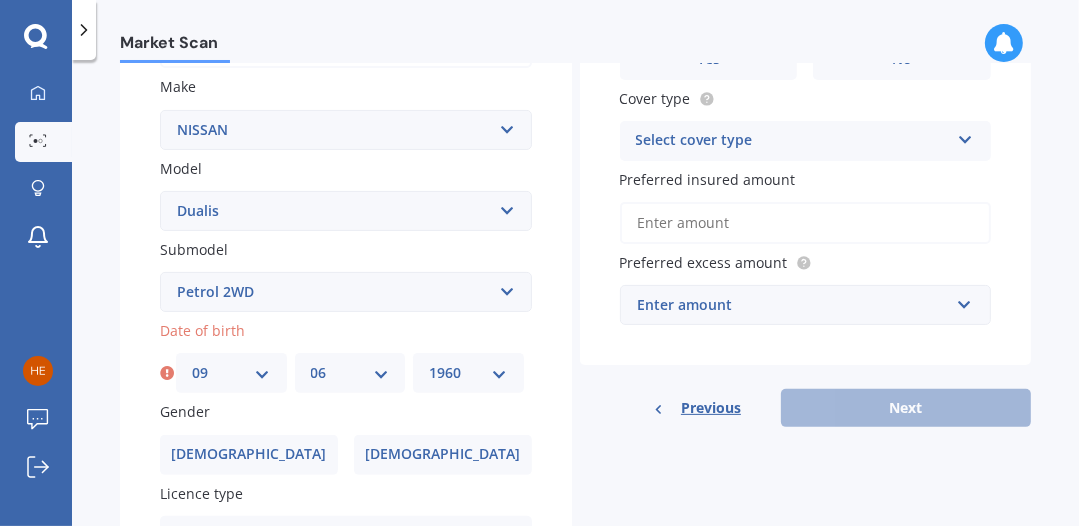click on "YYYY 2025 2024 2023 2022 2021 2020 2019 2018 2017 2016 2015 2014 2013 2012 2011 2010 2009 2008 2007 2006 2005 2004 2003 2002 2001 2000 1999 1998 1997 1996 1995 1994 1993 1992 1991 1990 1989 1988 1987 1986 1985 1984 1983 1982 1981 1980 1979 1978 1977 1976 1975 1974 1973 1972 1971 1970 1969 1968 1967 1966 1965 1964 1963 1962 1961 1960 1959 1958 1957 1956 1955 1954 1953 1952 1951 1950 1949 1948 1947 1946 1945 1944 1943 1942 1941 1940 1939 1938 1937 1936 1935 1934 1933 1932 1931 1930 1929 1928 1927 1926" at bounding box center [468, 373] 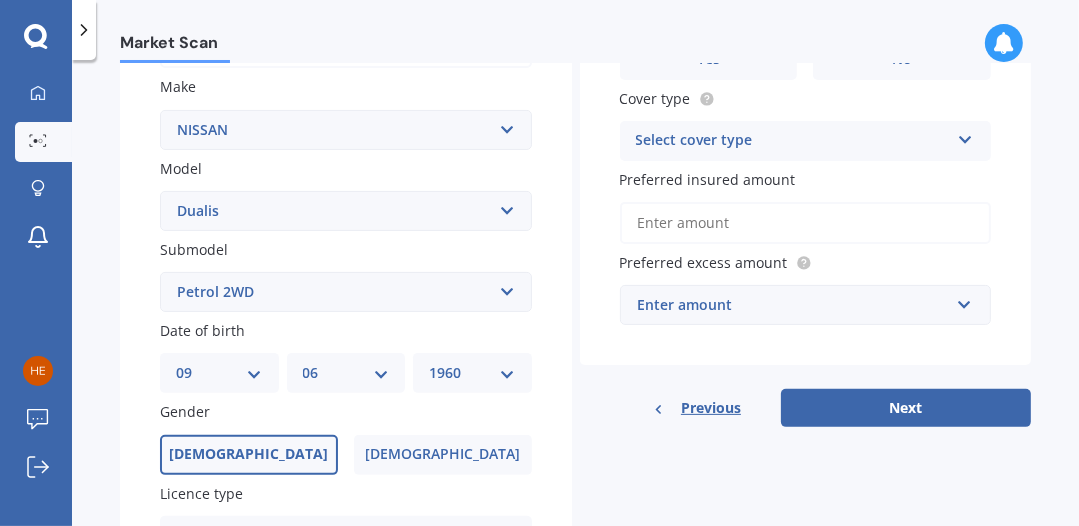 click on "[DEMOGRAPHIC_DATA]" at bounding box center (248, 454) 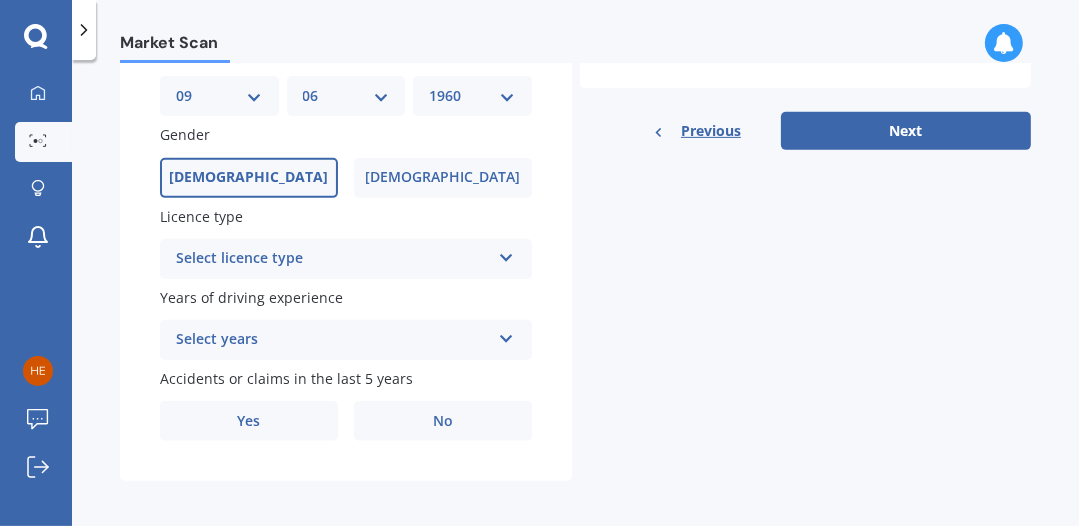 scroll, scrollTop: 651, scrollLeft: 0, axis: vertical 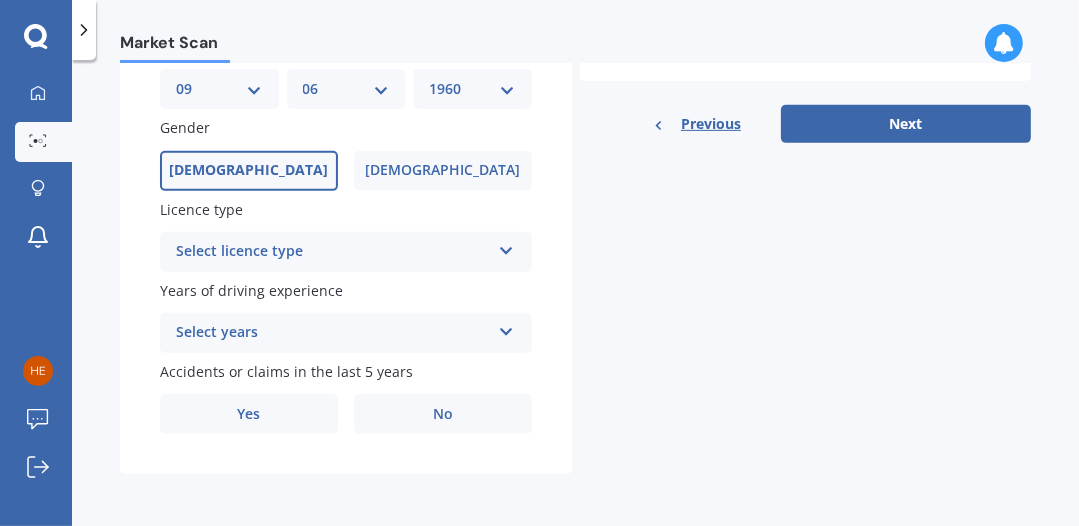 click at bounding box center [506, 247] 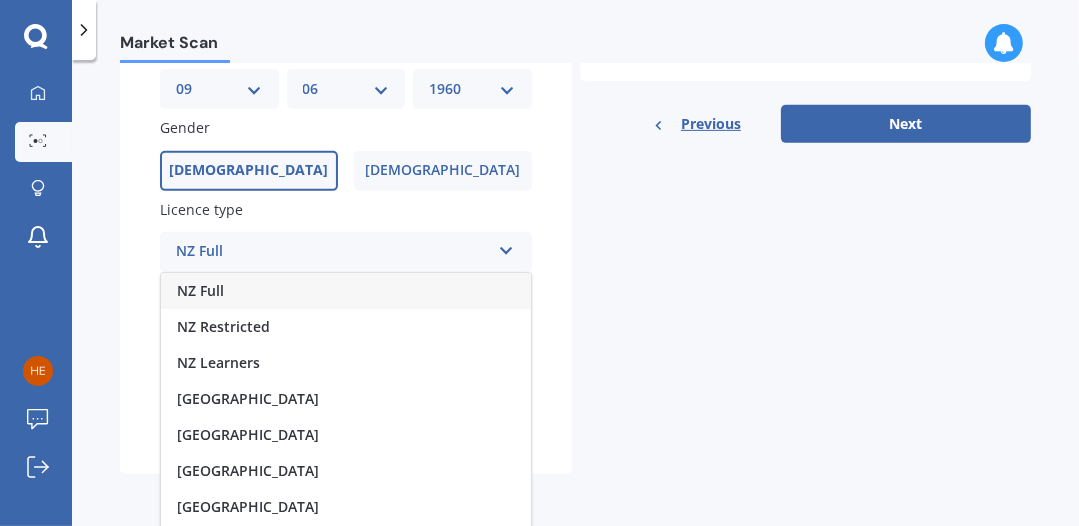 click on "NZ Full" at bounding box center [346, 291] 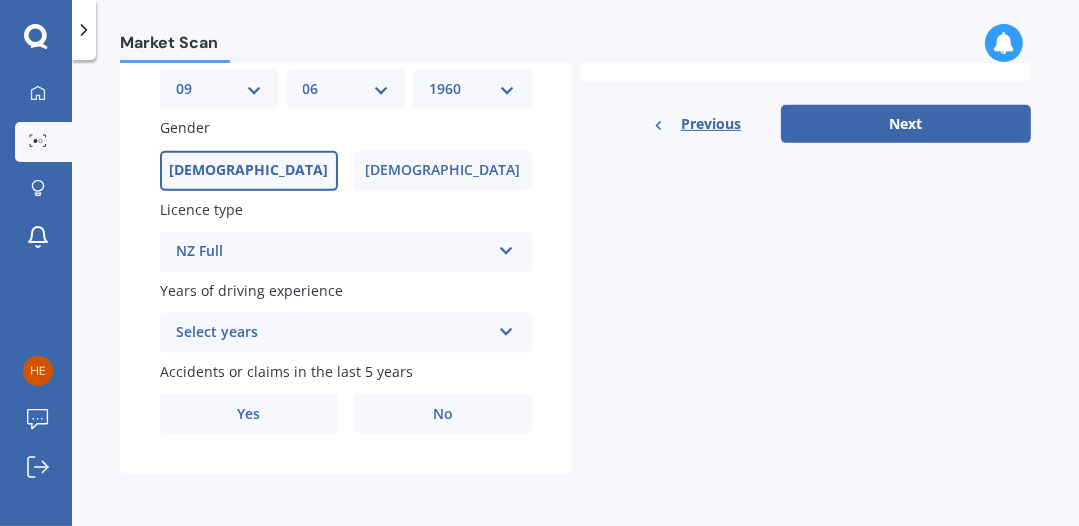 click at bounding box center (506, 328) 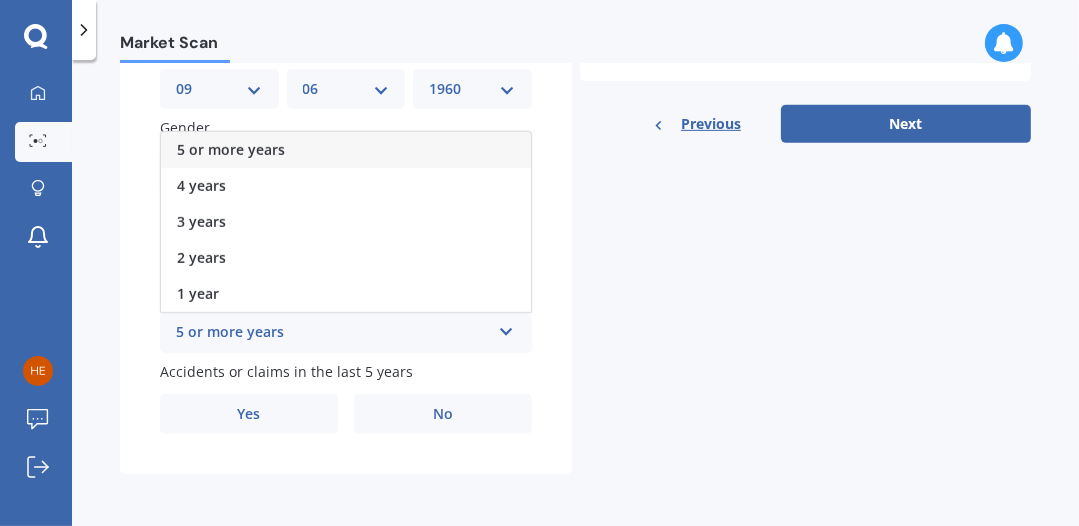 click on "5 or more years" at bounding box center [346, 150] 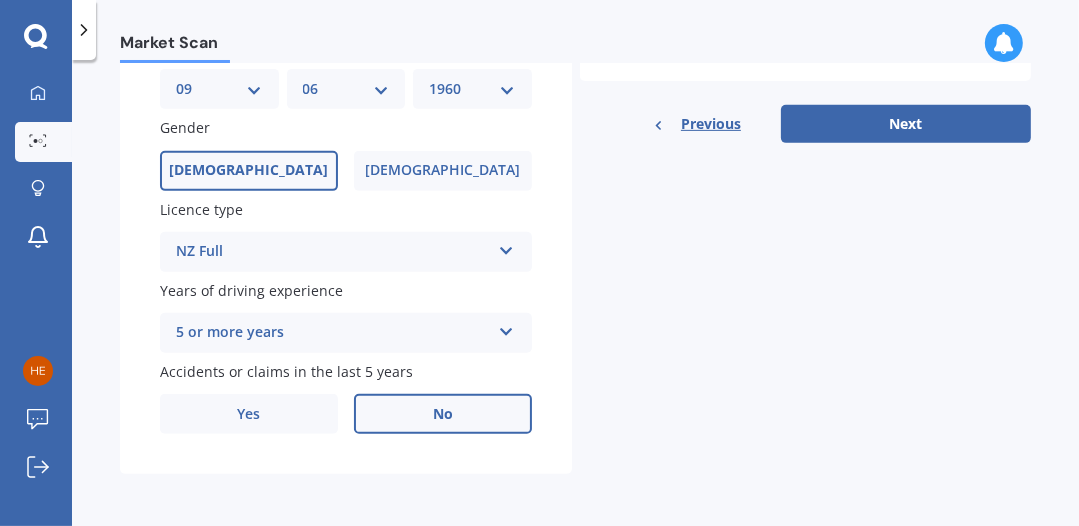 click on "No" at bounding box center (443, 414) 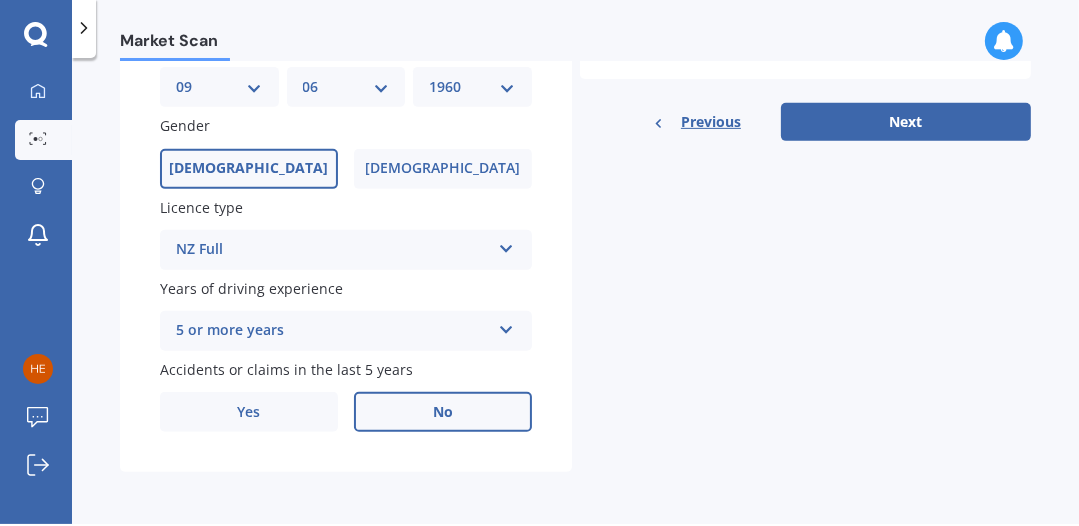 scroll, scrollTop: 0, scrollLeft: 0, axis: both 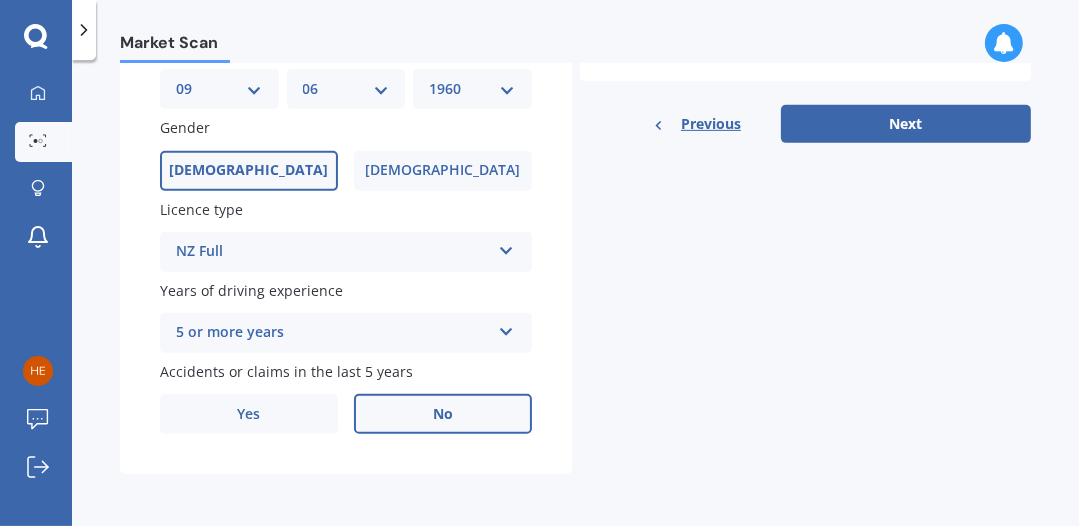 click on "Next" at bounding box center (906, 124) 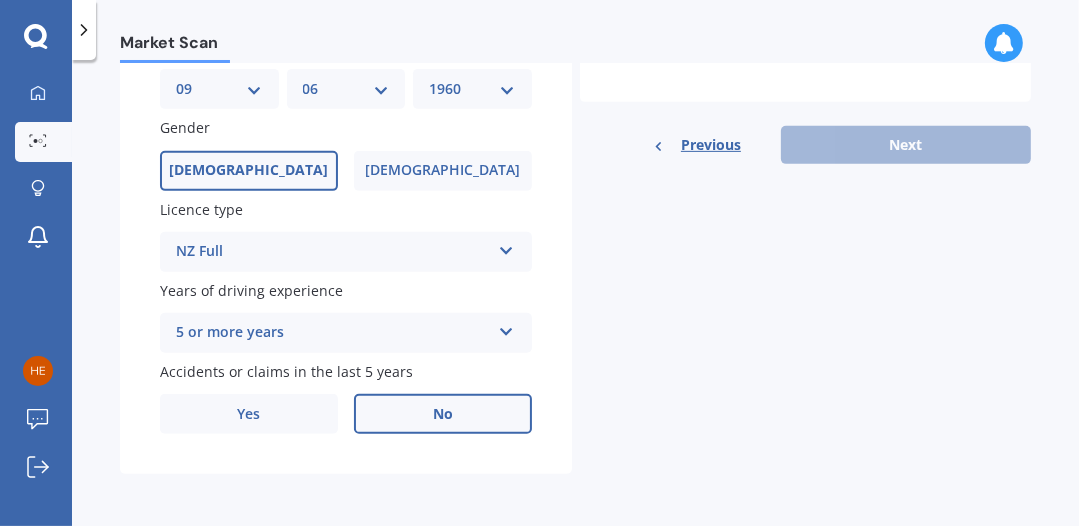 scroll, scrollTop: 136, scrollLeft: 0, axis: vertical 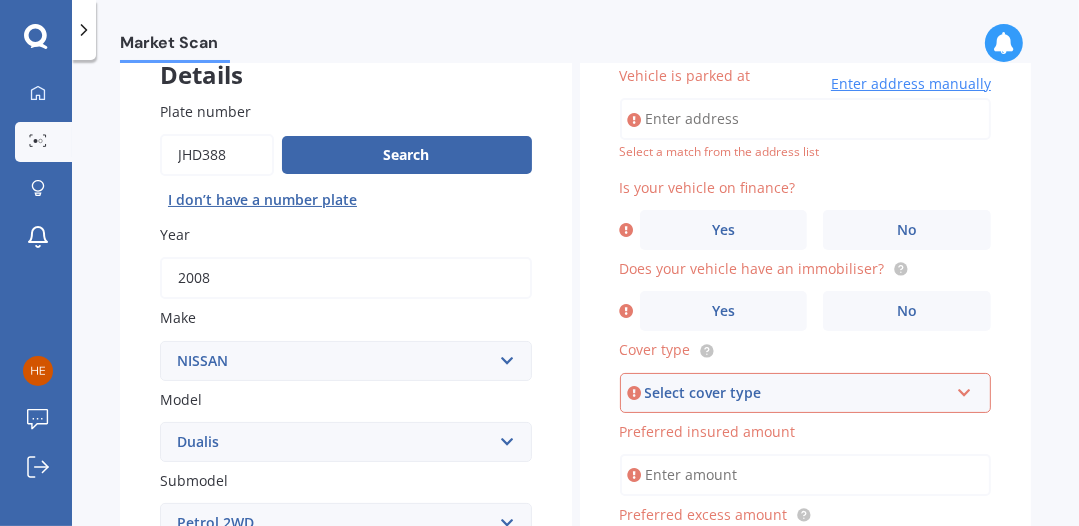 click on "Vehicle is parked at" at bounding box center [806, 119] 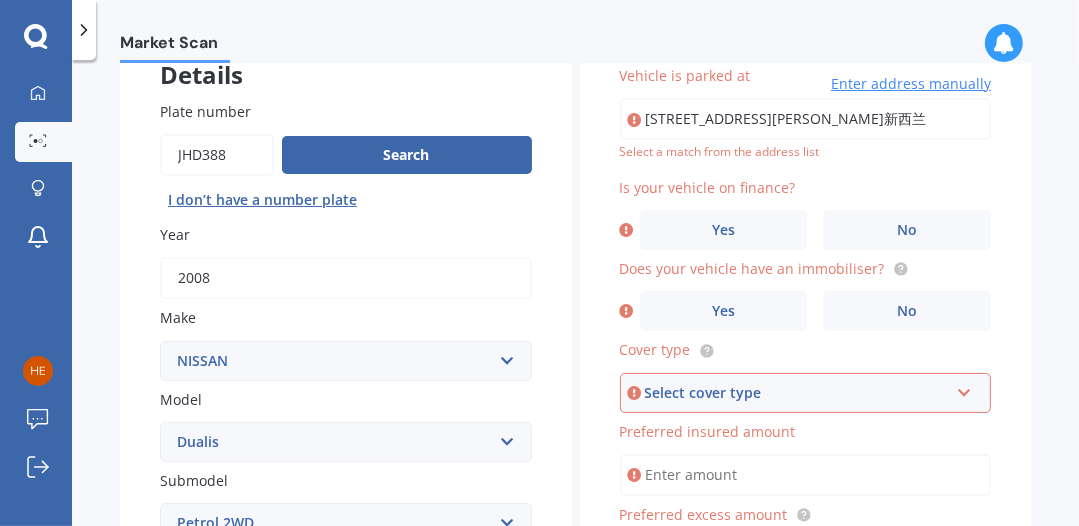 type on "[STREET_ADDRESS][PERSON_NAME]新西兰" 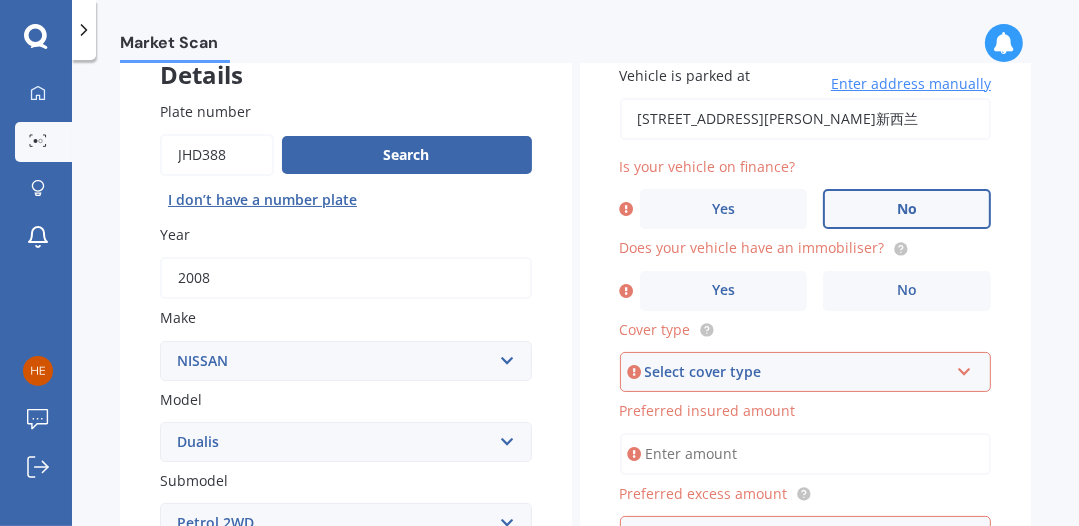 click on "No" at bounding box center [907, 209] 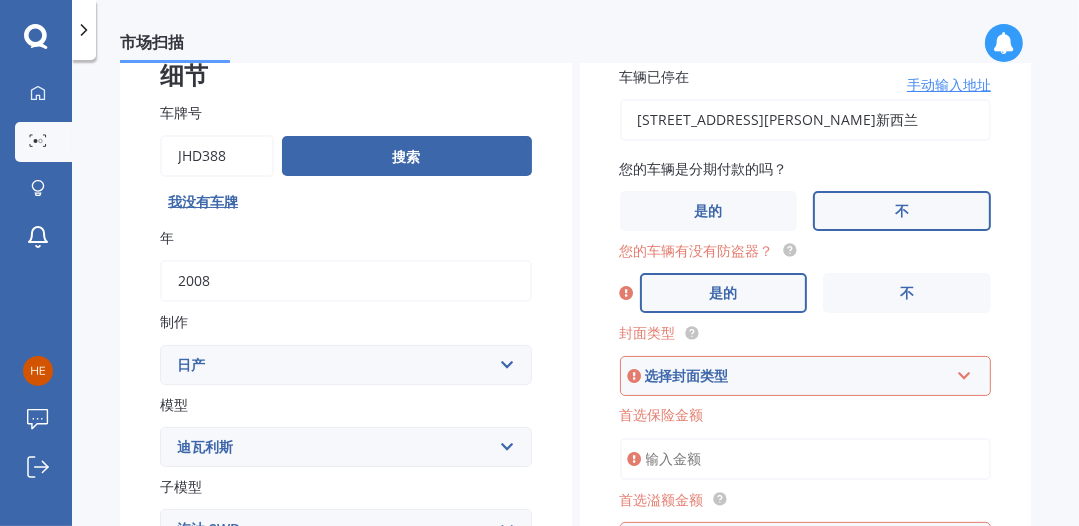 click on "是的" at bounding box center [723, 292] 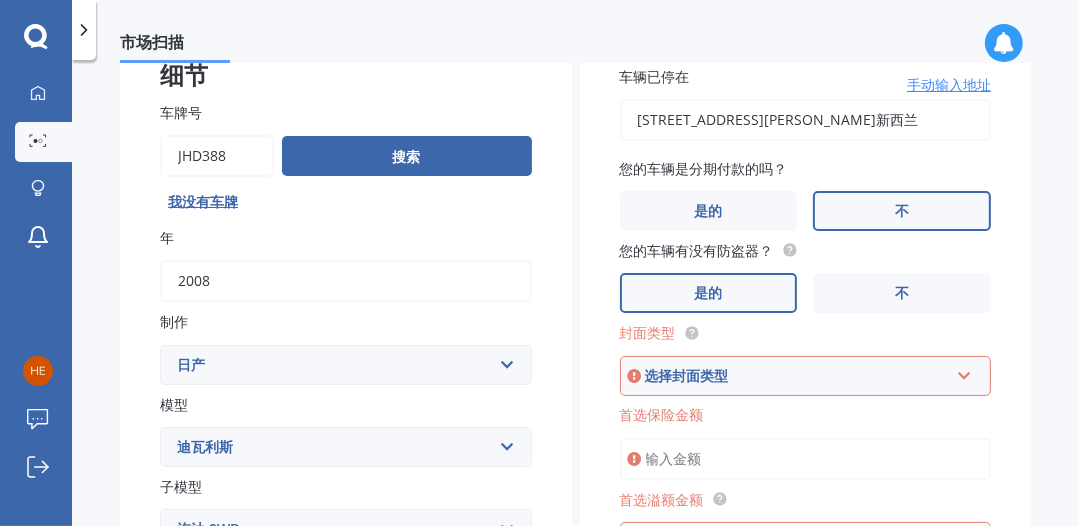 click at bounding box center (964, 372) 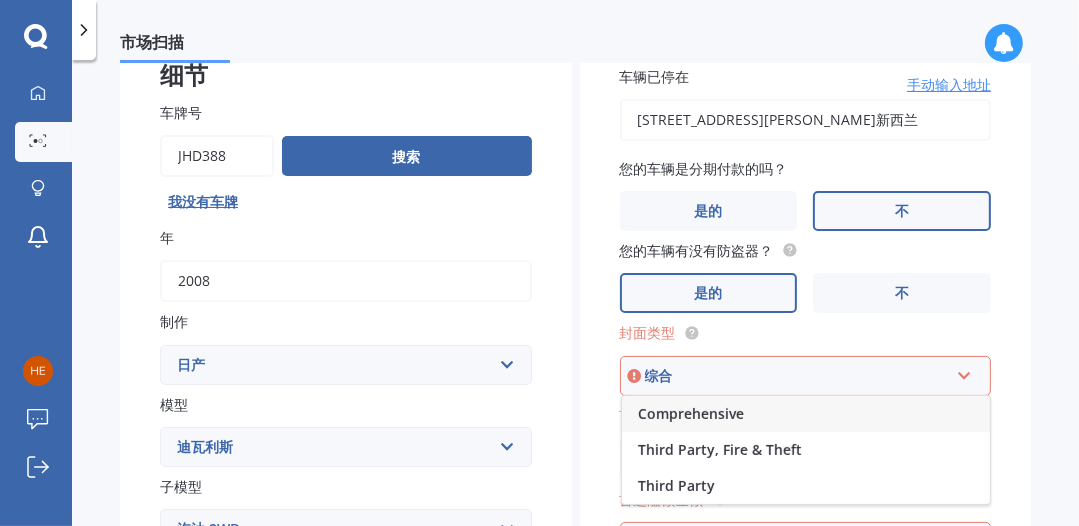 click at bounding box center [964, 372] 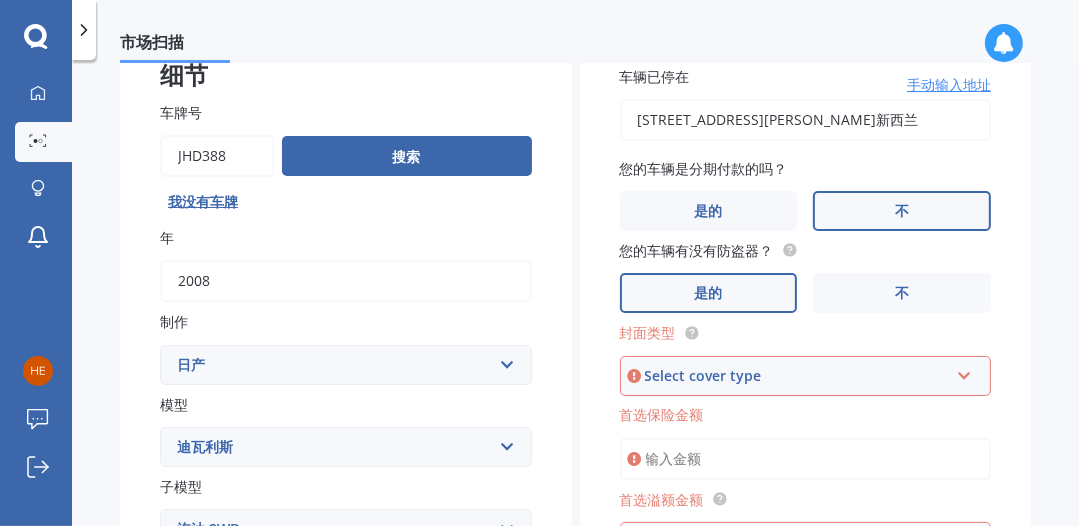 click at bounding box center (964, 372) 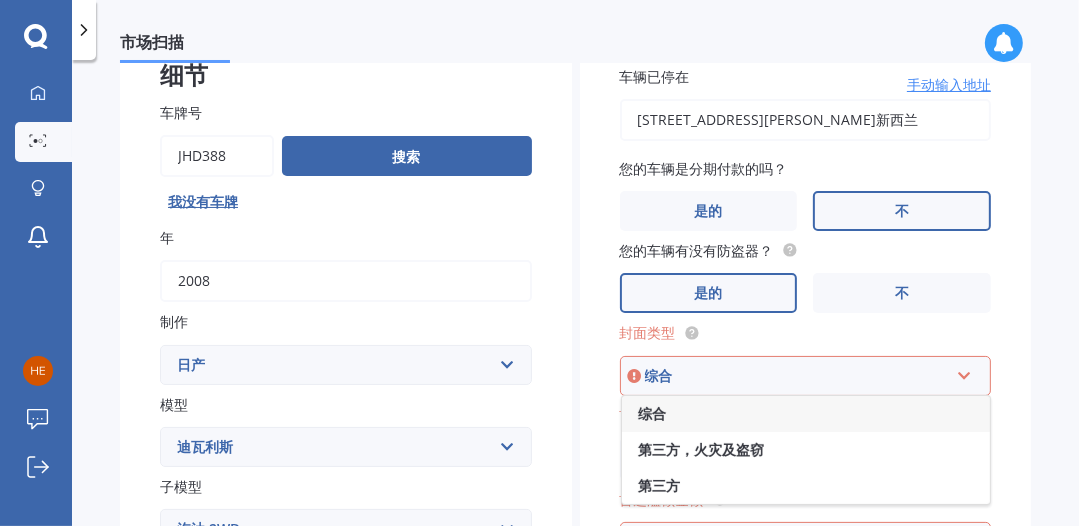 click on "综合" at bounding box center [806, 414] 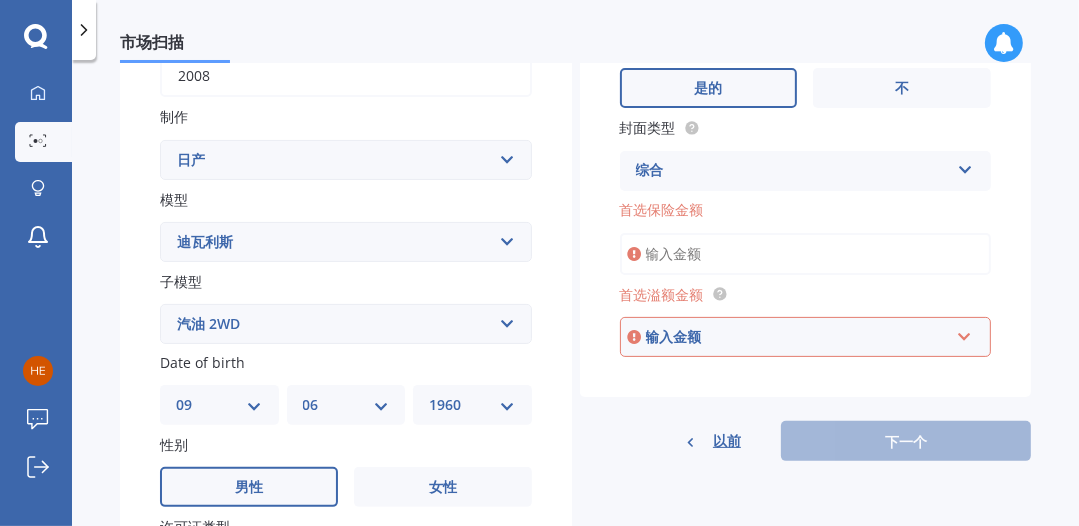 scroll, scrollTop: 347, scrollLeft: 0, axis: vertical 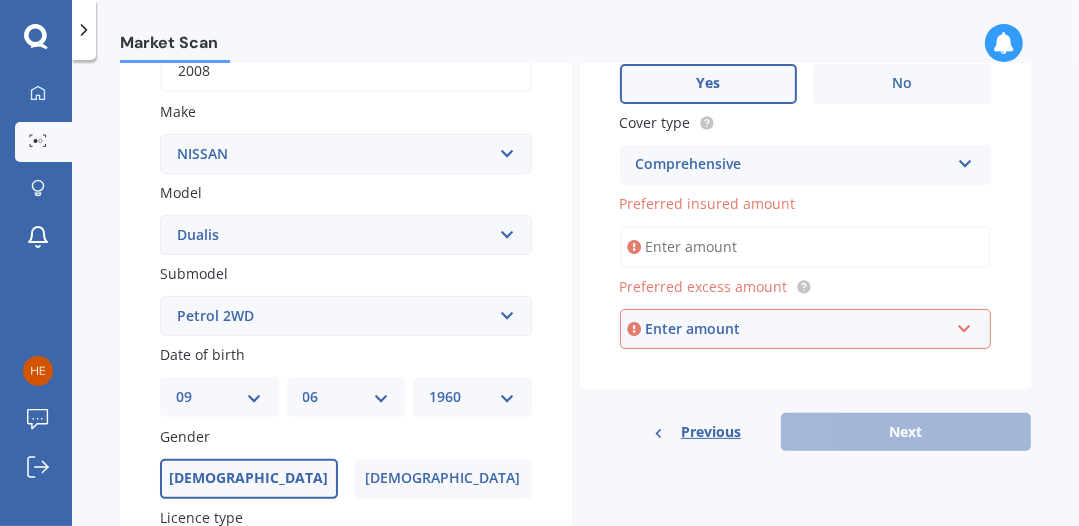 click on "Preferred insured amount" at bounding box center (806, 247) 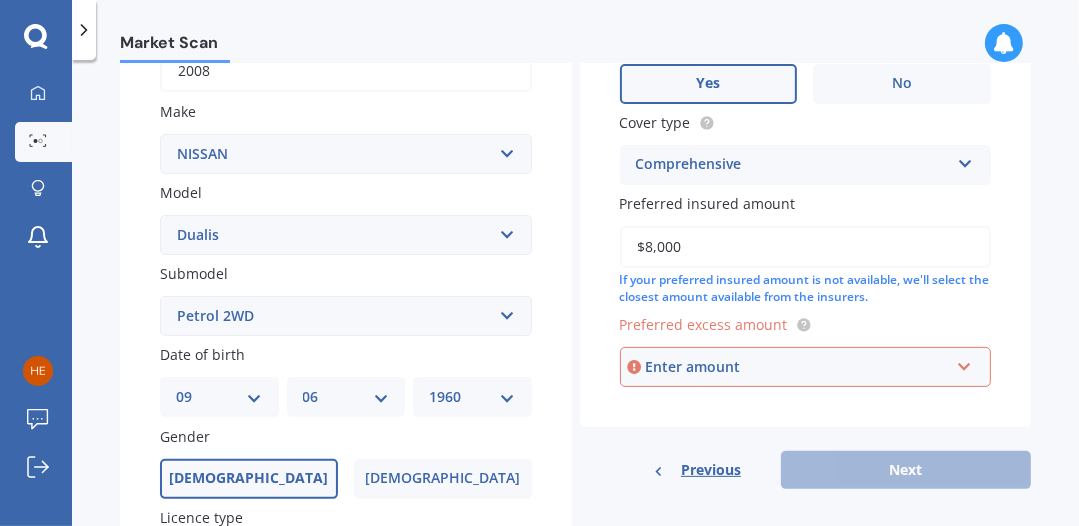 type on "$8,000" 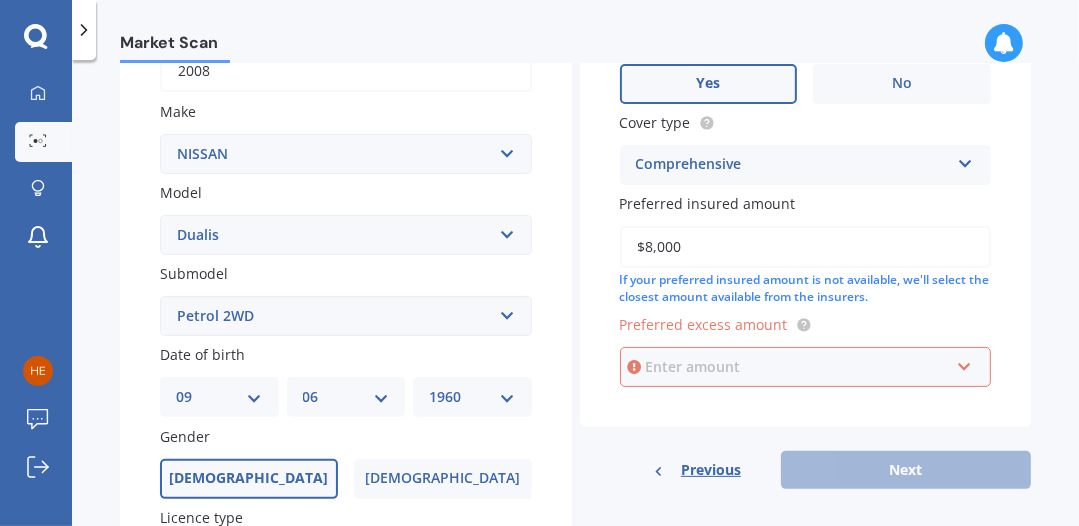 click at bounding box center [799, 367] 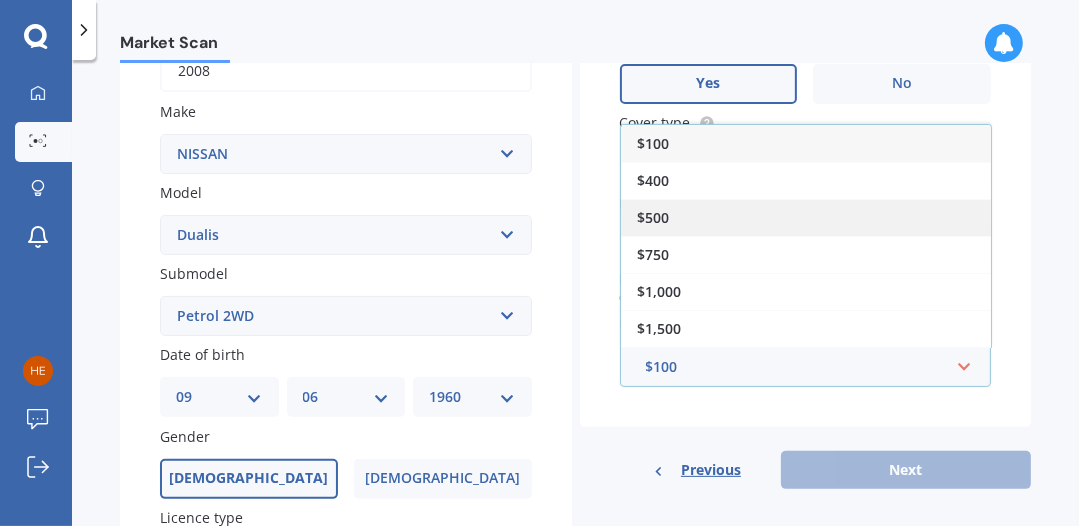 click on "$500" at bounding box center (806, 217) 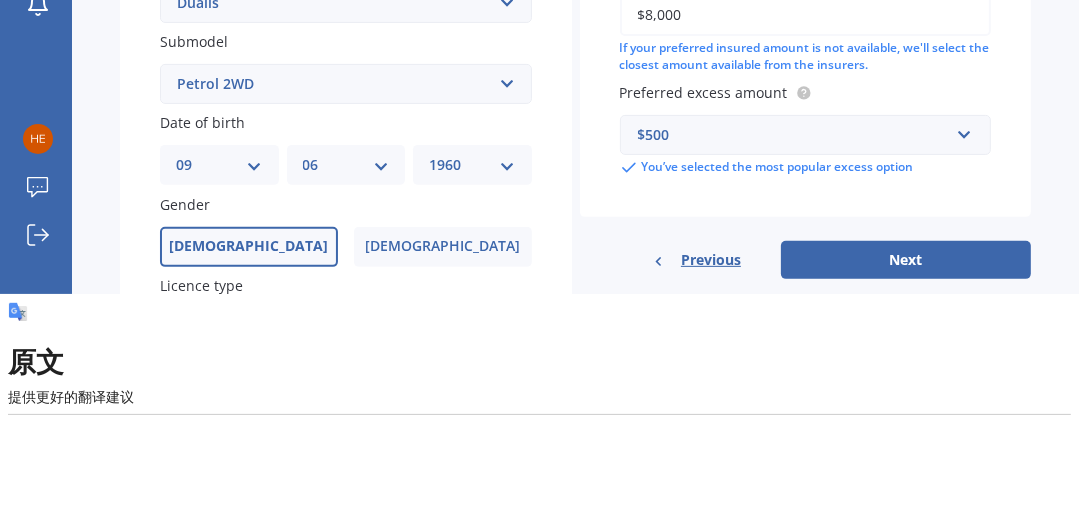 scroll, scrollTop: 222, scrollLeft: 0, axis: vertical 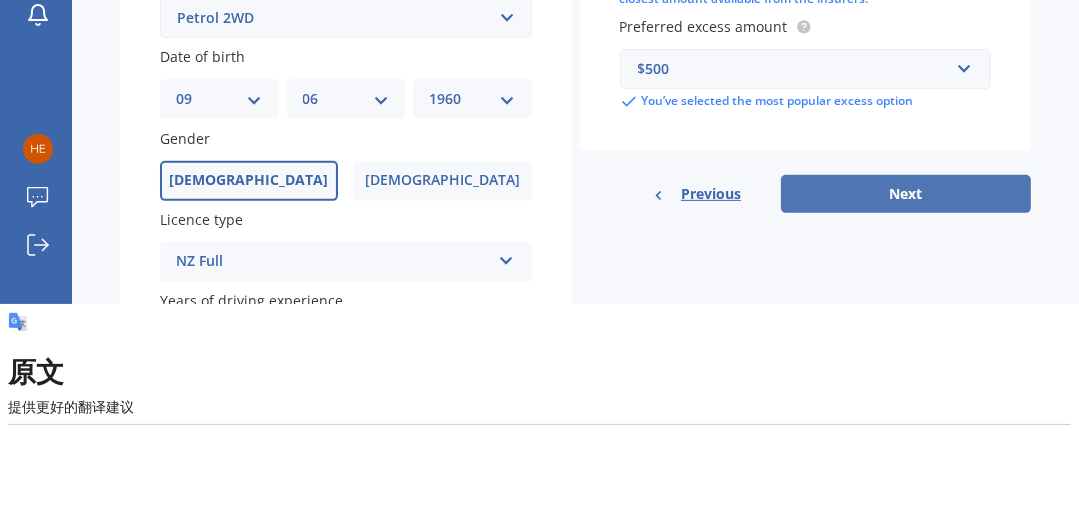 click on "Next" at bounding box center [906, 194] 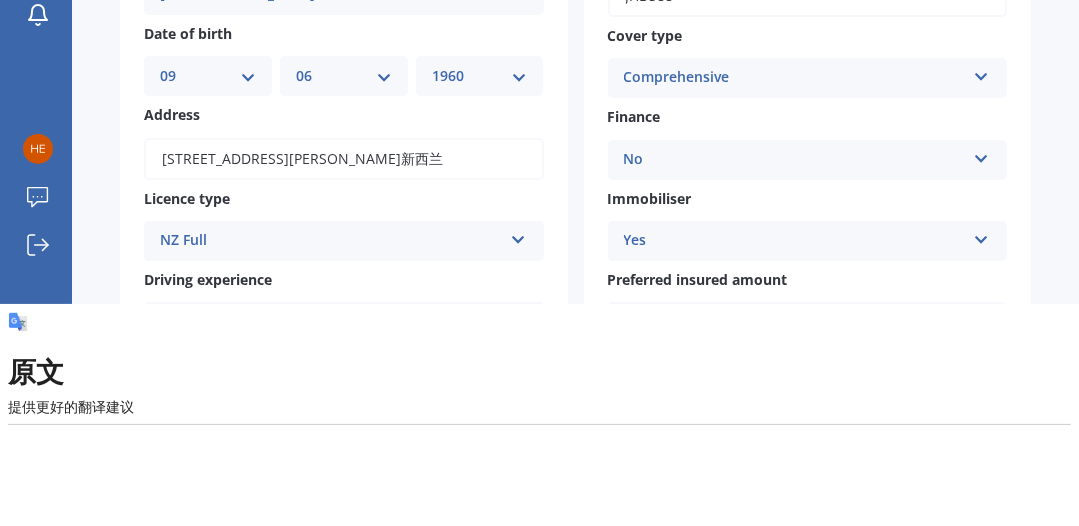 scroll, scrollTop: 0, scrollLeft: 0, axis: both 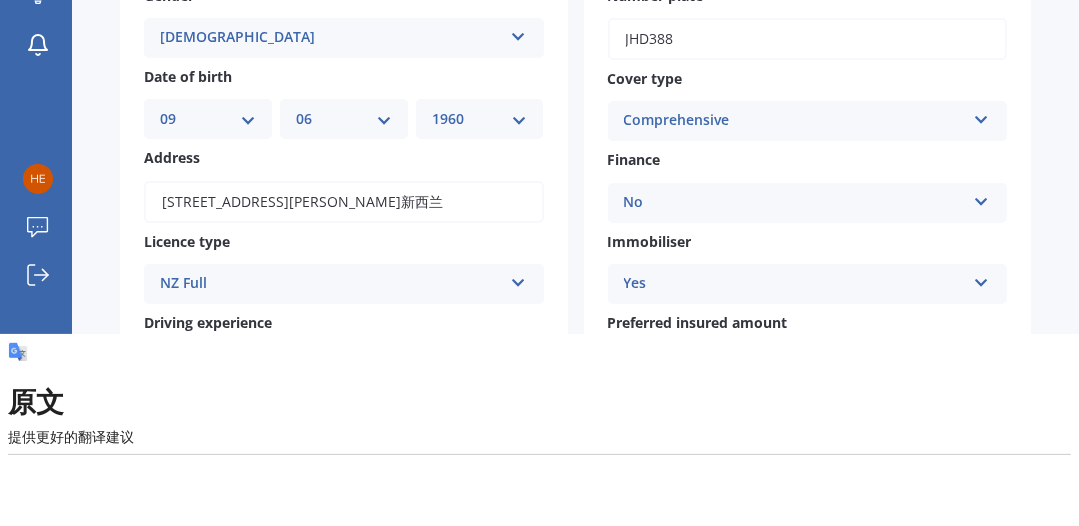 click on "Preferred insured amount" at bounding box center (698, 322) 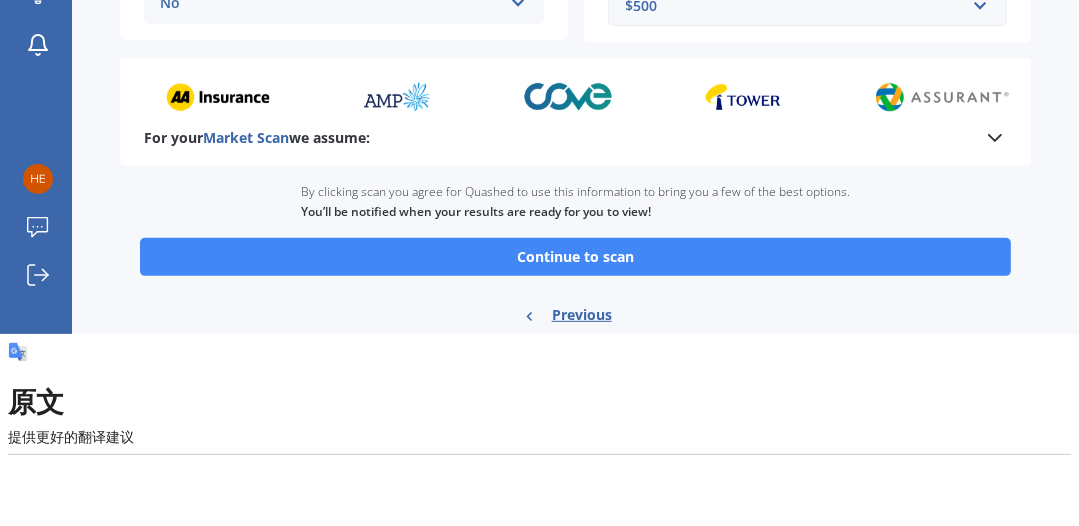 scroll, scrollTop: 445, scrollLeft: 0, axis: vertical 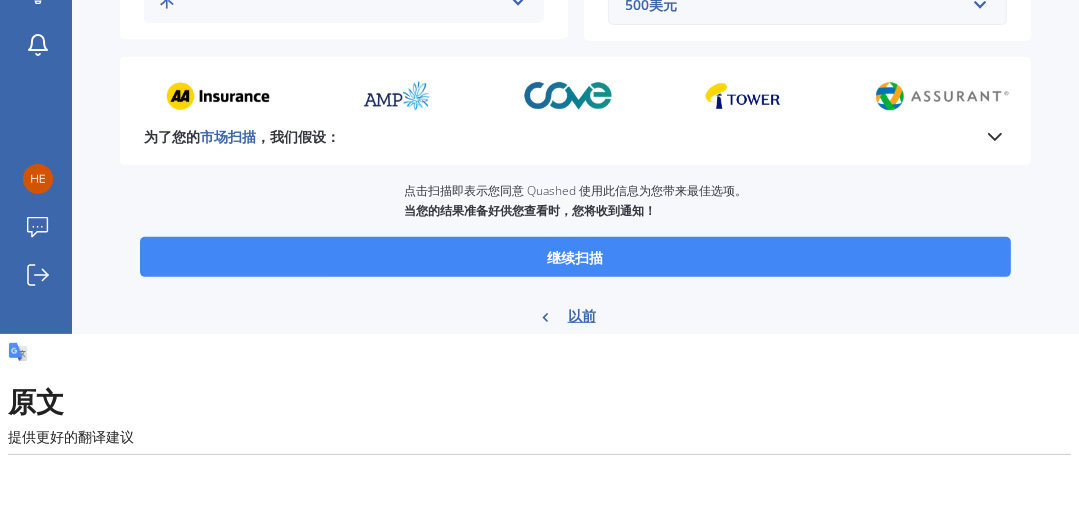 click on "不" at bounding box center [331, 3] 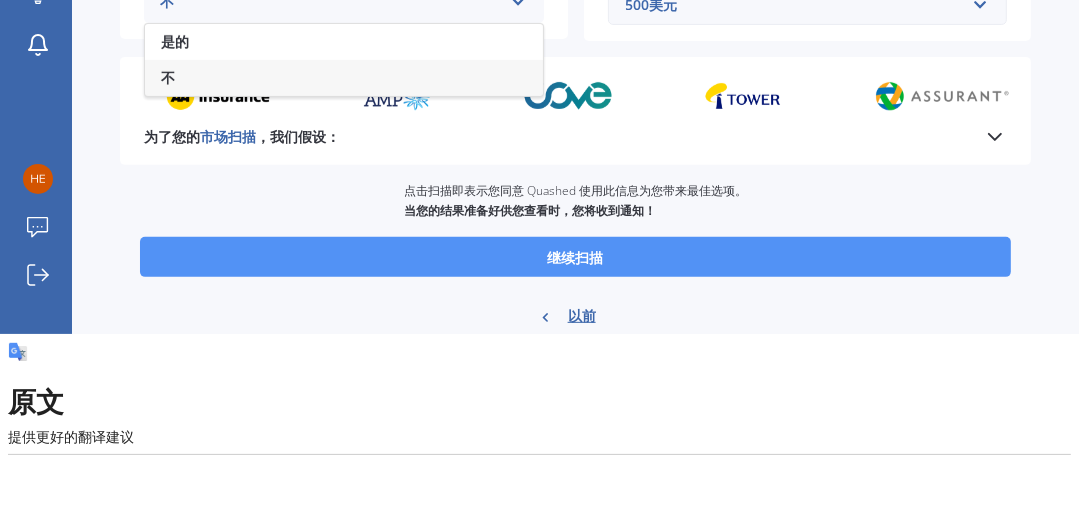 click on "继续扫描" at bounding box center (576, 257) 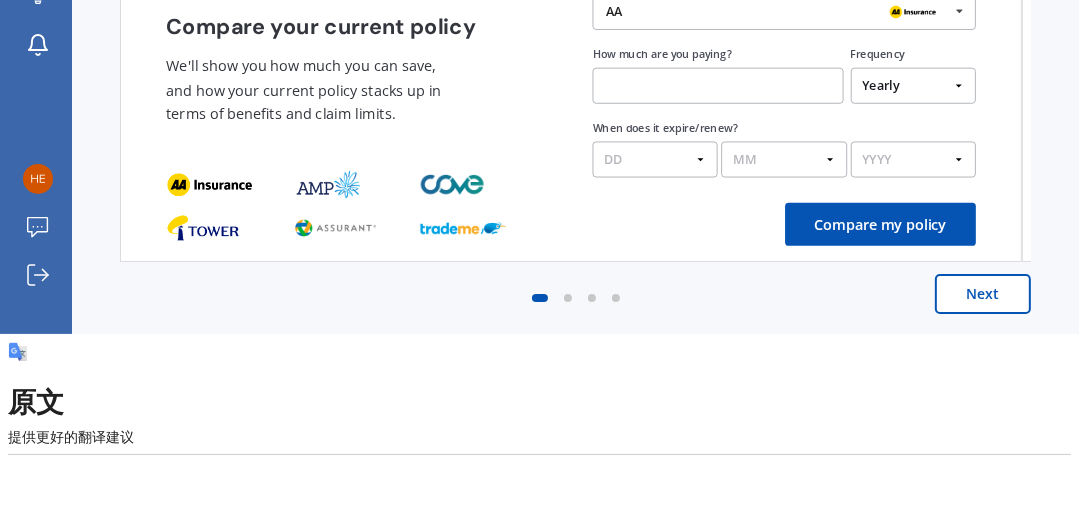 scroll, scrollTop: 0, scrollLeft: 0, axis: both 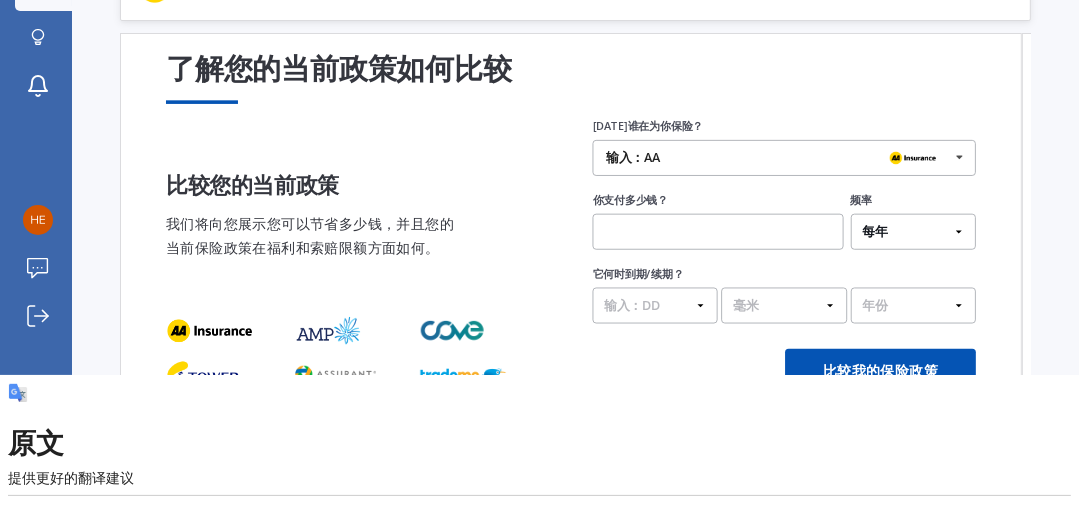 click at bounding box center [959, 157] 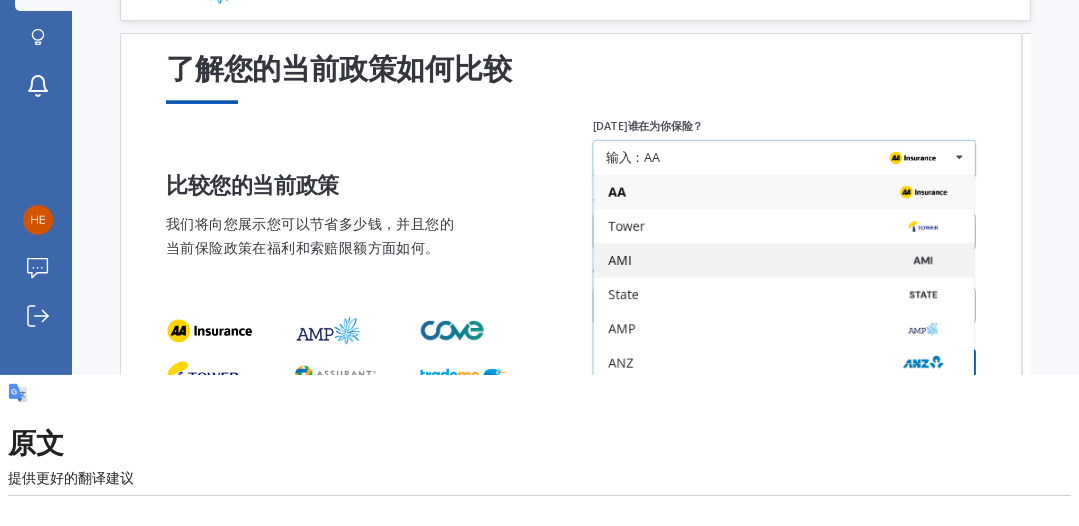 click at bounding box center (922, 261) 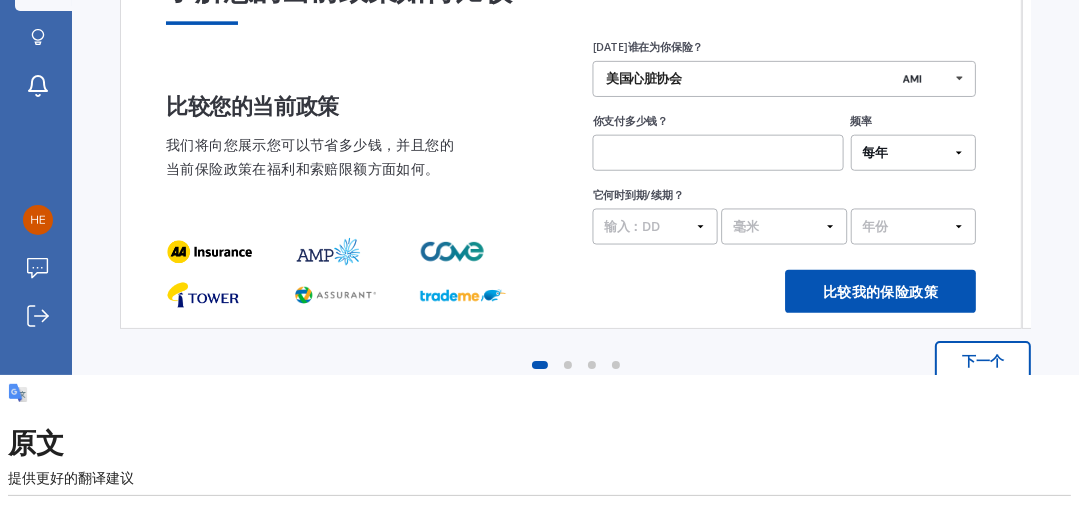 scroll, scrollTop: 73, scrollLeft: 0, axis: vertical 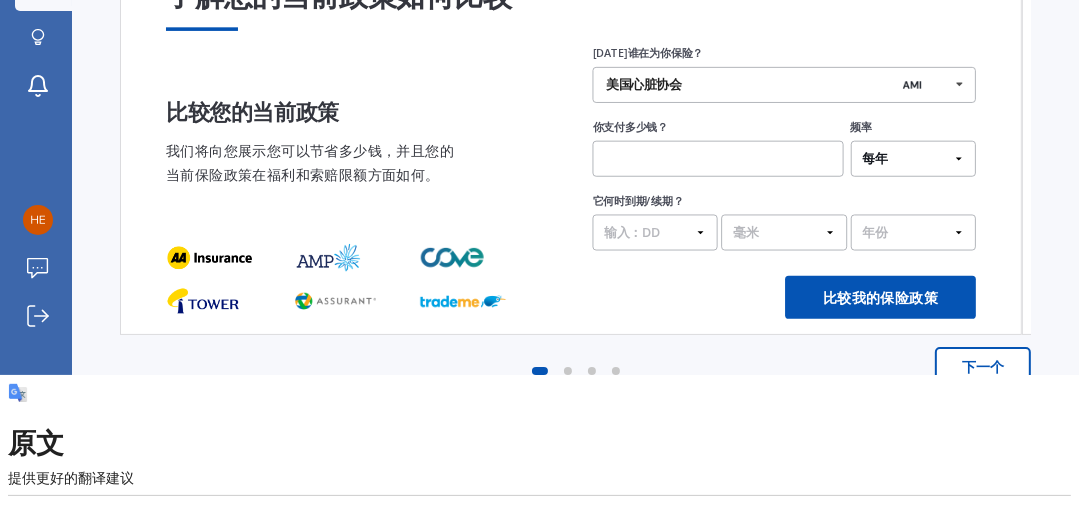 click at bounding box center (718, 159) 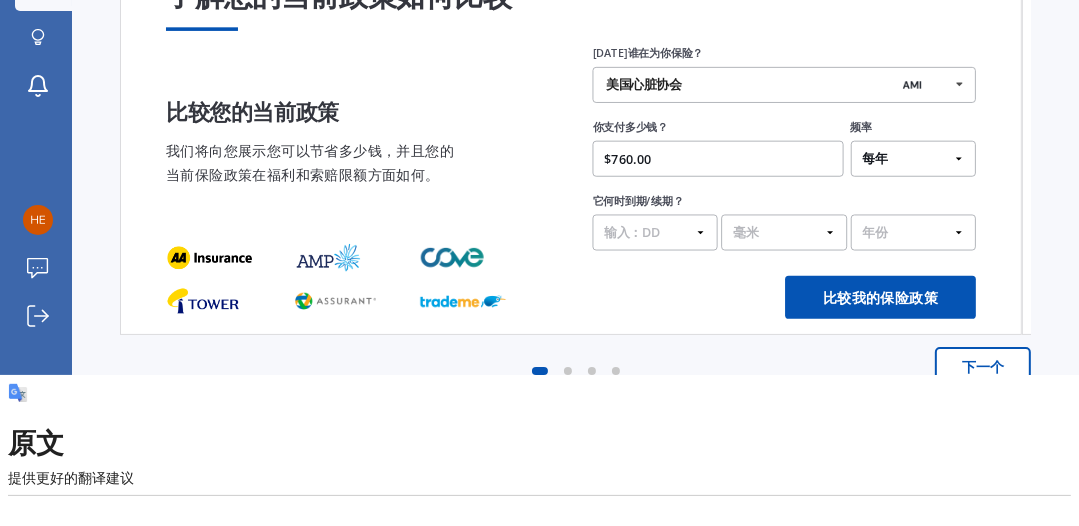 type on "$760.00" 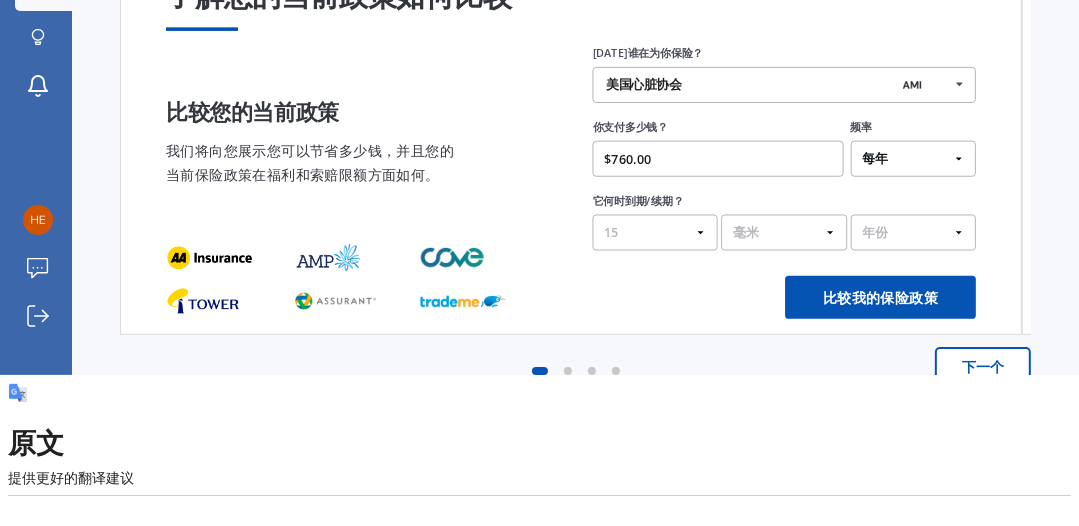 click on "输入：DD 01 02 03 04 05 06 07 08 09 10 11 12 13 14 15 十六 十七 18 十九 20 21 22 23 24 25 26 27 28 29 三十 31" at bounding box center [655, 233] 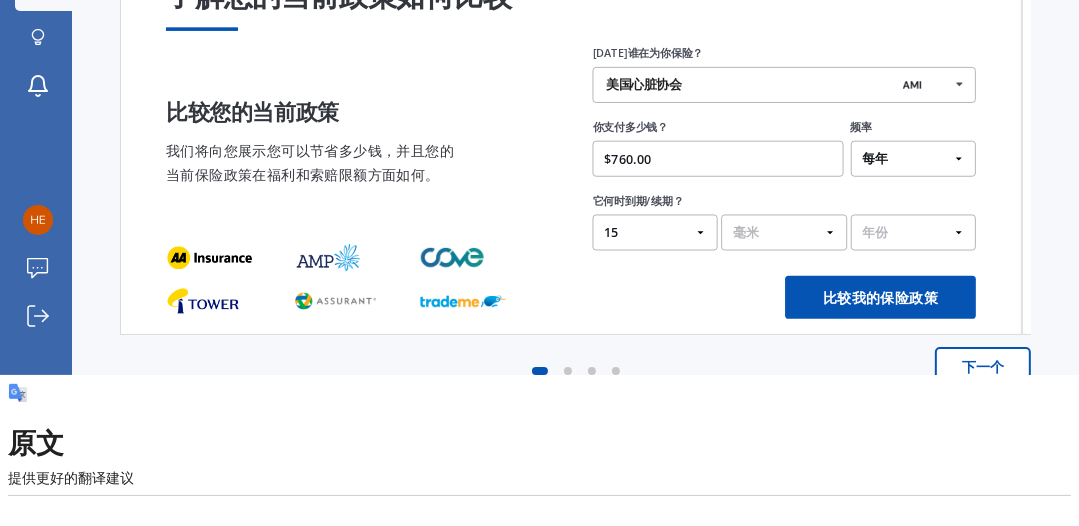 click on "毫米 01 02 03 04 05 06 07 08 09 10 11 12" at bounding box center [784, 233] 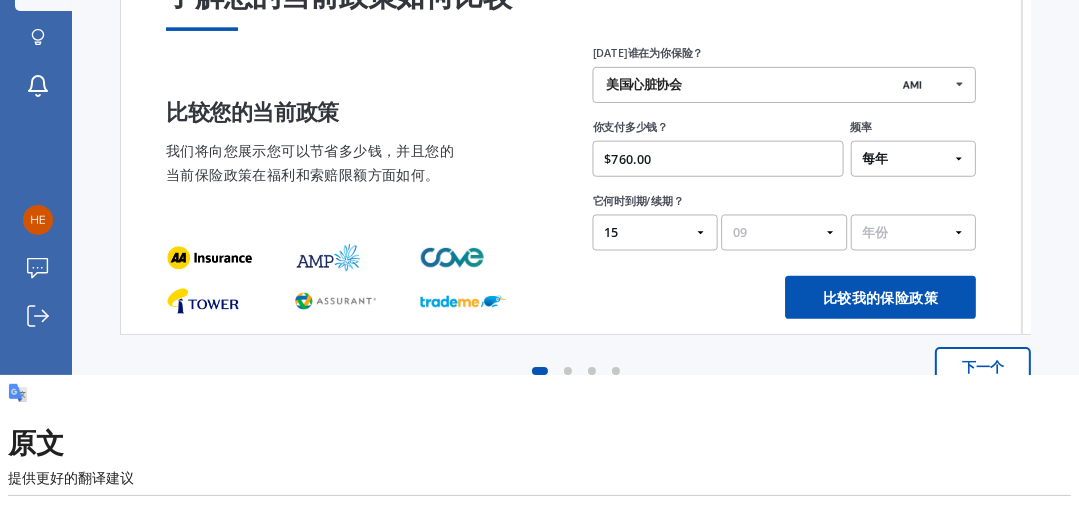 click on "毫米 01 02 03 04 05 06 07 08 09 10 11 12" at bounding box center [784, 233] 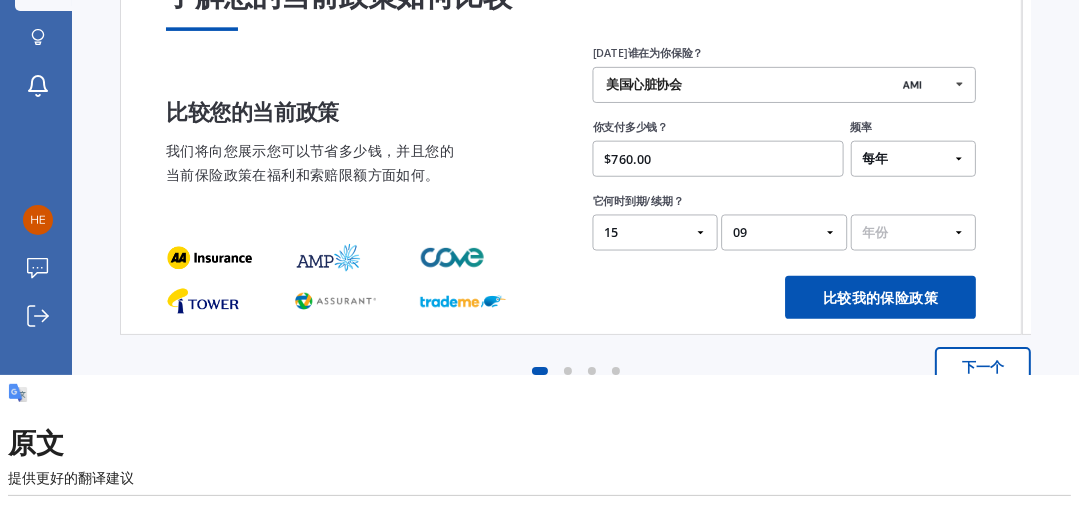 click on "年份 2026 2025 2024" at bounding box center [913, 233] 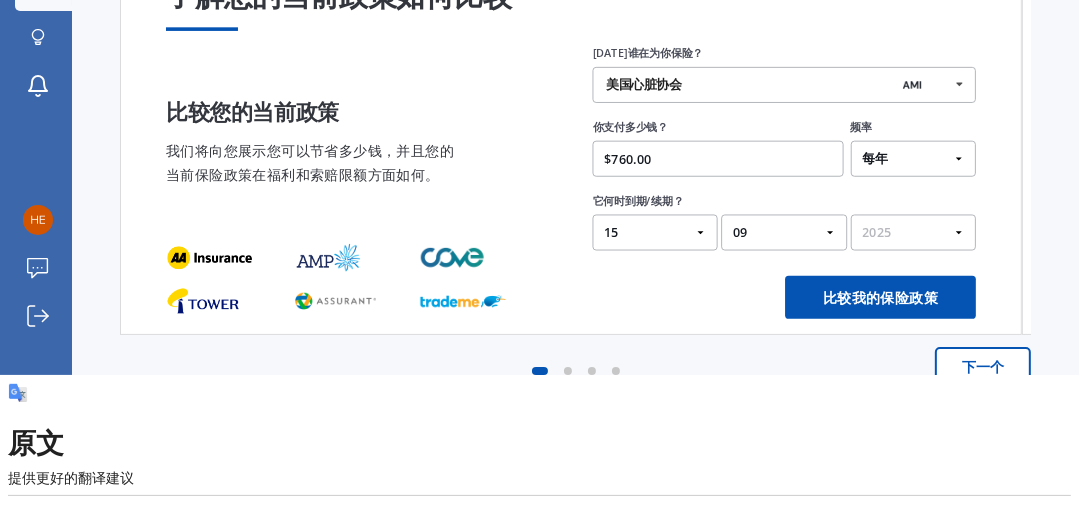 click on "年份 2026 2025 2024" at bounding box center (913, 233) 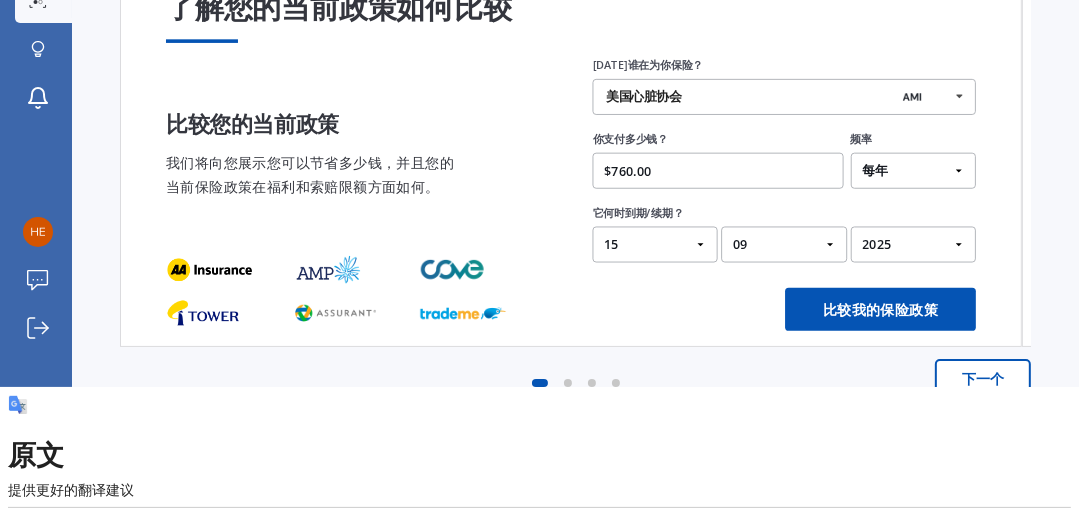 scroll, scrollTop: 0, scrollLeft: 0, axis: both 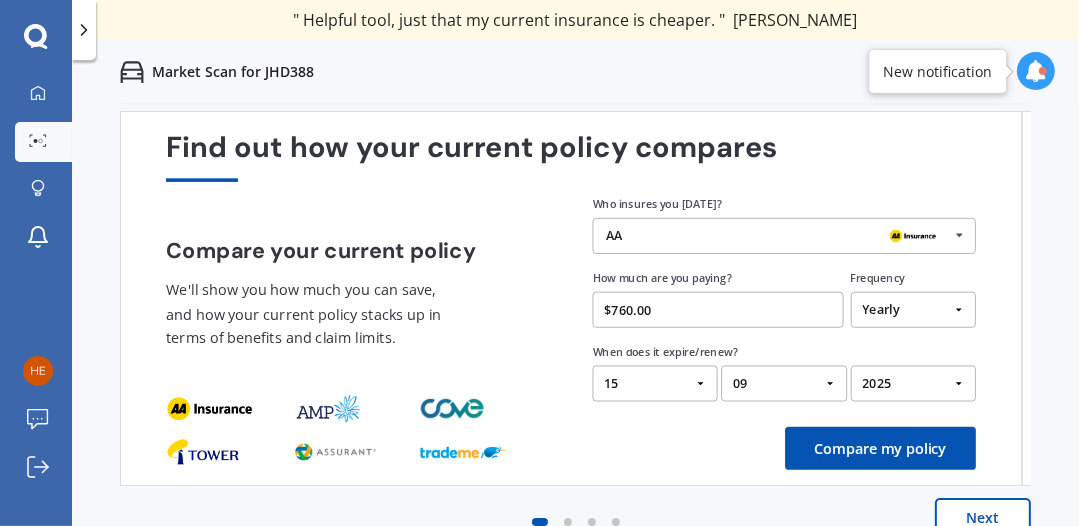 click on "Compare my policy" at bounding box center (880, 448) 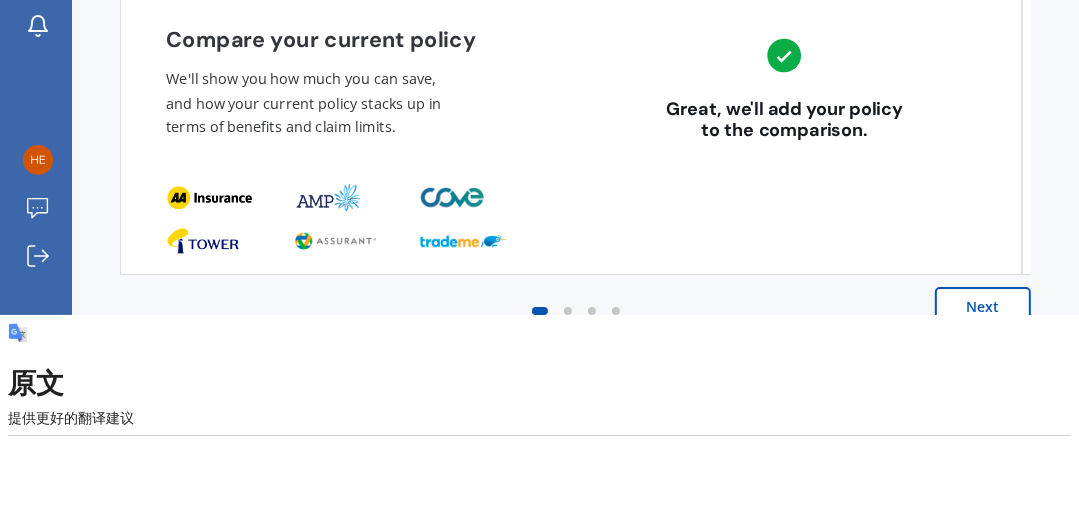scroll, scrollTop: 209, scrollLeft: 0, axis: vertical 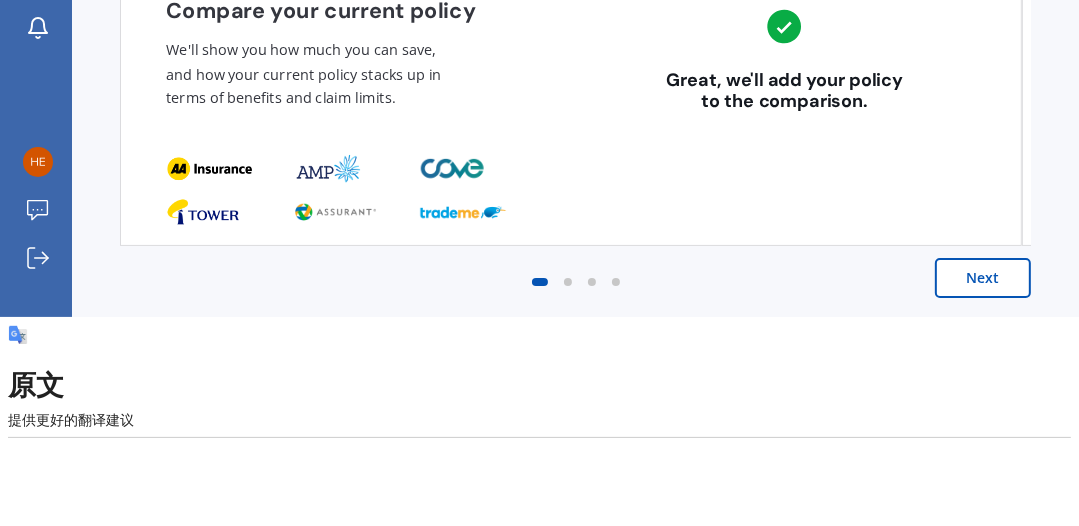 click on "Next" at bounding box center [983, 278] 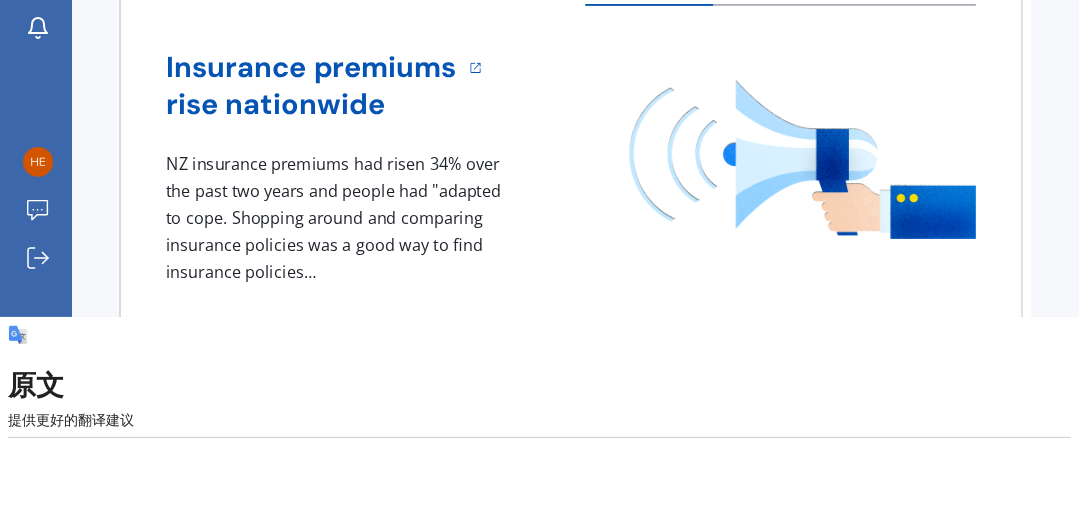 scroll, scrollTop: 0, scrollLeft: 0, axis: both 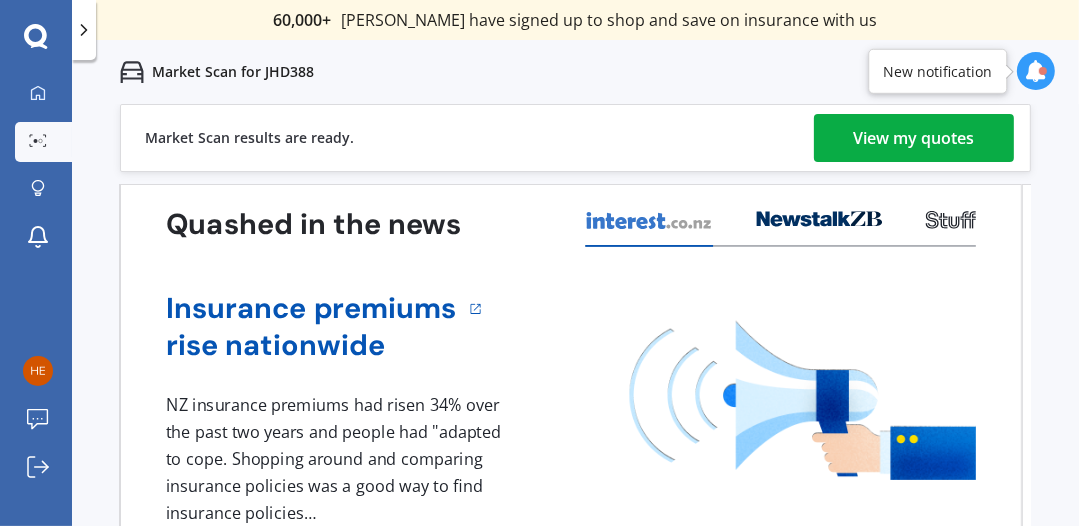 click on "View my quotes" at bounding box center [914, 138] 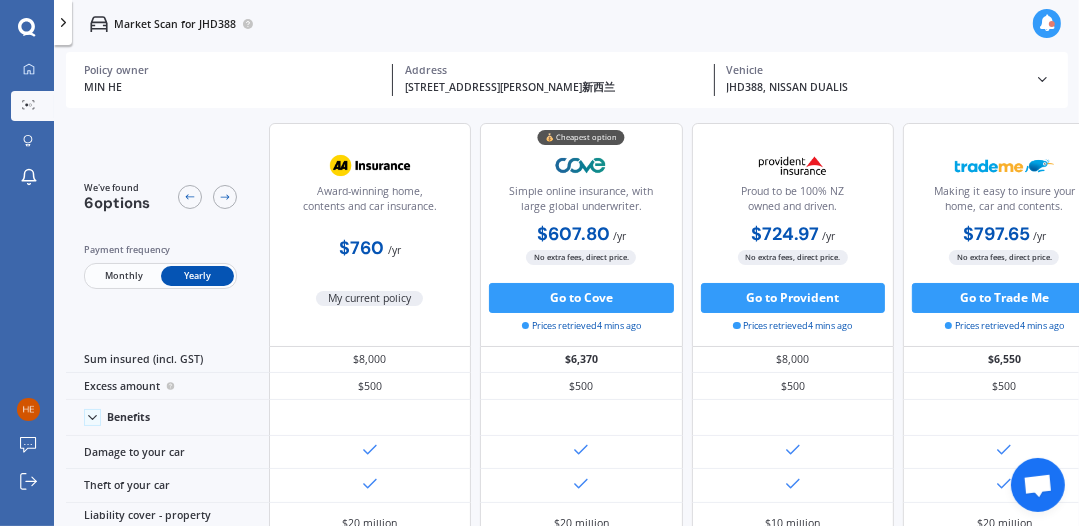 click on "We are experiencing high volume of  Market Scans . Just a heads up we will have your results ready as soon as possible. My Dashboard Market Scan Explore insurance Notifications MIN HE Submit feedback Log out Market Scan for JHD388  Market Scan for JHD388  MIN HE Policy owner [STREET_ADDRESS][GEOGRAPHIC_DATA][PERSON_NAME] JHD388, NISSAN DUALIS Vehicle Policy owner MIN HE   Address [STREET_ADDRESS][PERSON_NAME], NISSAN DUALIS   Date of birth [DEMOGRAPHIC_DATA] ([DEMOGRAPHIC_DATA].)   Licence type NZ Full   Driving experience 5+ years   Accident history None   Insurance type Comprehensive   (update) Finance No   Preferred sum insured $8,000   (update) Preferred excess $500   (update) Make NISSAN   Model DUALIS   Submodel PETROL 2WD   We've found 6  options Payment frequency Monthly Yearly Award-winning home, contents and car insurance. $760   /  yr My current policy 💰 Cheapest option Simple online insurance, with large global underwriter. $607.80   /  yr $607.80   /  yr   /" at bounding box center [539, 263] 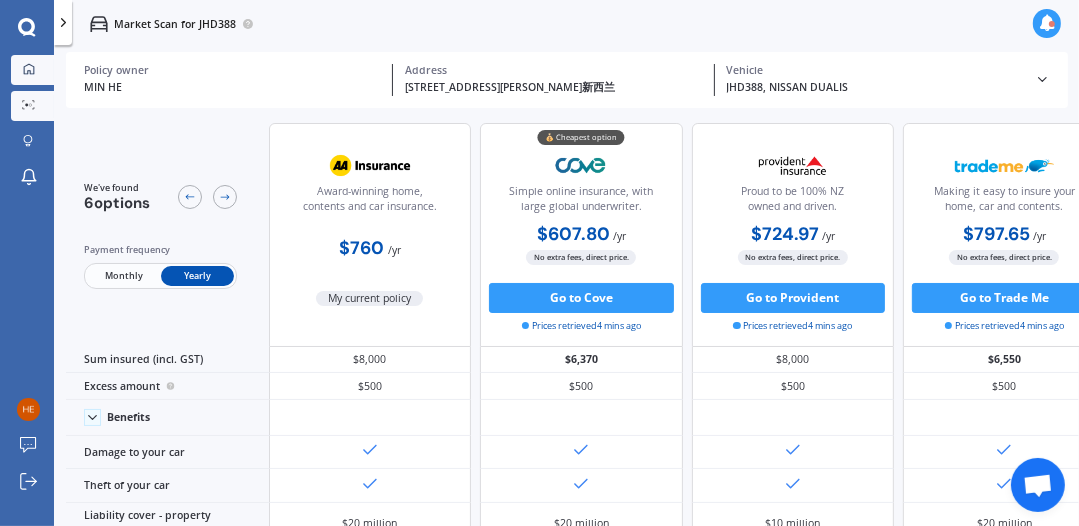 click 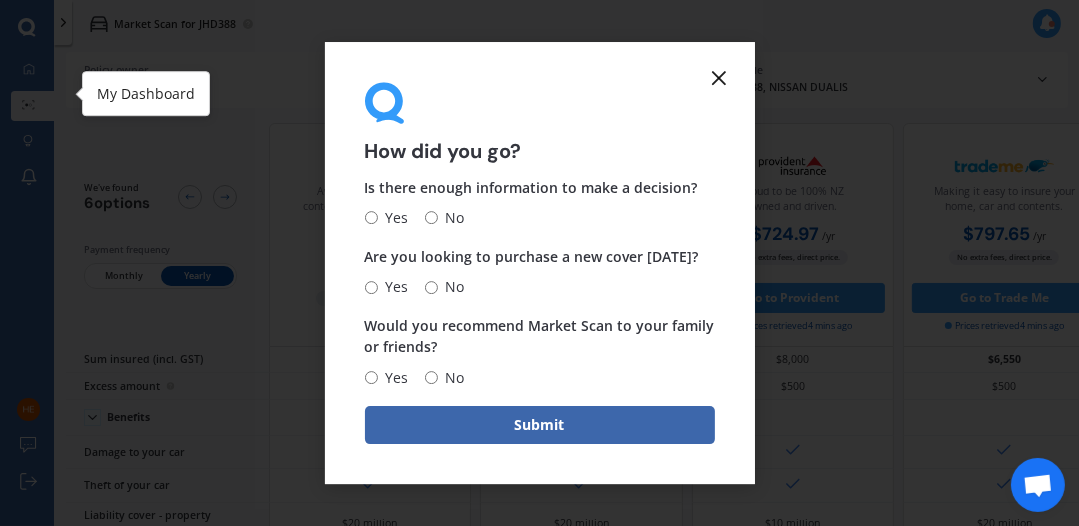 click 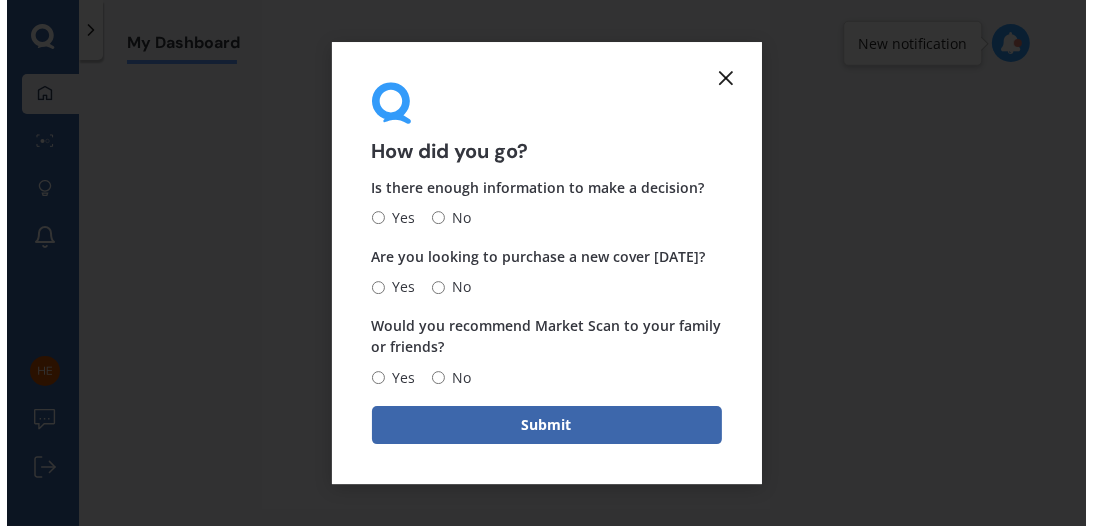 scroll, scrollTop: 0, scrollLeft: 0, axis: both 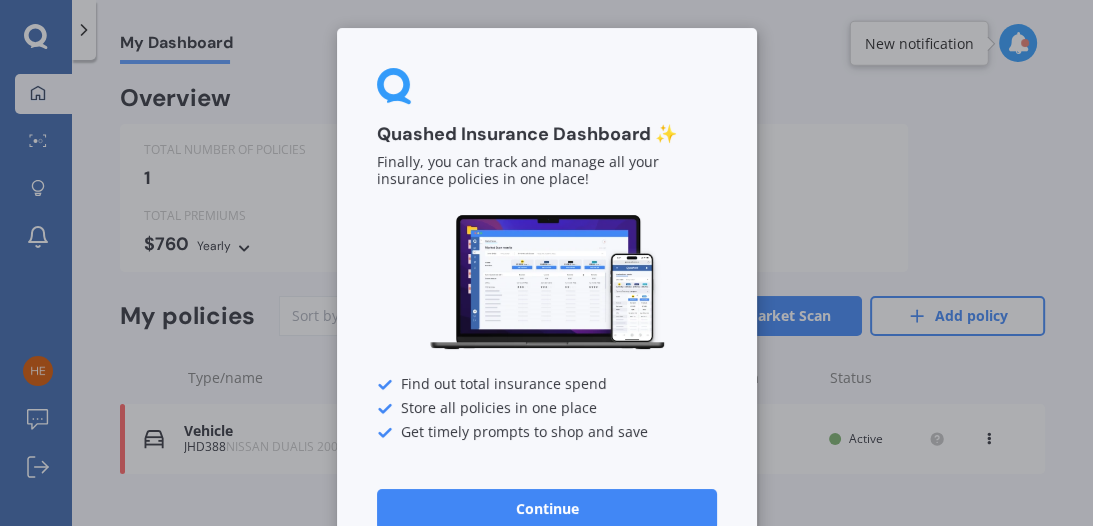 click on "Quashed Insurance Dashboard ✨ Finally, you can track and manage all your insurance policies in one place!  Find out total insurance spend  Store all policies in one place  Get timely prompts to shop and save Continue" at bounding box center [546, 263] 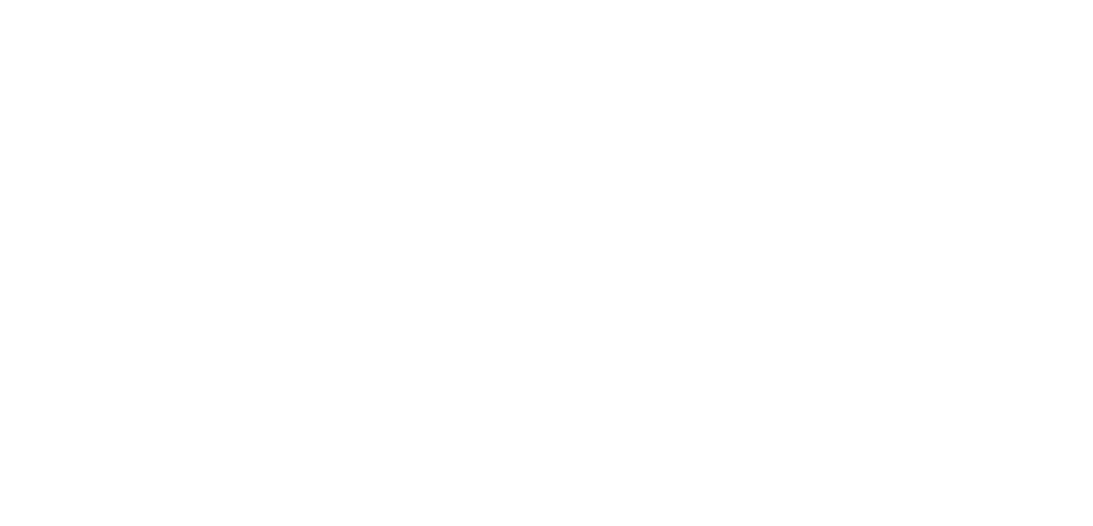 scroll, scrollTop: 0, scrollLeft: 0, axis: both 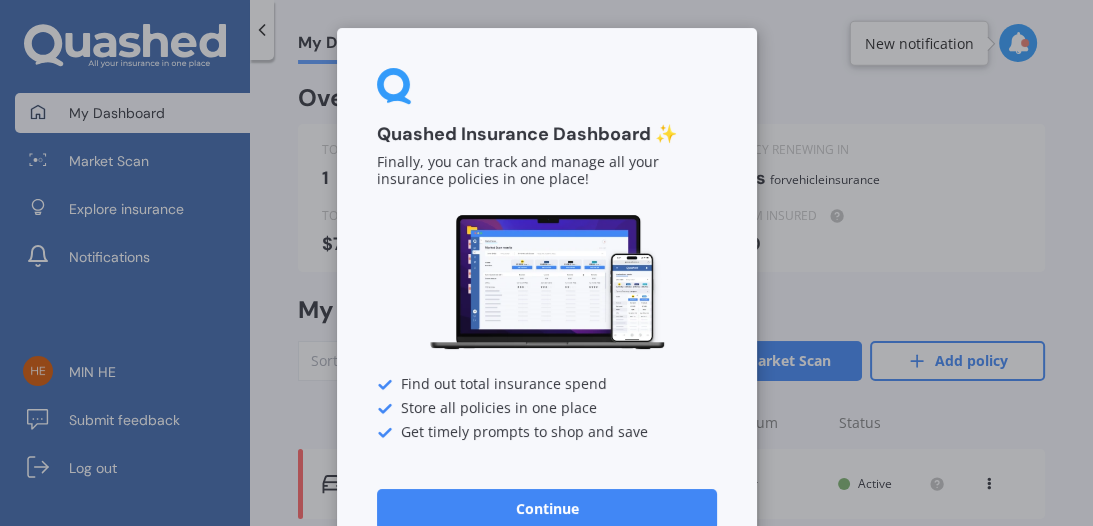 click on "Continue" at bounding box center [547, 509] 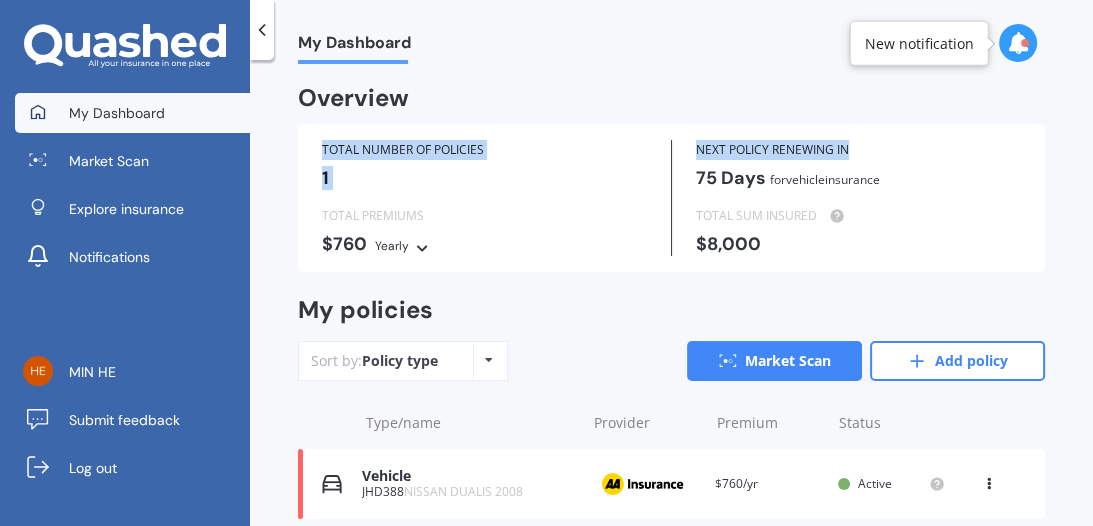 drag, startPoint x: 1092, startPoint y: 116, endPoint x: 1092, endPoint y: 144, distance: 28 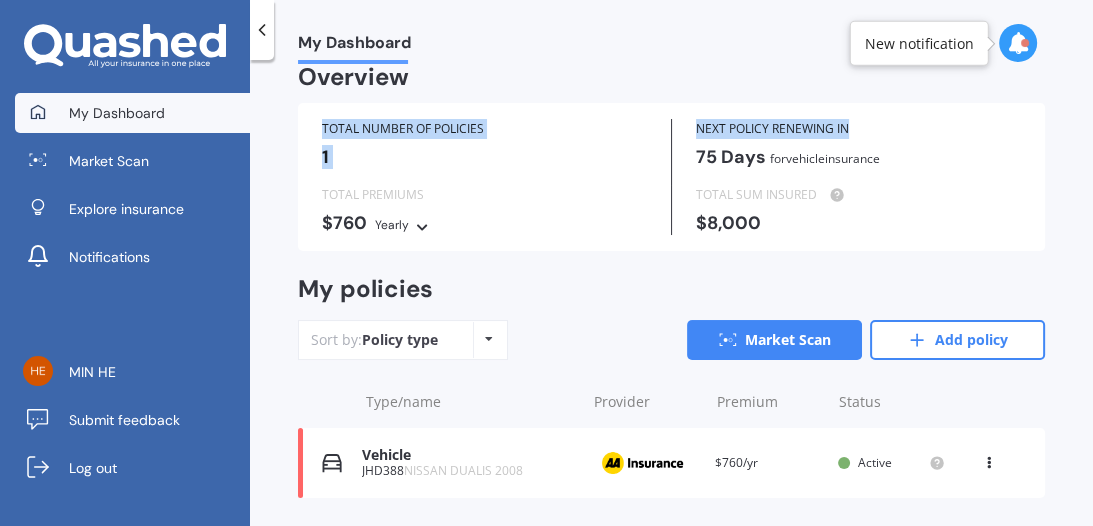 scroll, scrollTop: 76, scrollLeft: 0, axis: vertical 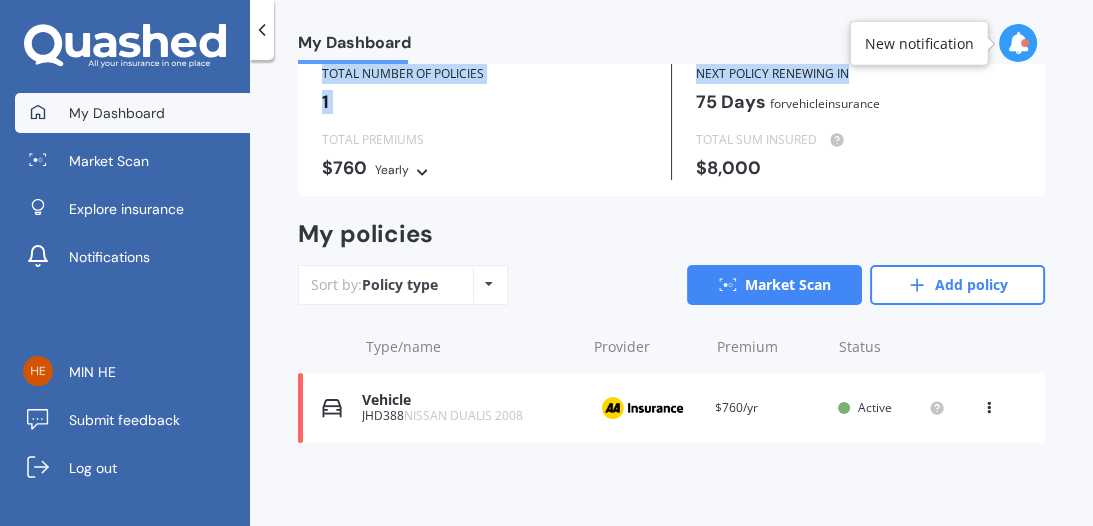 click at bounding box center [489, 284] 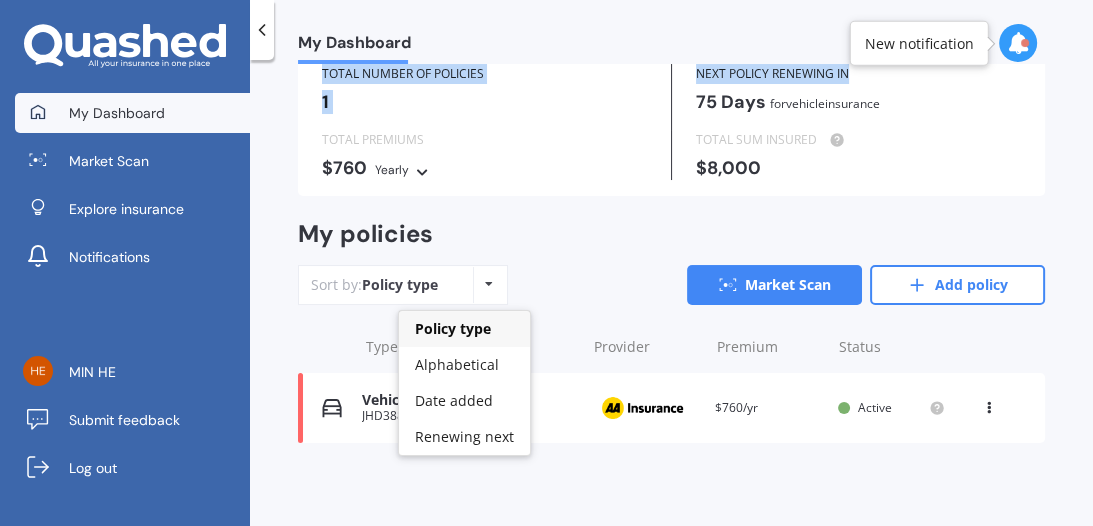 click at bounding box center [489, 284] 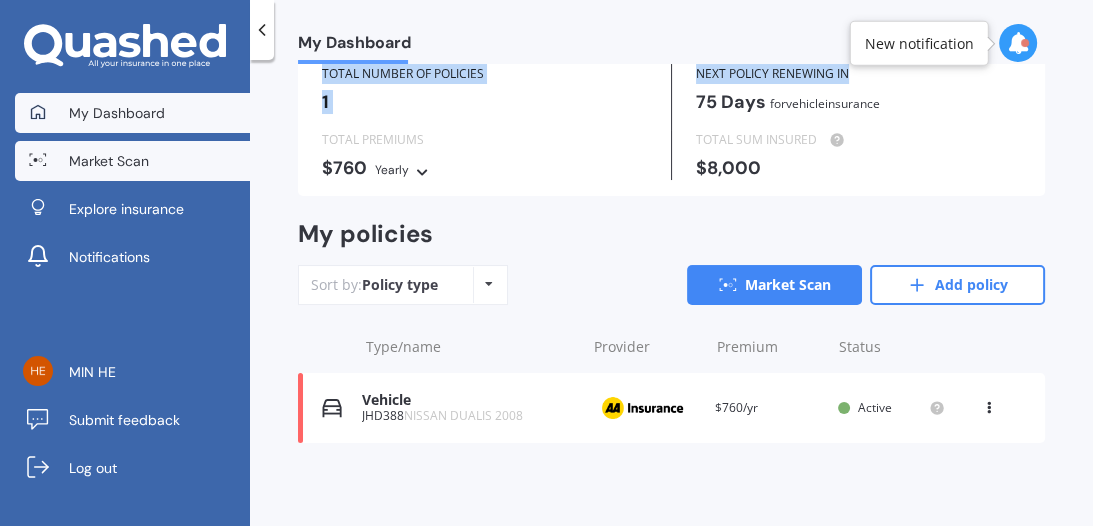 click on "Market Scan" at bounding box center (109, 161) 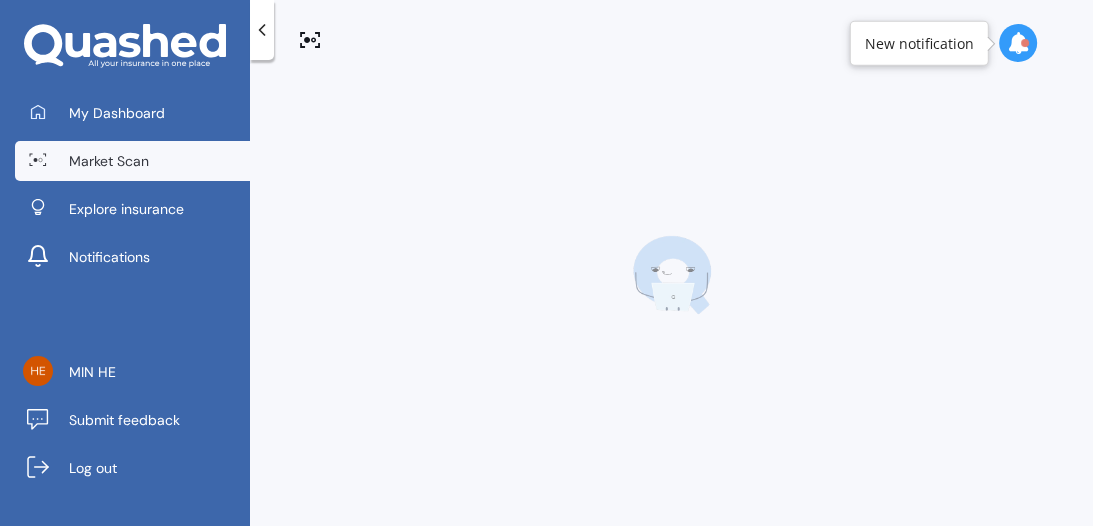 scroll, scrollTop: 0, scrollLeft: 0, axis: both 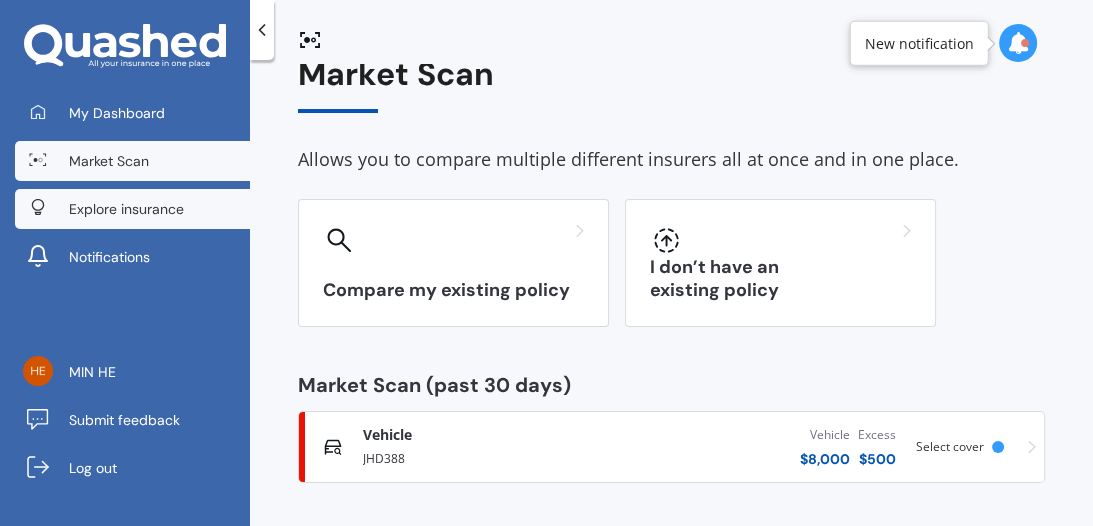 click on "Explore insurance" at bounding box center (126, 209) 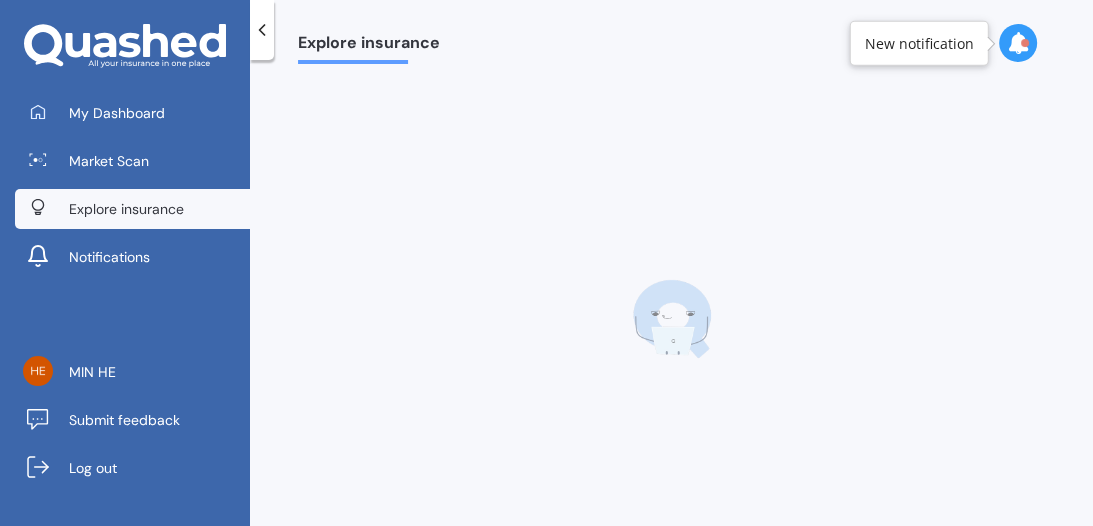scroll, scrollTop: 0, scrollLeft: 0, axis: both 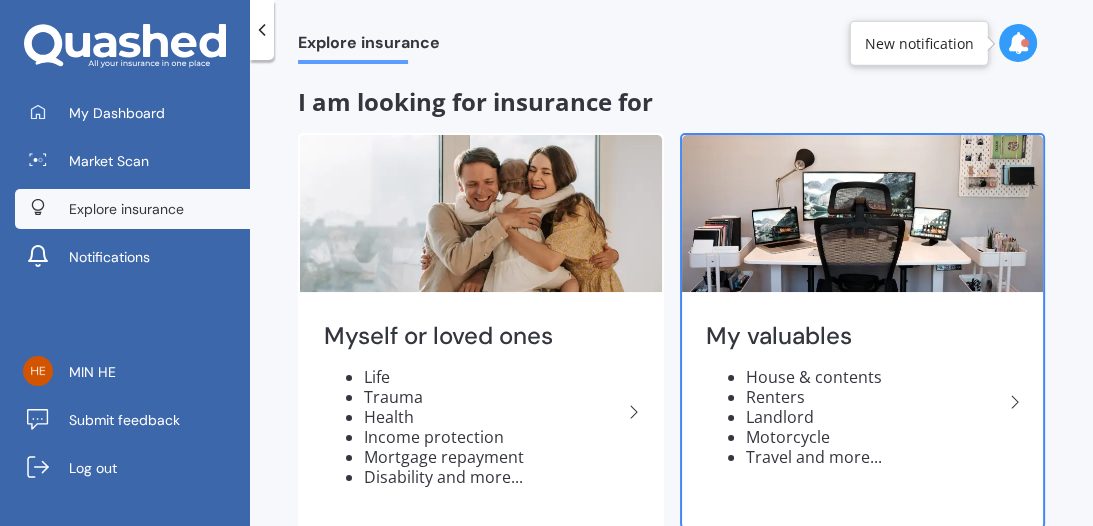click on "Renters" at bounding box center [875, 397] 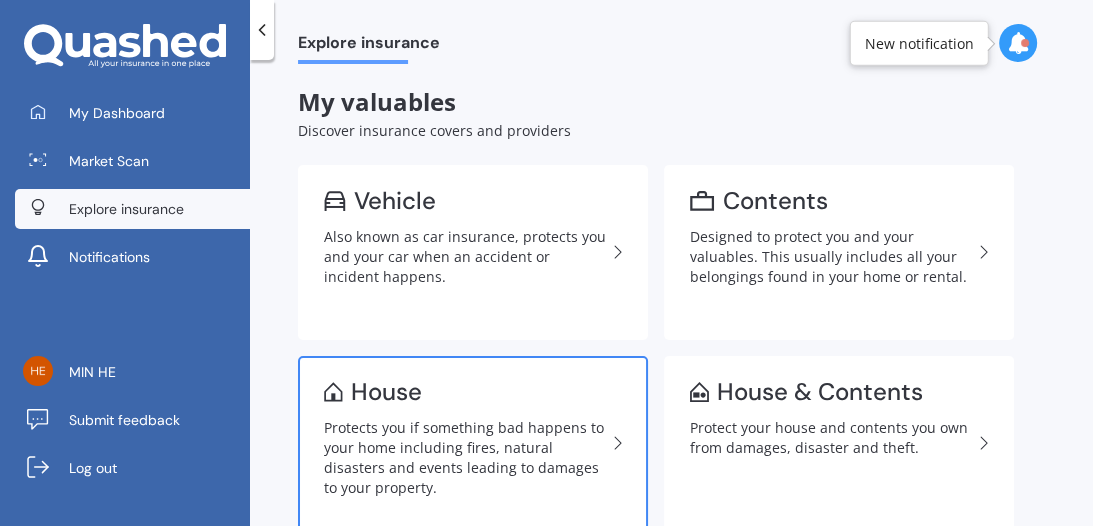 click on "Protects you if something bad happens to your home including fires, natural disasters and events leading to damages to your property." at bounding box center [465, 458] 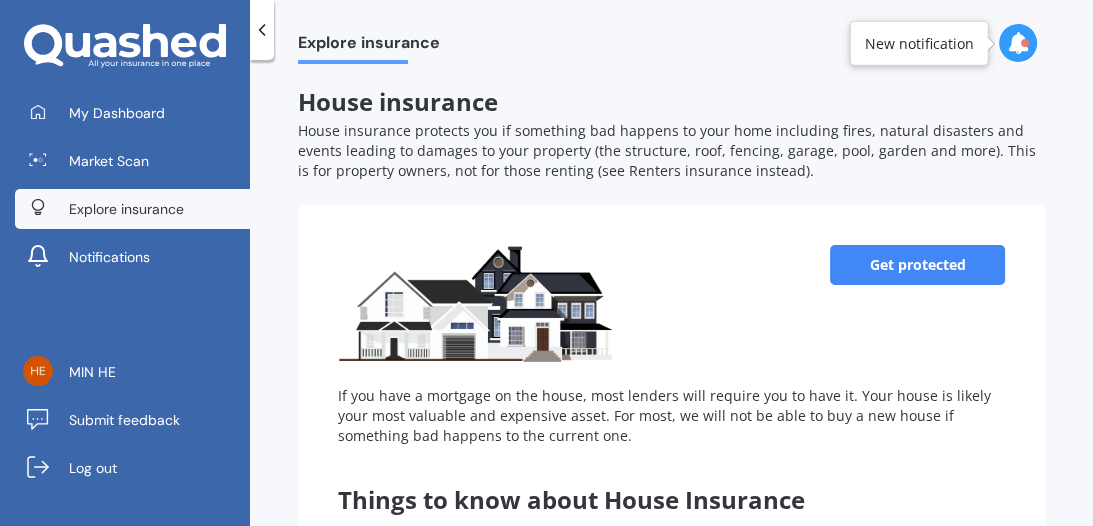 click on "Get protected" at bounding box center [917, 265] 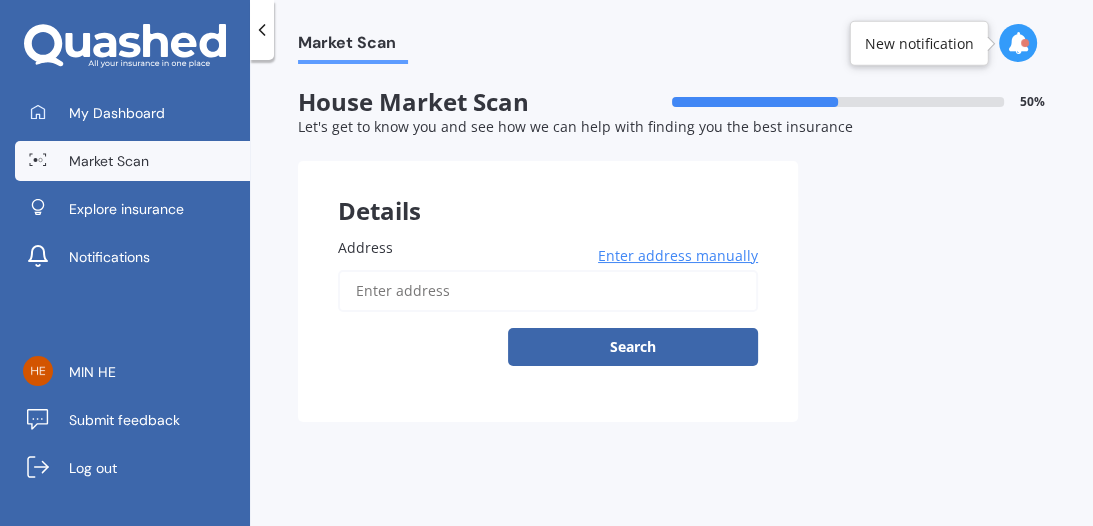 click on "Address" at bounding box center (548, 291) 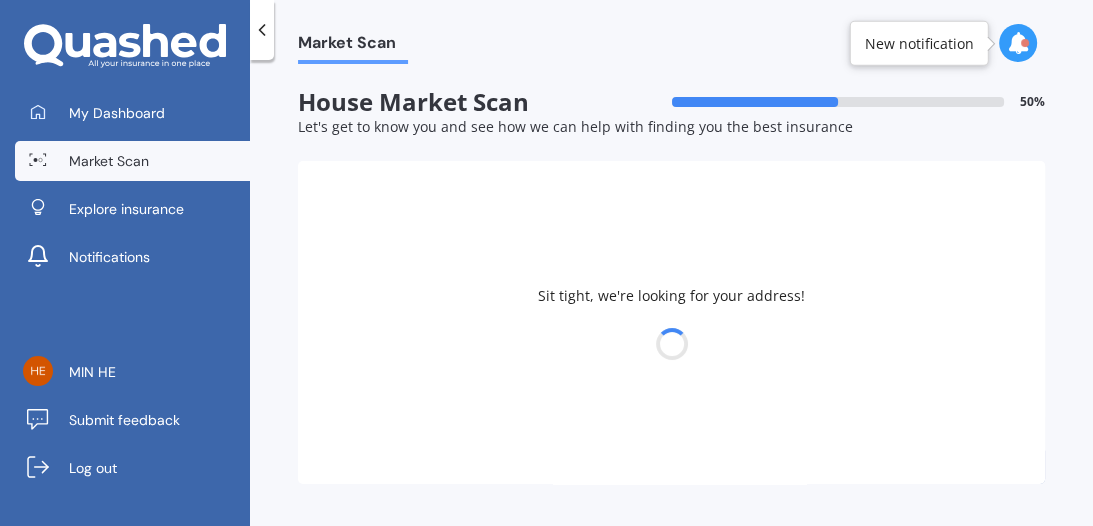 type on "[STREET_ADDRESS][PERSON_NAME]新西兰" 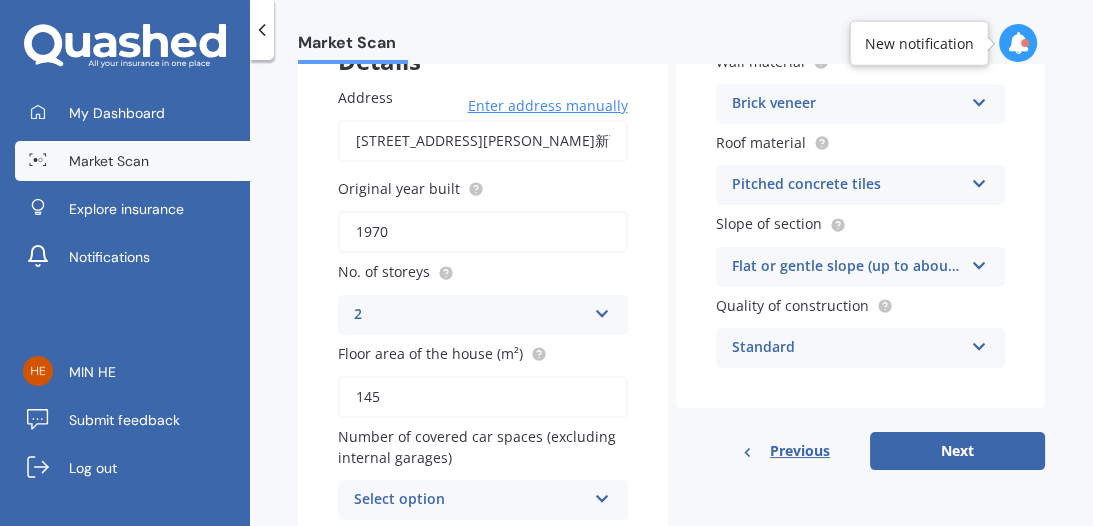 scroll, scrollTop: 155, scrollLeft: 0, axis: vertical 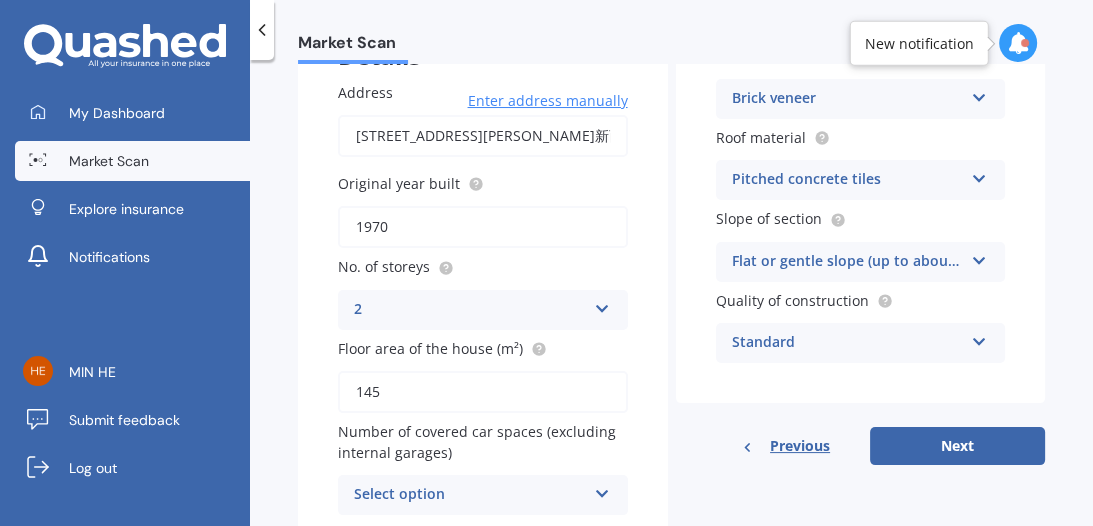 click at bounding box center (602, 305) 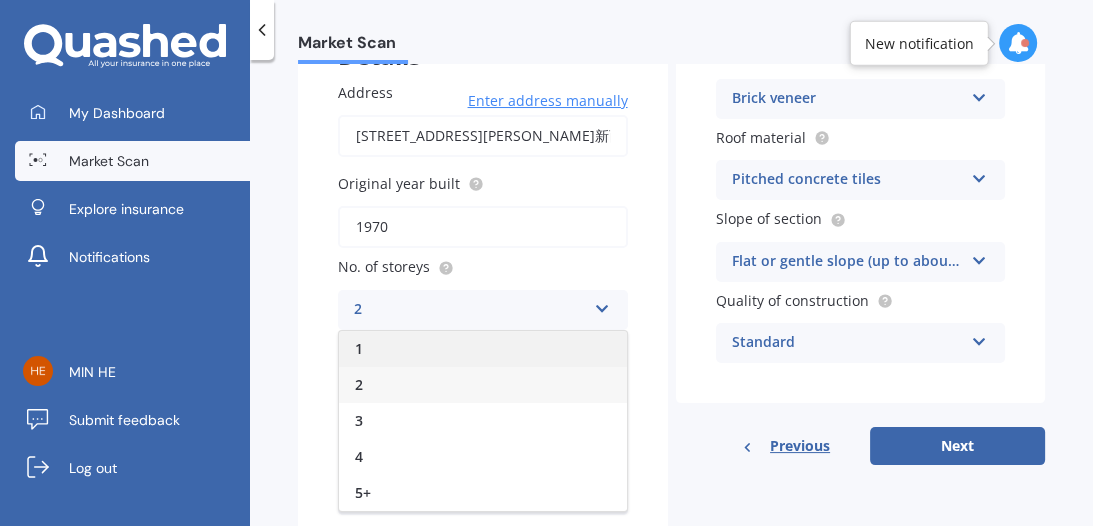 click on "1" at bounding box center (483, 349) 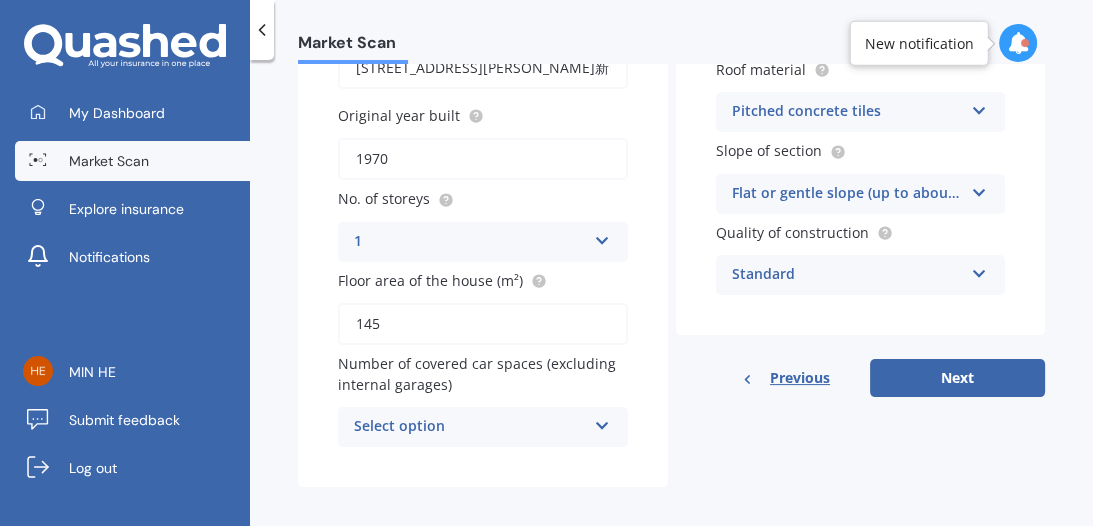 scroll, scrollTop: 234, scrollLeft: 0, axis: vertical 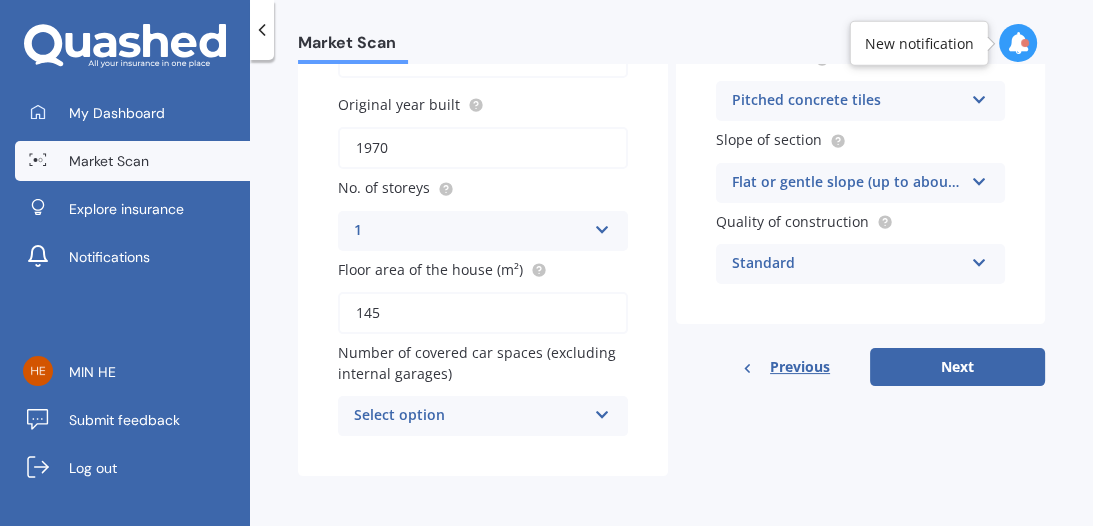 click at bounding box center [602, 411] 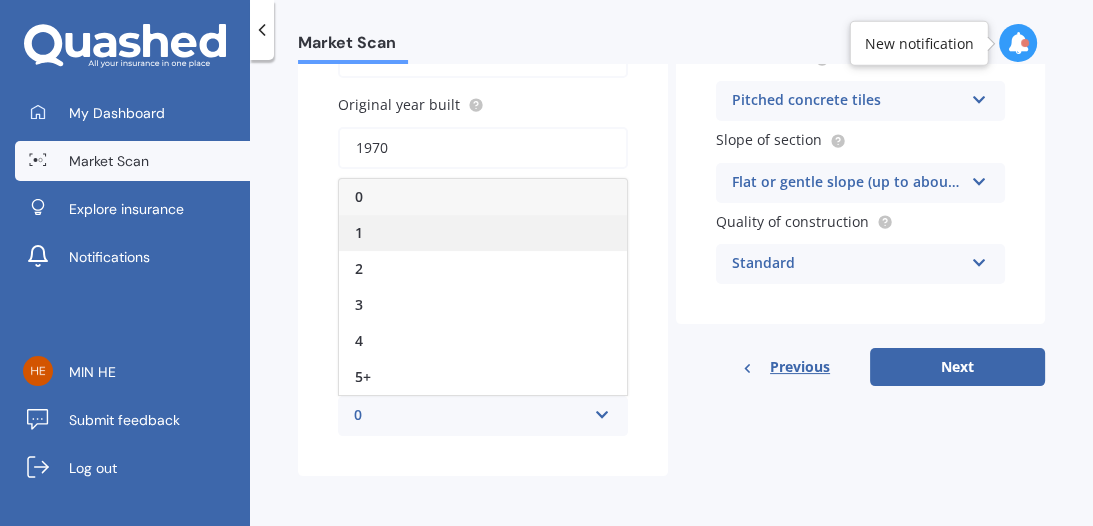 click on "1" at bounding box center (359, 232) 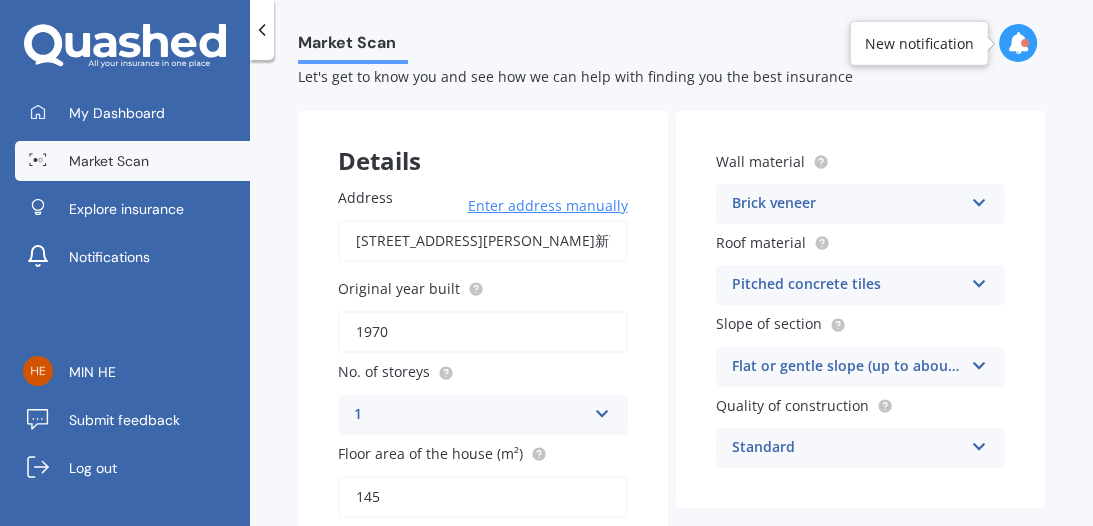 scroll, scrollTop: 52, scrollLeft: 0, axis: vertical 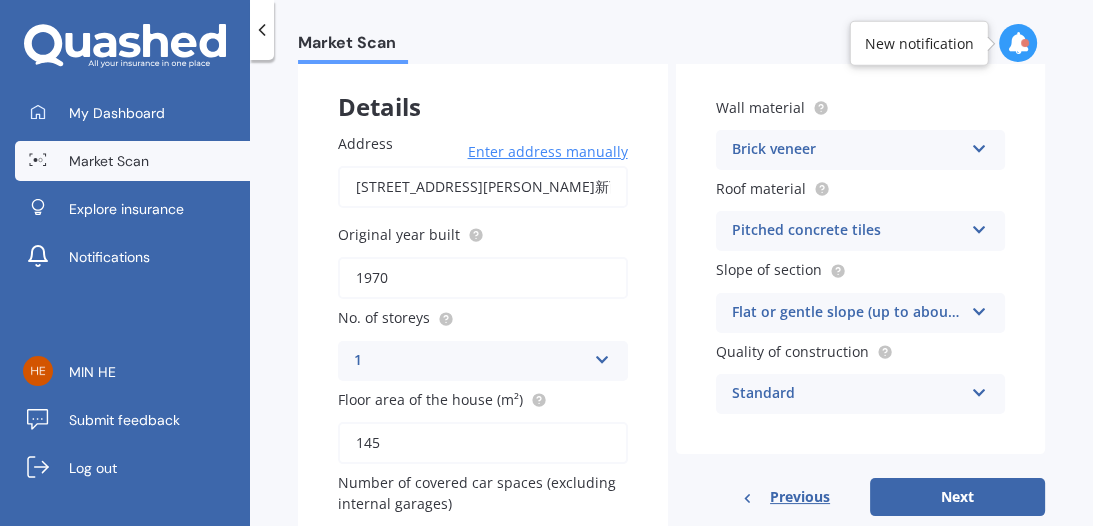click at bounding box center [979, 308] 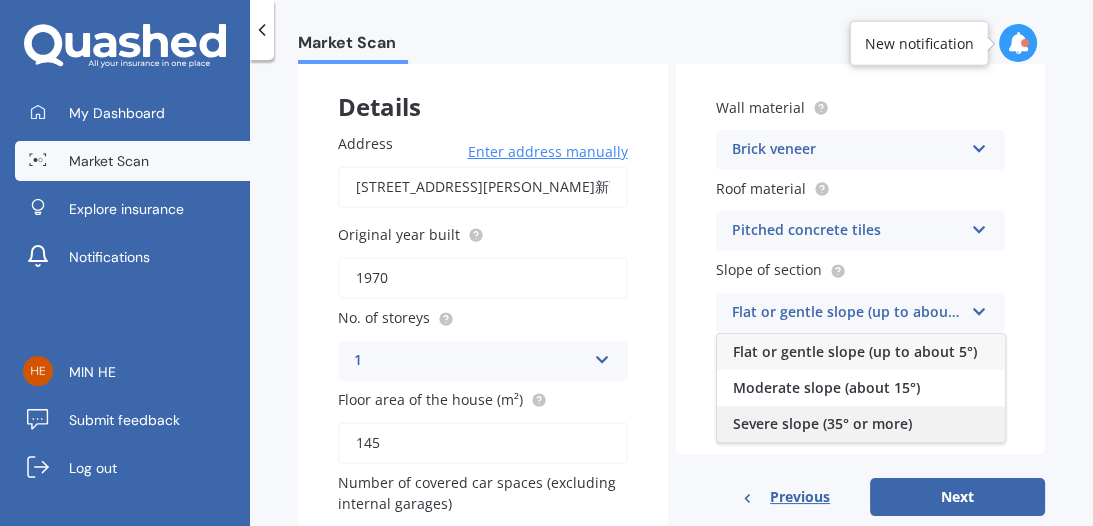 click on "Severe slope (35° or more)" at bounding box center (822, 423) 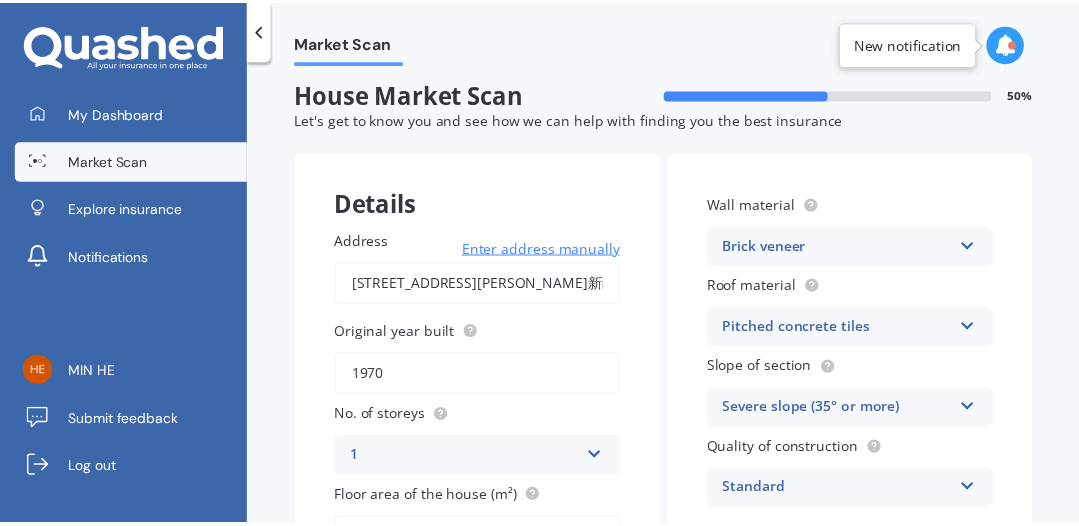 scroll, scrollTop: 0, scrollLeft: 0, axis: both 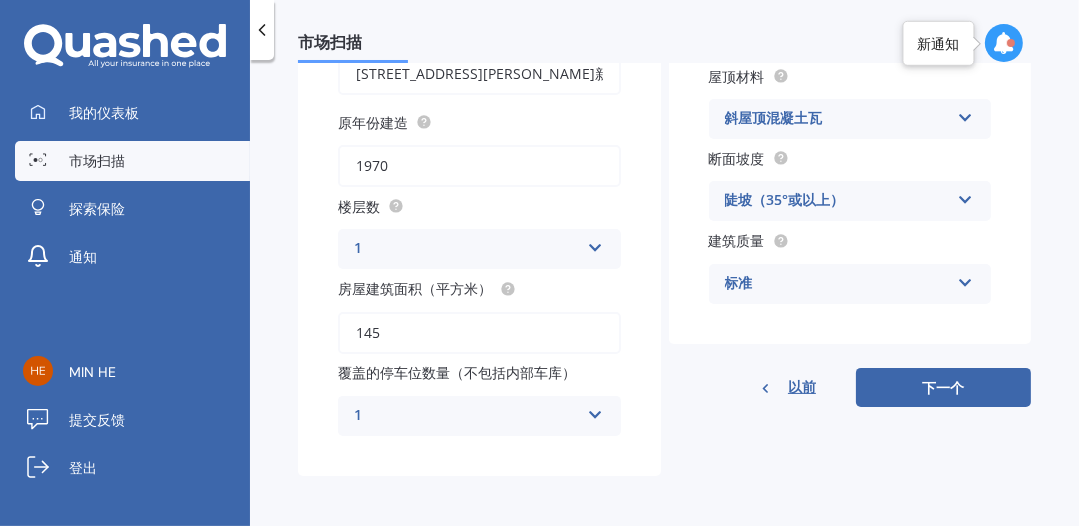 click at bounding box center [595, 411] 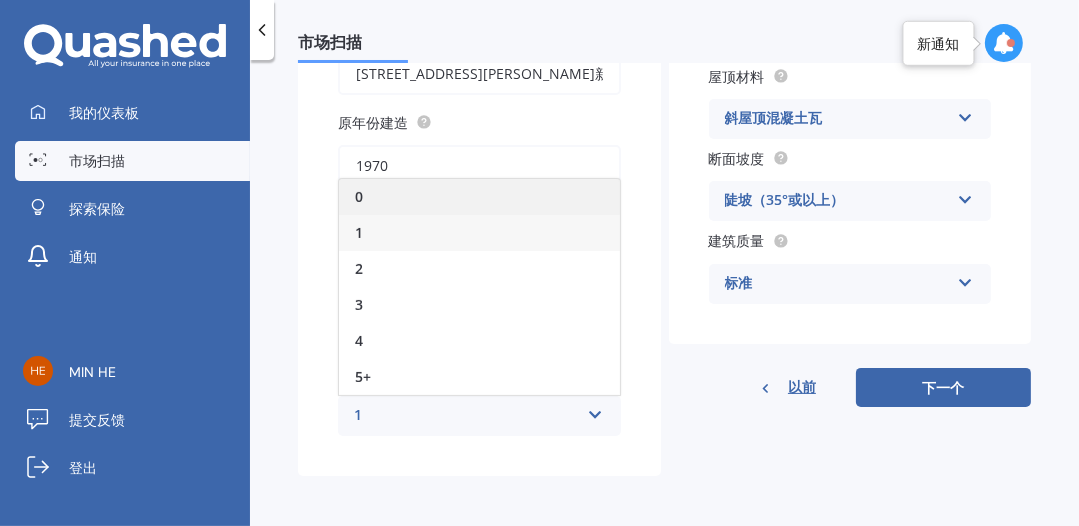 click on "0" at bounding box center [479, 197] 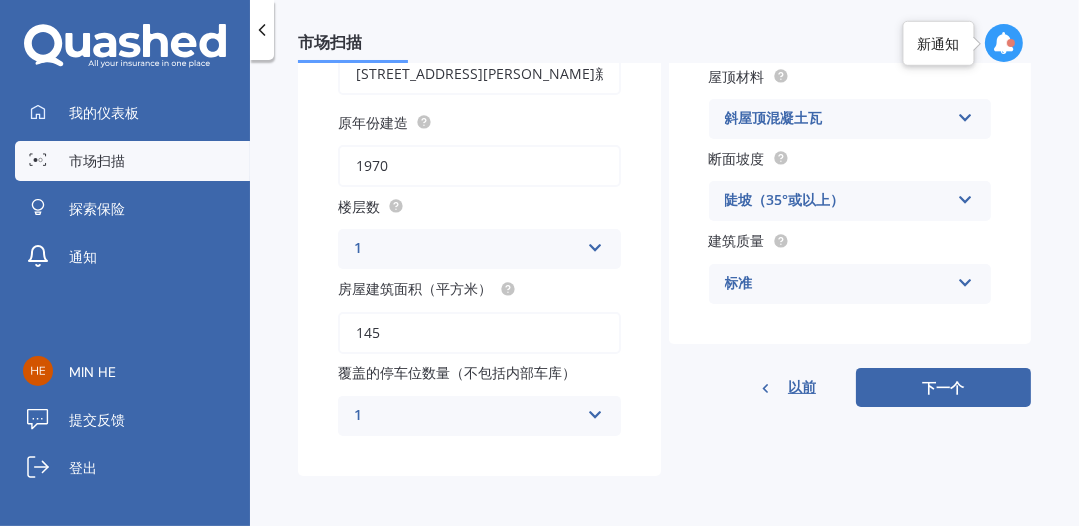 click at bounding box center (595, 411) 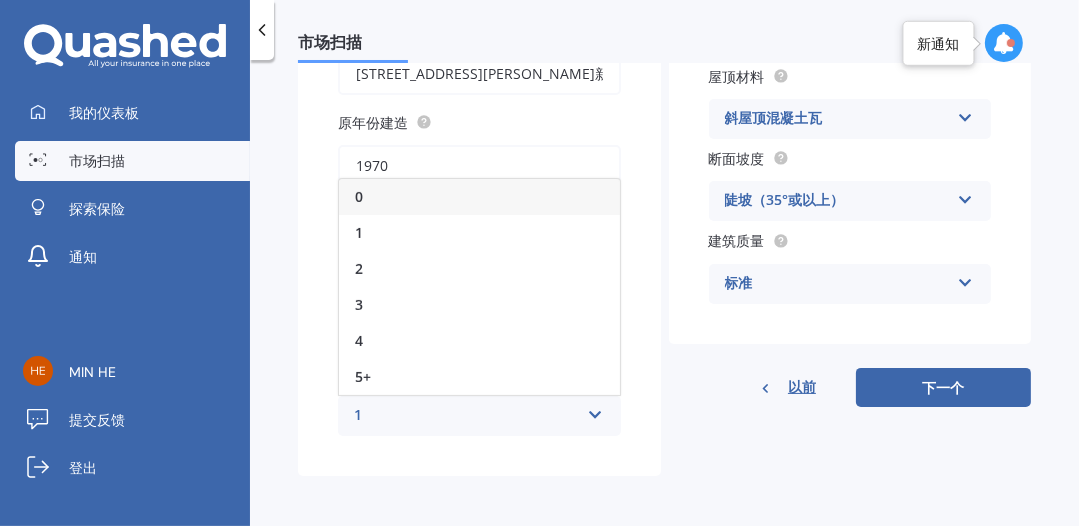 click on "0" at bounding box center (479, 197) 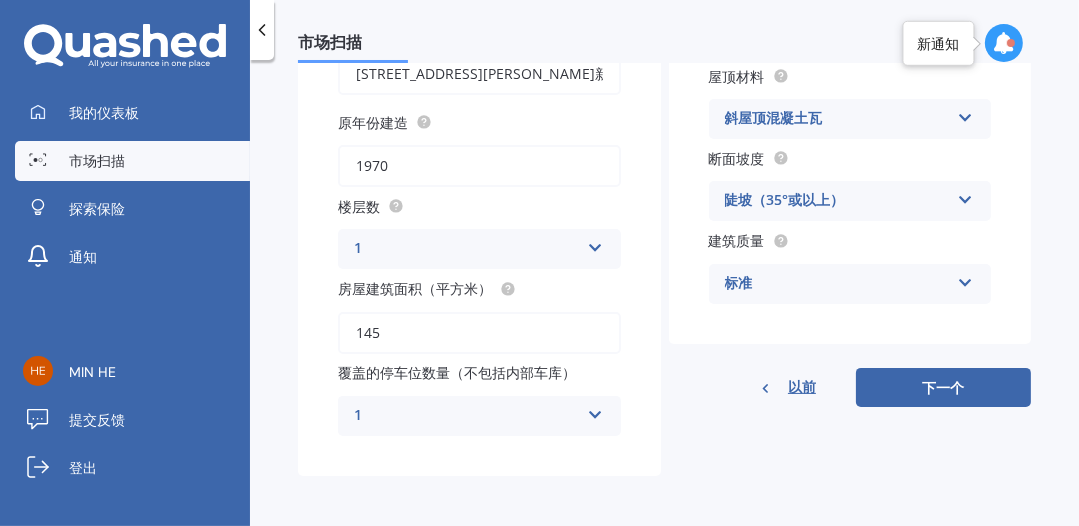 click at bounding box center (595, 411) 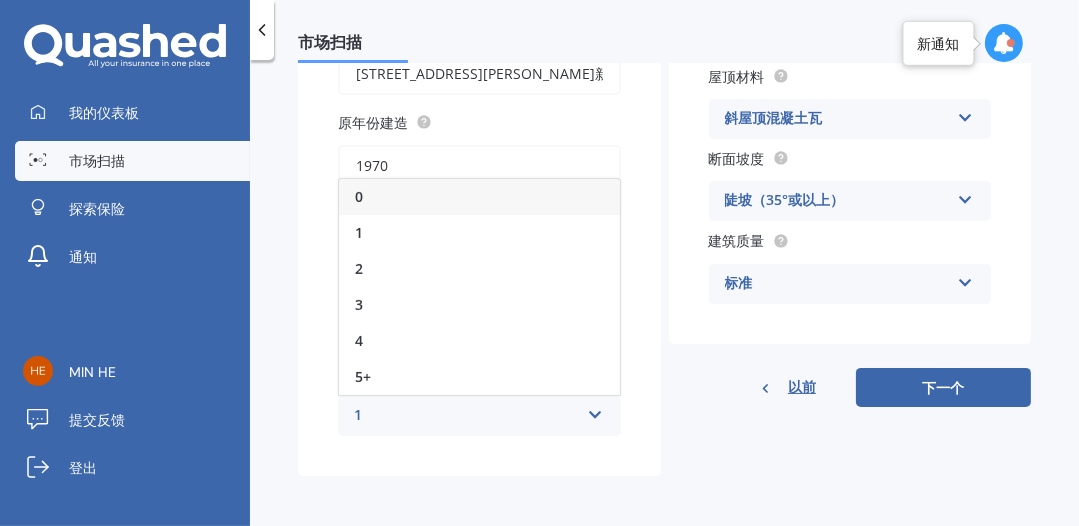 click on "0" at bounding box center (359, 196) 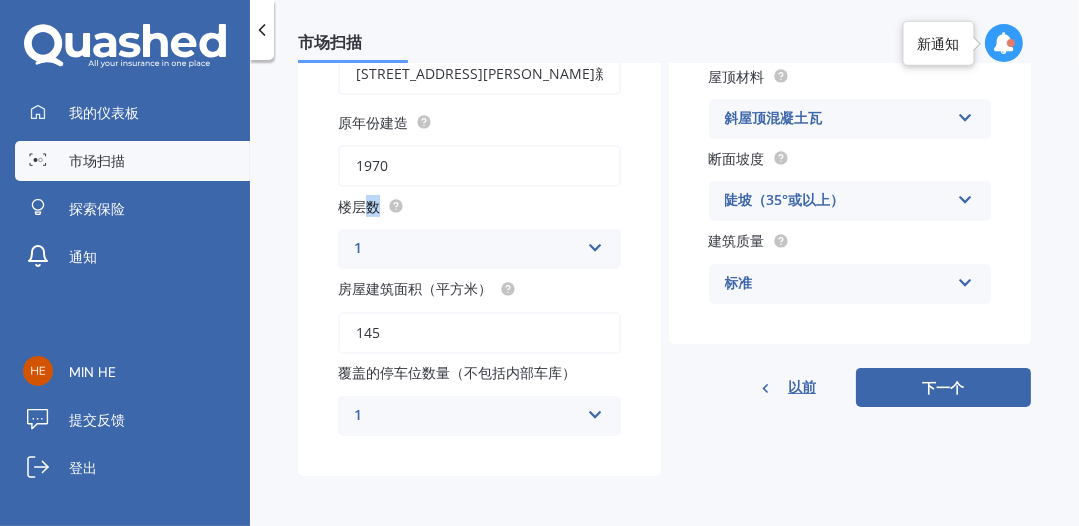 click on "楼层数" at bounding box center [371, 206] 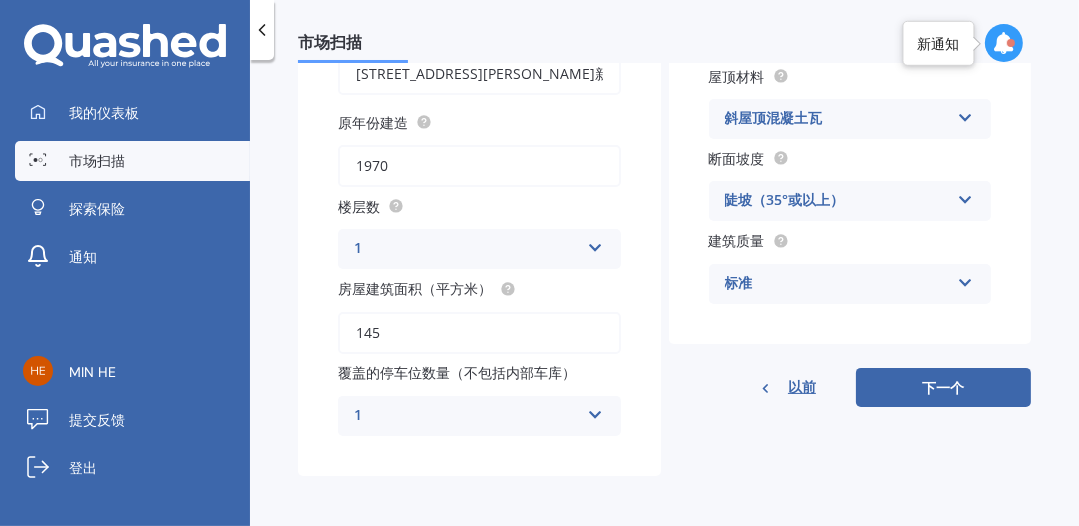 click at bounding box center [595, 411] 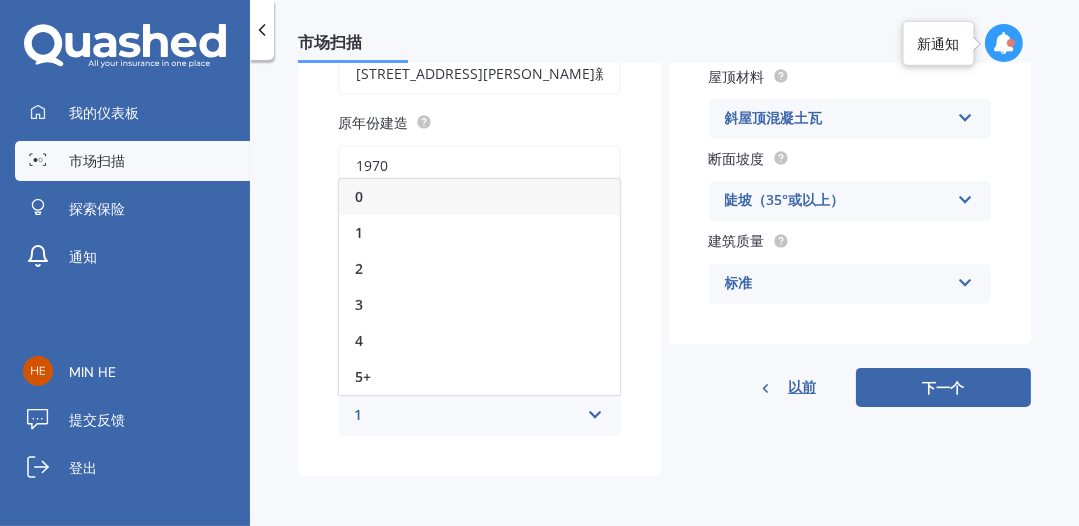 click on "0" at bounding box center (359, 196) 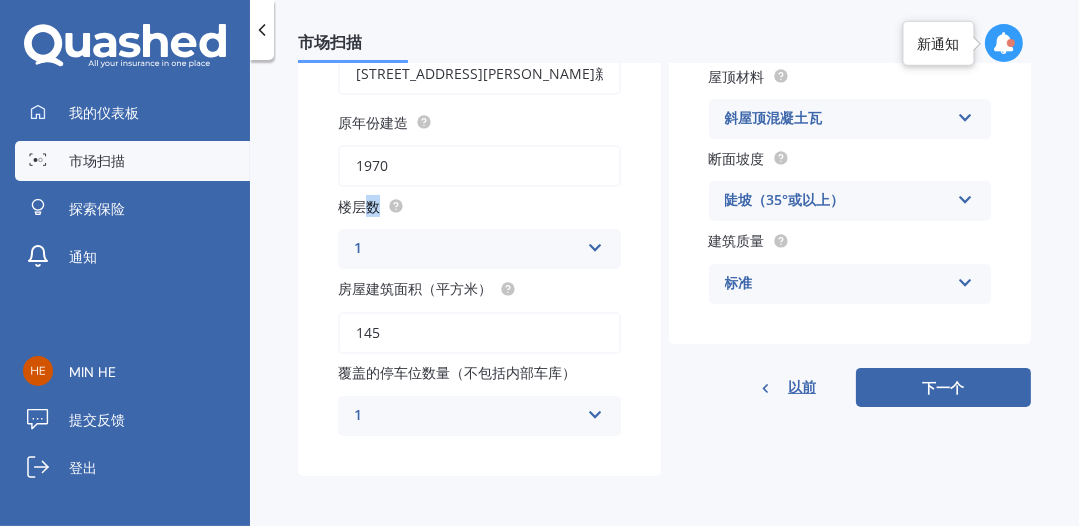 click on "楼层数" at bounding box center (359, 205) 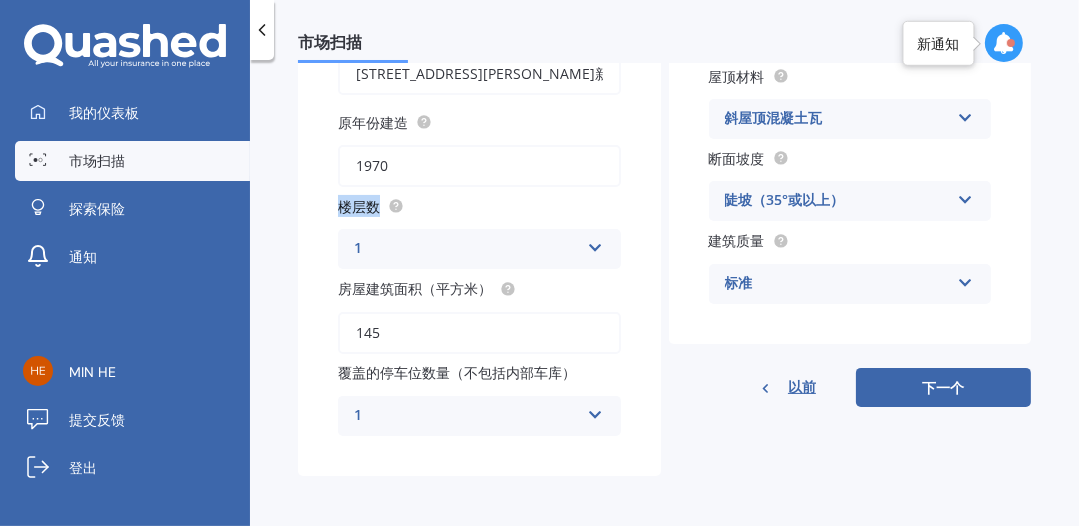 click on "楼层数" at bounding box center [359, 205] 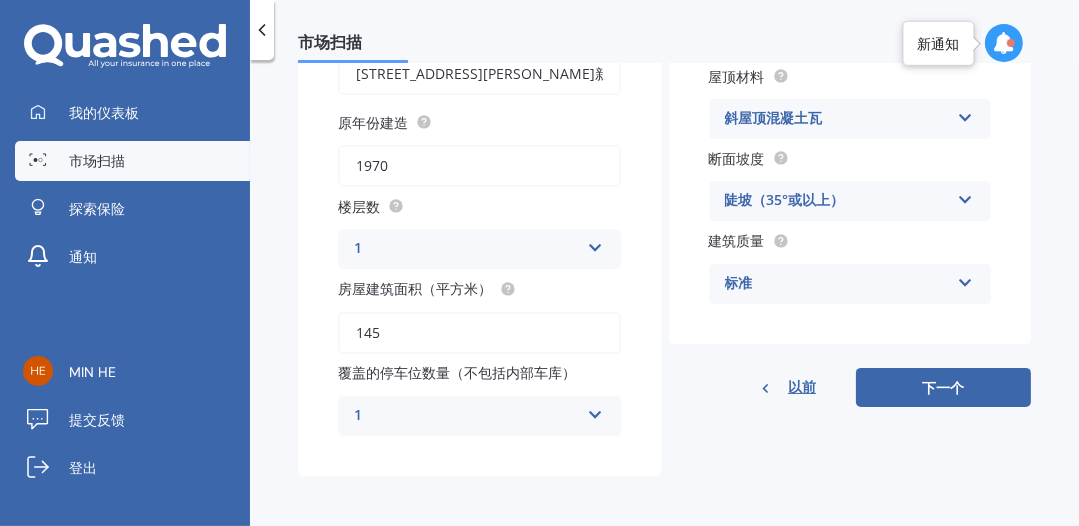 click at bounding box center (595, 411) 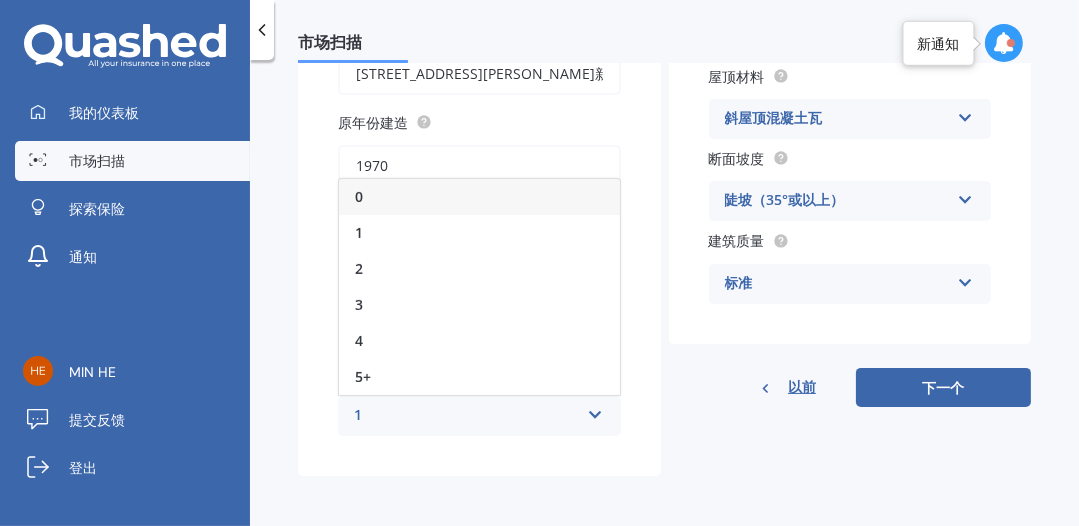 click on "2" at bounding box center (359, 268) 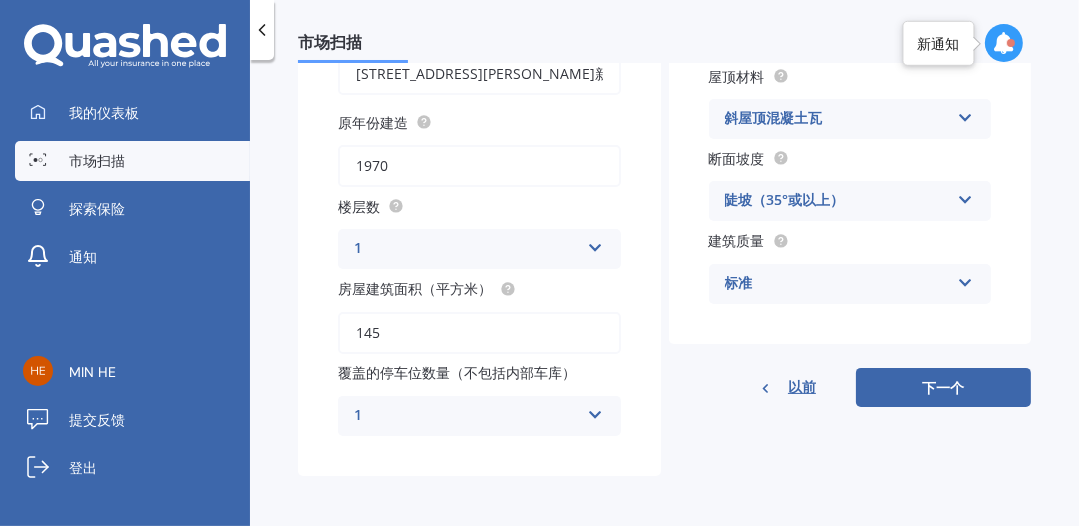 click at bounding box center (595, 411) 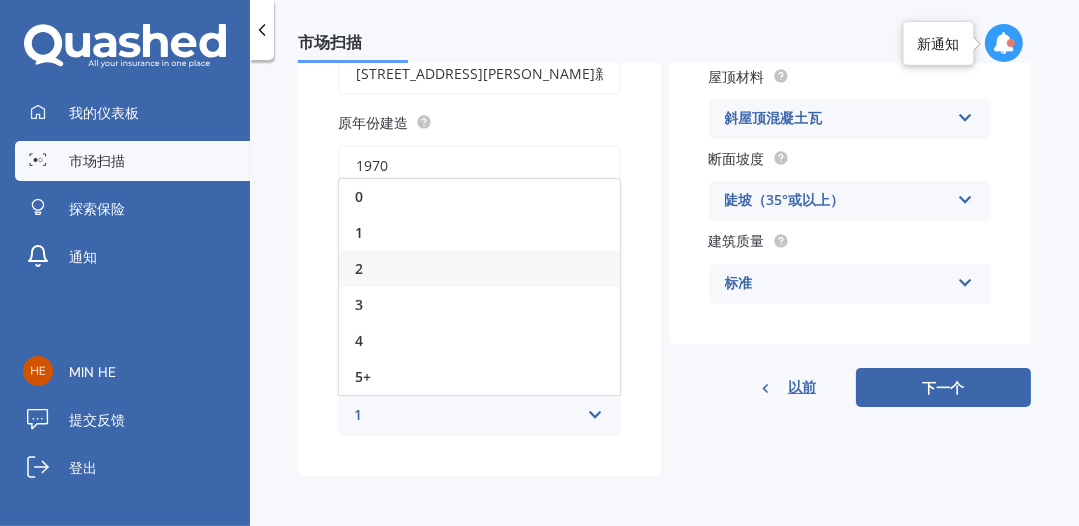 click on "2" at bounding box center [359, 268] 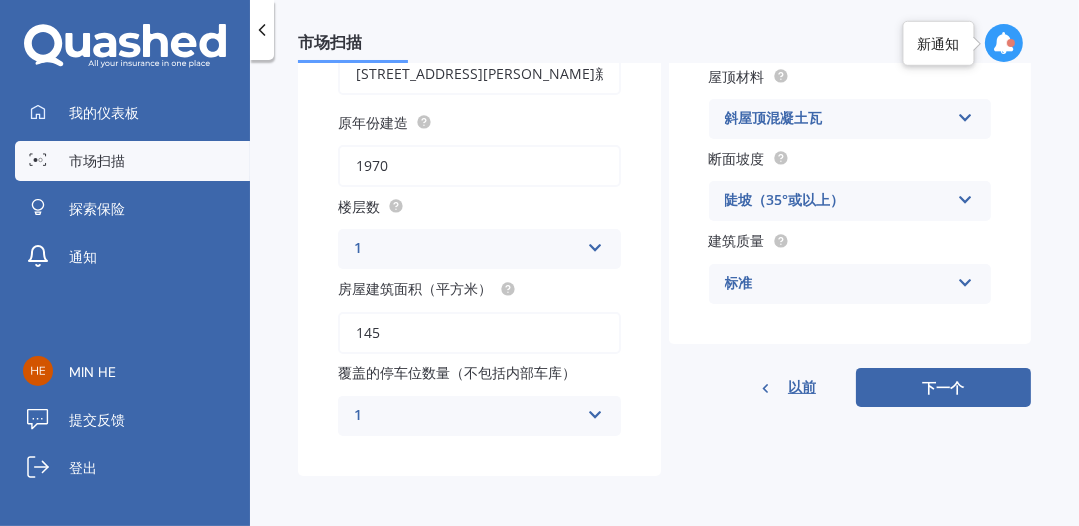 click at bounding box center (595, 411) 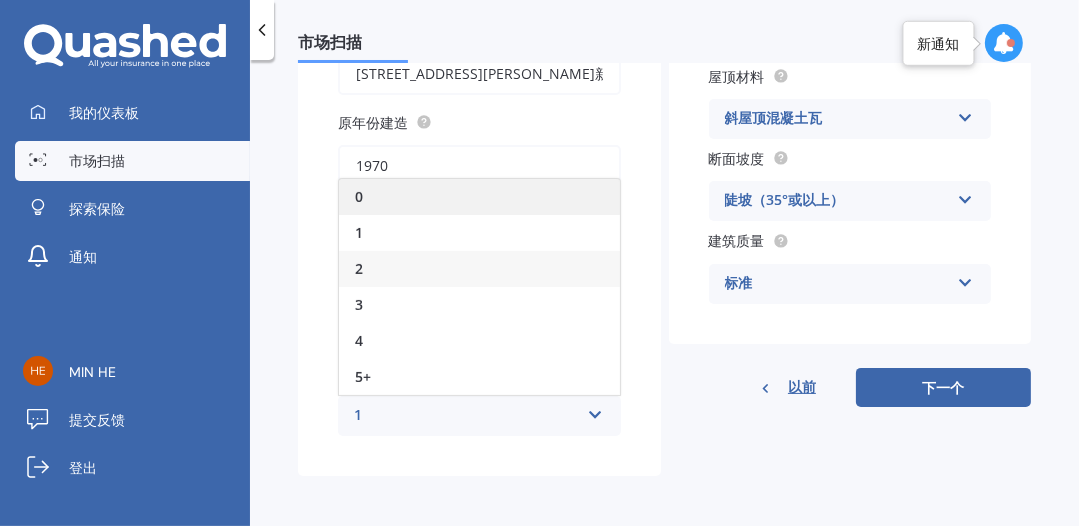 click on "0" at bounding box center (359, 196) 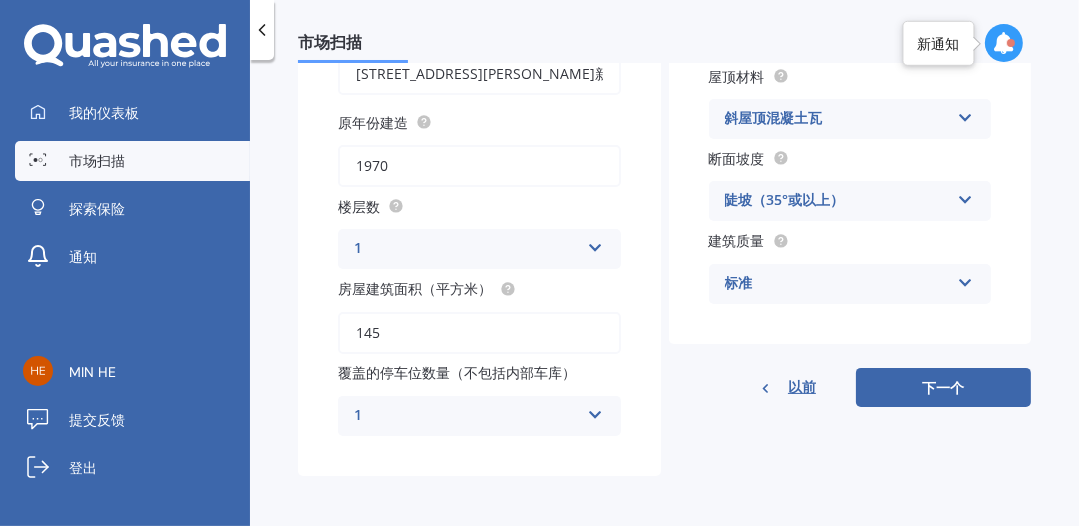 click on "1" at bounding box center [466, 416] 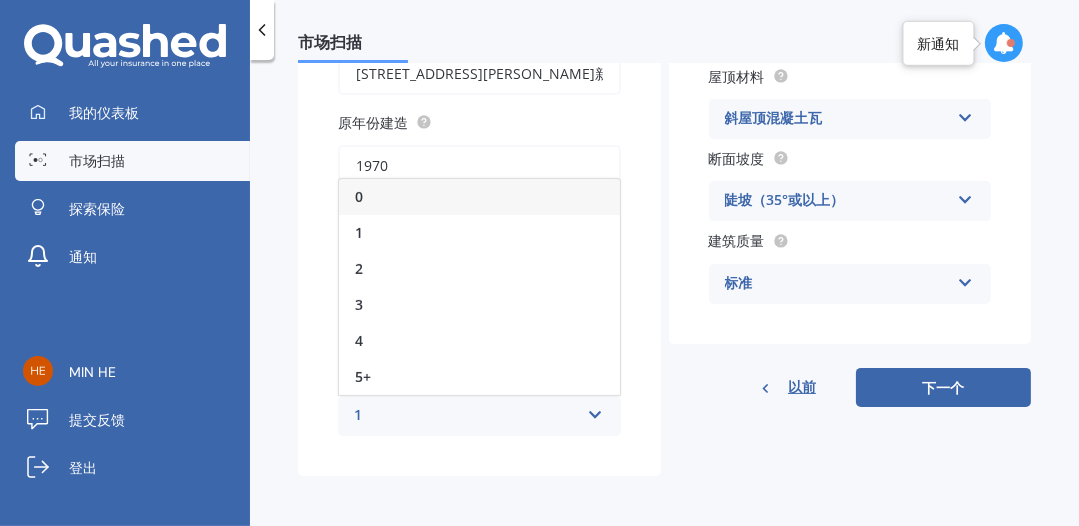 click on "1" at bounding box center (466, 416) 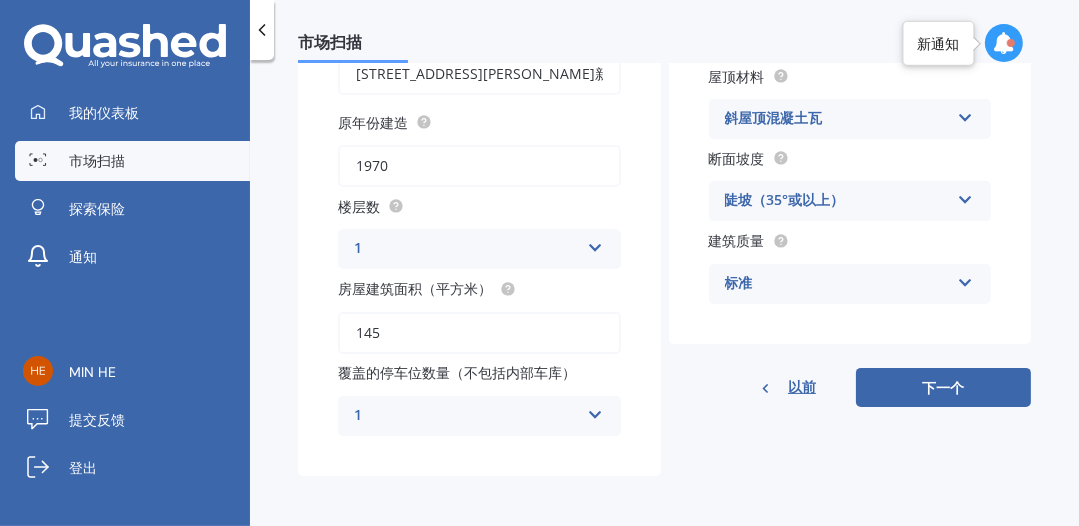 click on "1" at bounding box center (466, 416) 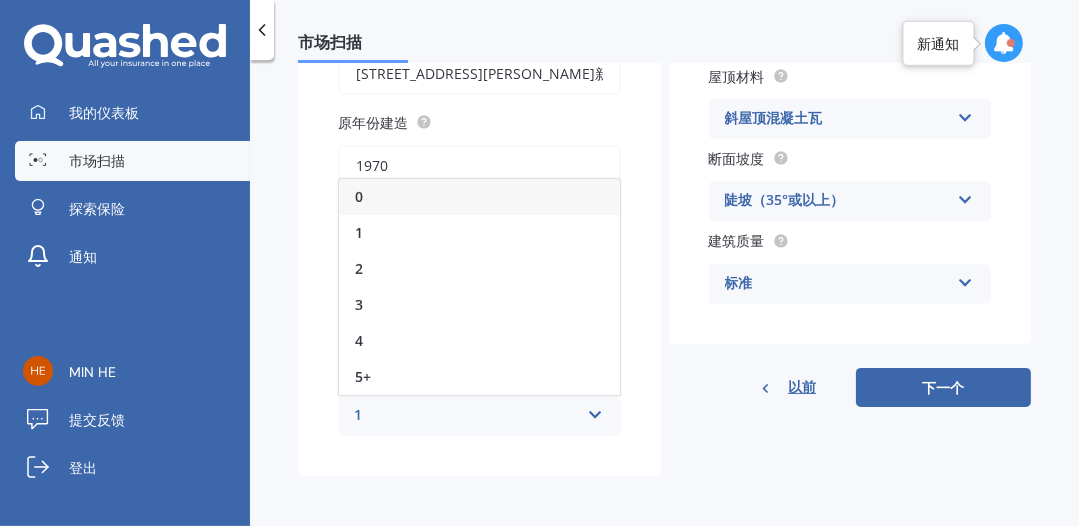 click on "1" at bounding box center (466, 416) 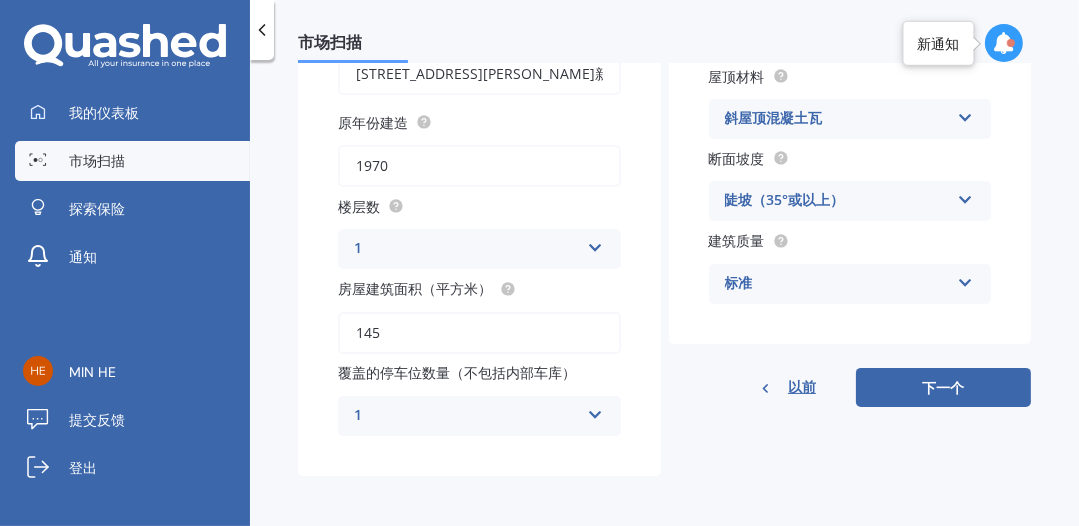 click on "1" at bounding box center (466, 416) 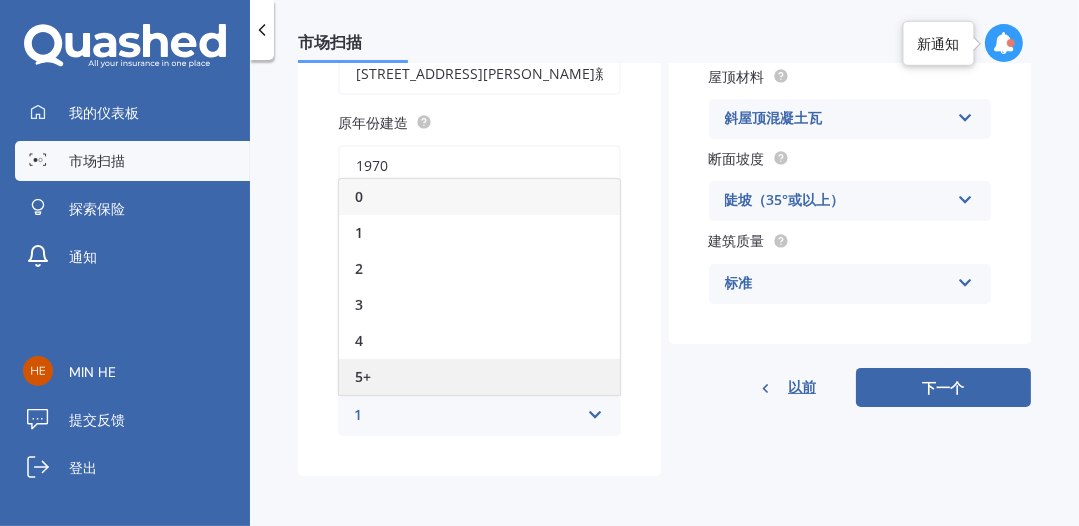 click on "5+" at bounding box center (363, 376) 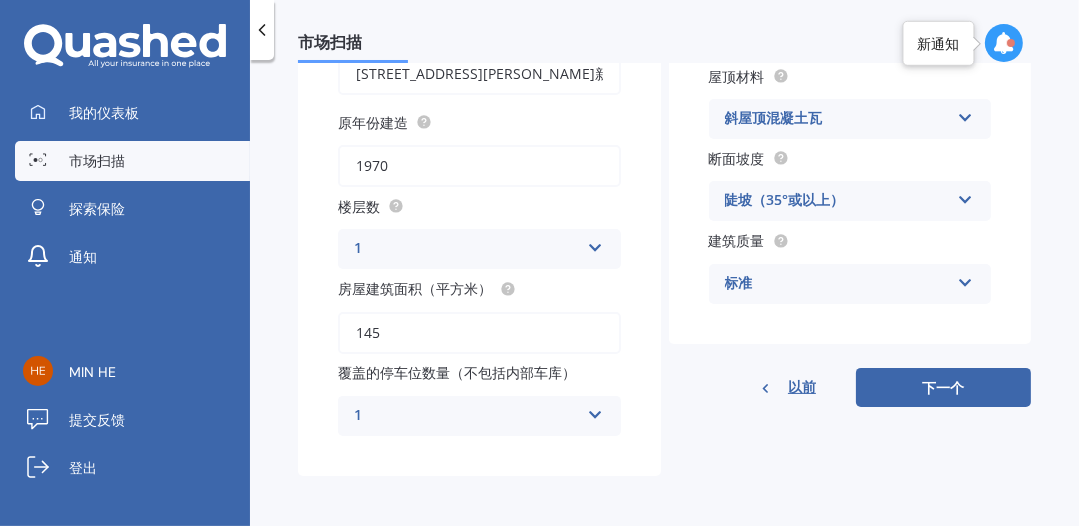 click at bounding box center [595, 411] 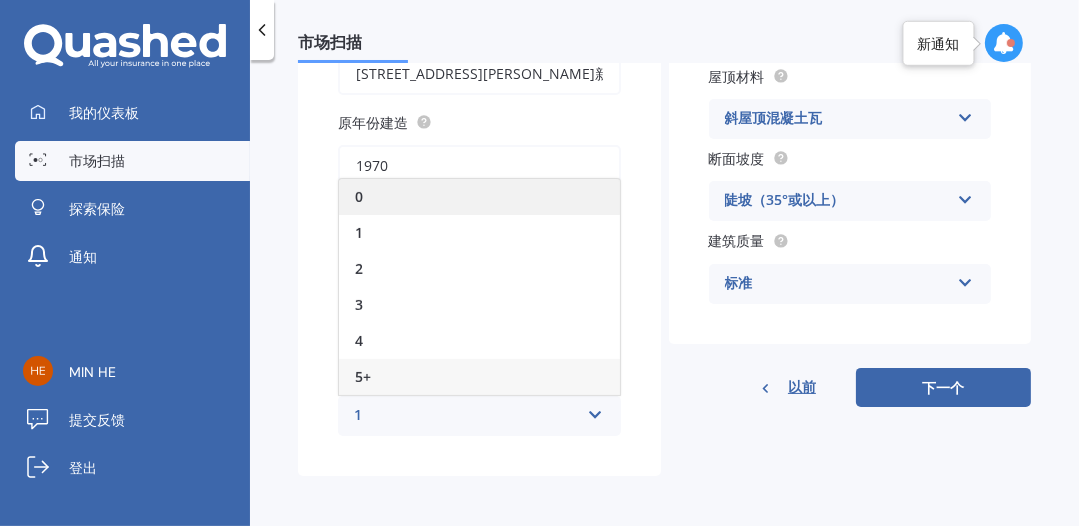 click on "0" at bounding box center [479, 197] 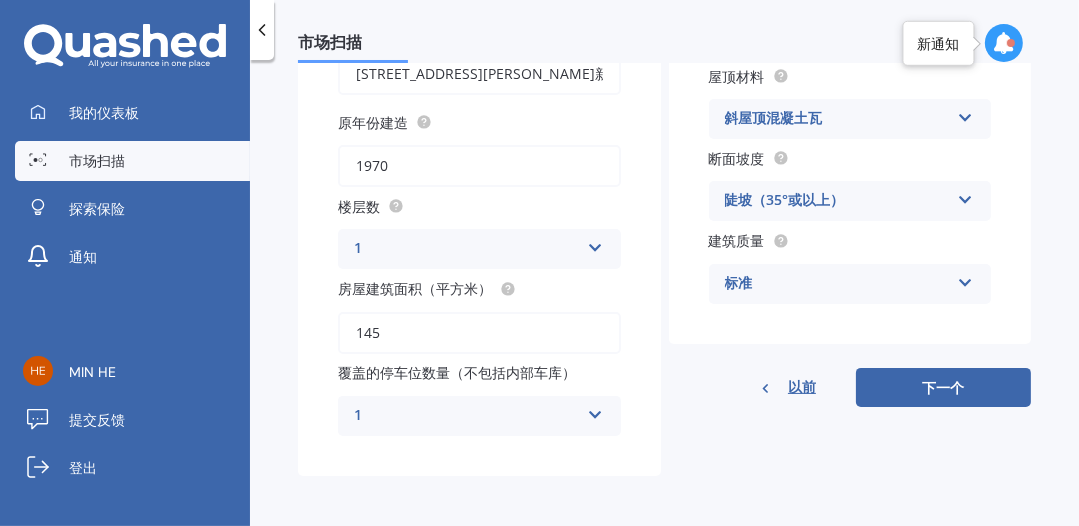 click at bounding box center [595, 244] 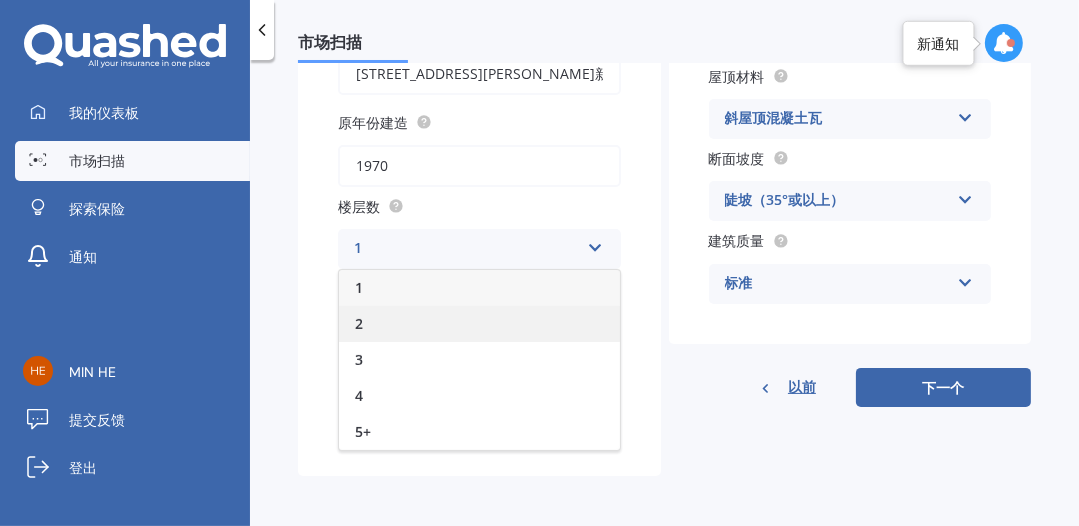 click on "2" at bounding box center (479, 324) 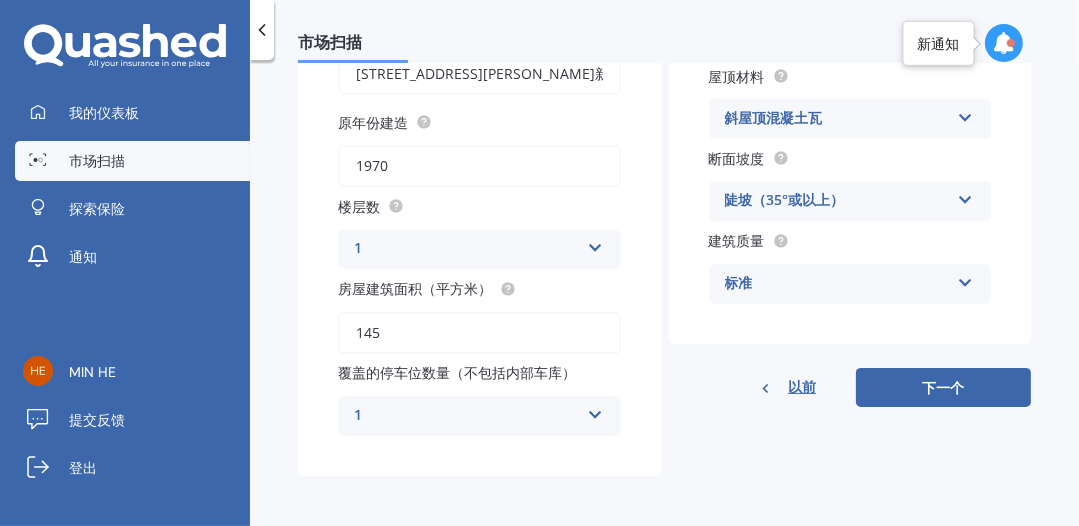 click at bounding box center (595, 244) 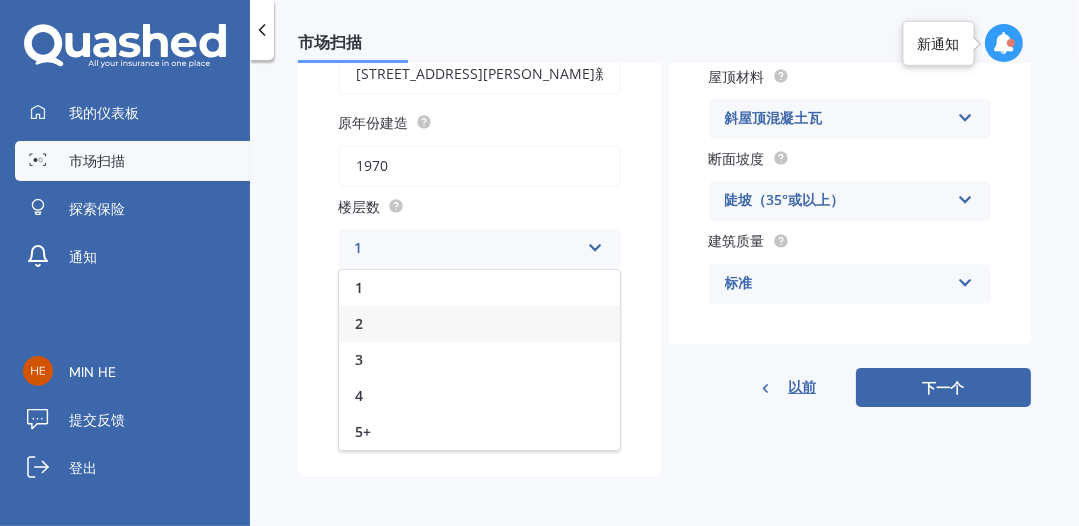 click on "2" at bounding box center (479, 324) 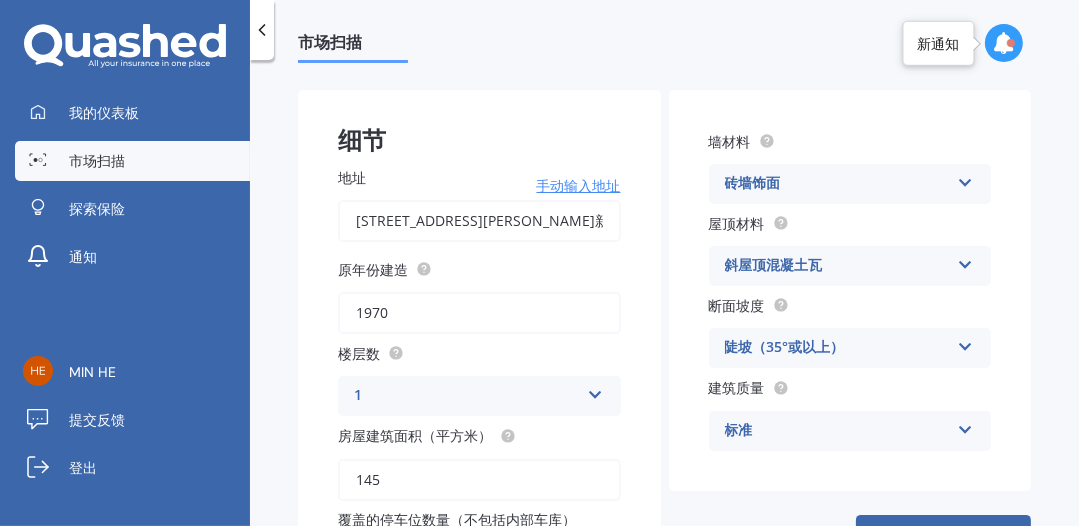 scroll, scrollTop: 72, scrollLeft: 0, axis: vertical 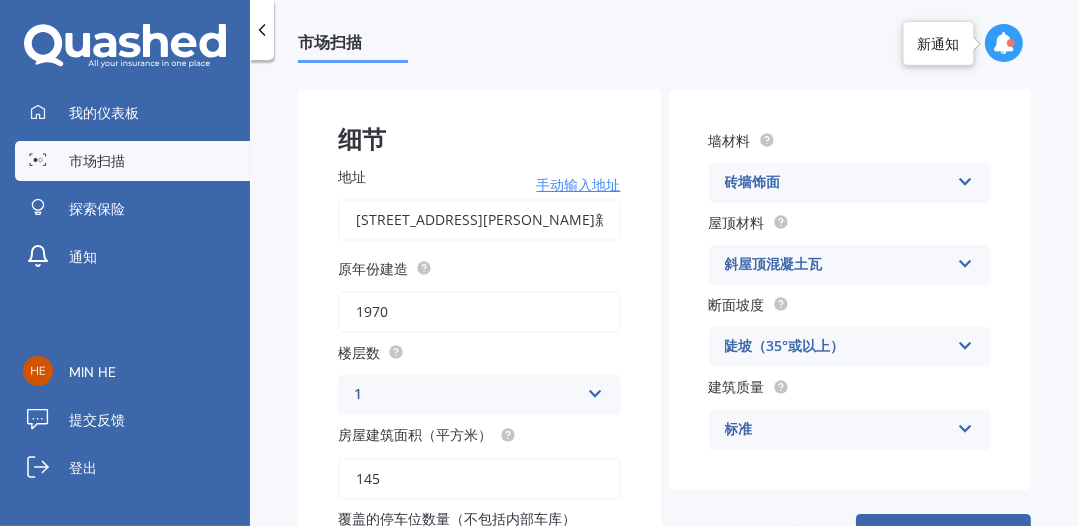 click at bounding box center [965, 260] 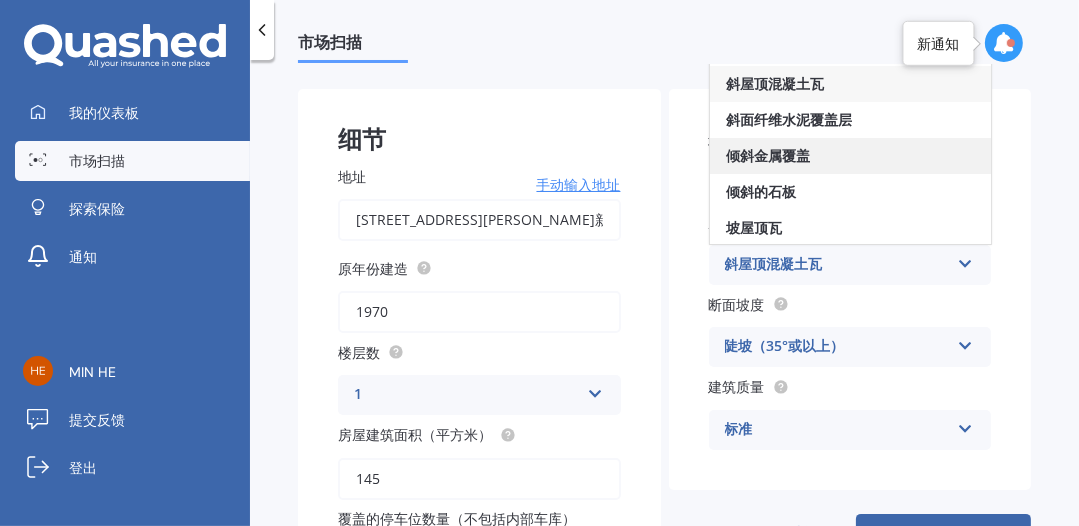click on "倾斜金属覆盖" at bounding box center [768, 155] 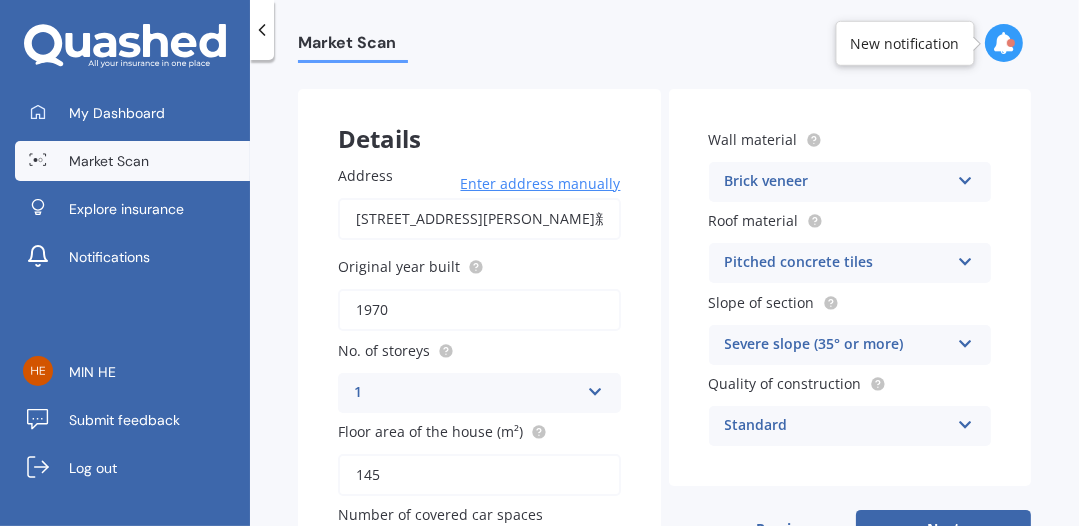 click on "Market Scan" at bounding box center (664, 32) 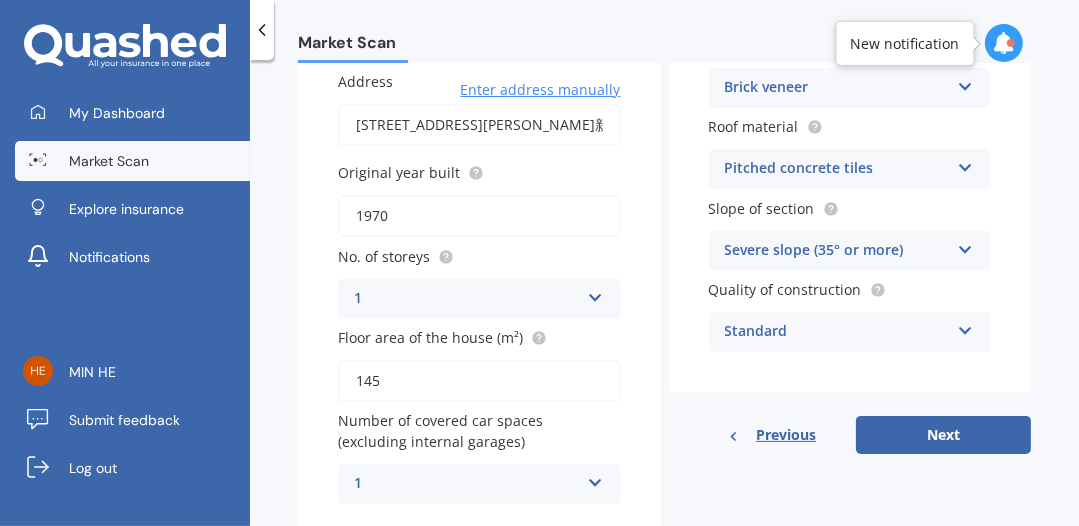 scroll, scrollTop: 234, scrollLeft: 0, axis: vertical 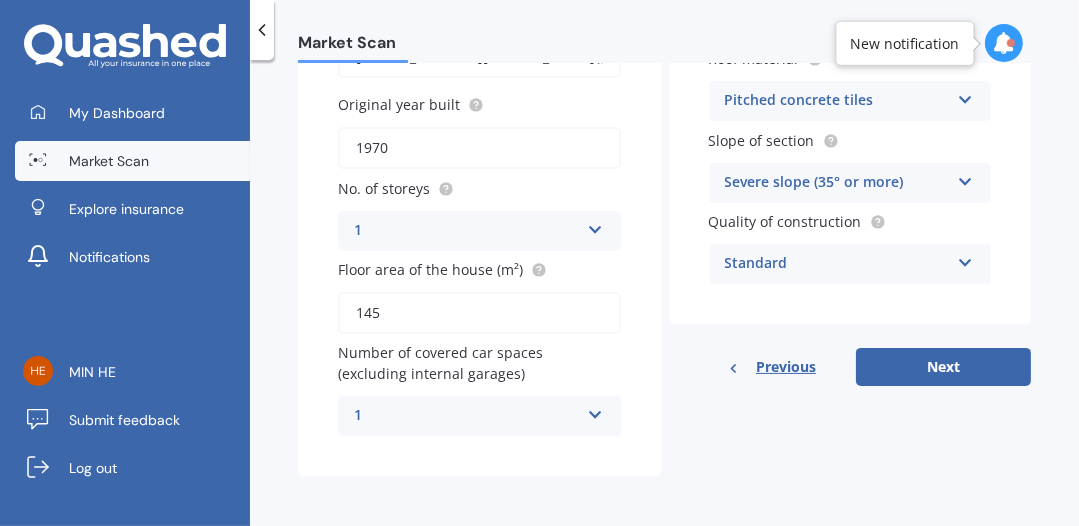 click at bounding box center (595, 411) 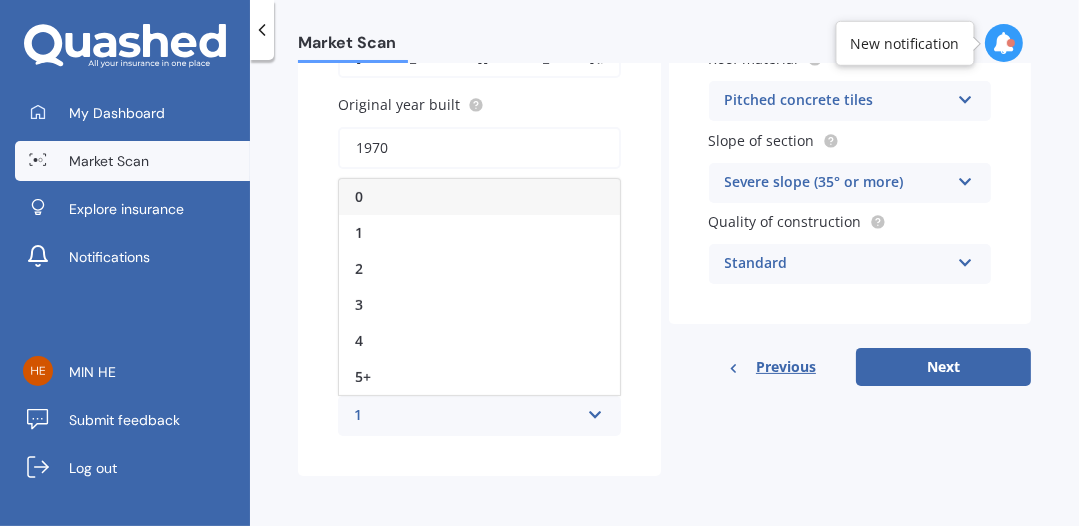 click on "0" at bounding box center (359, 196) 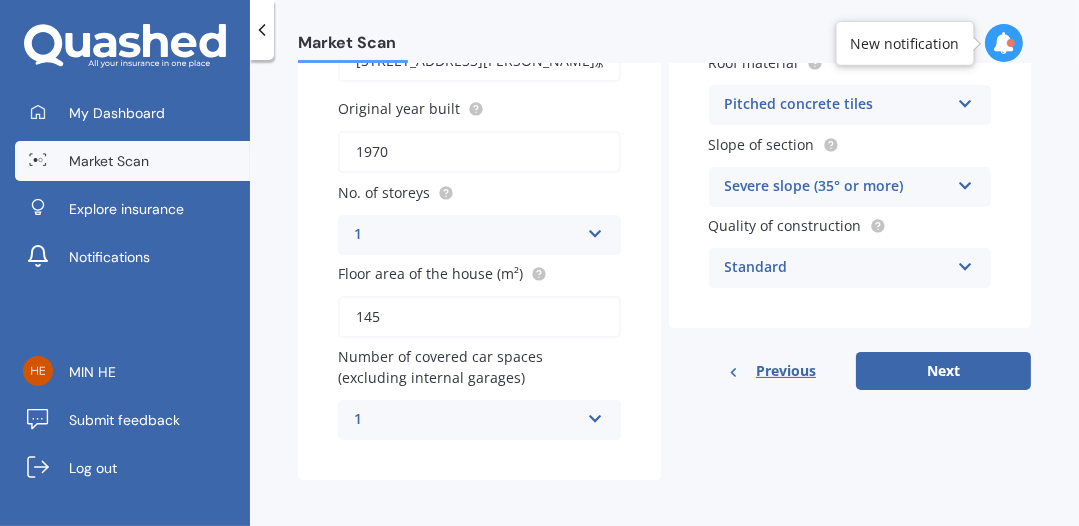 scroll, scrollTop: 234, scrollLeft: 0, axis: vertical 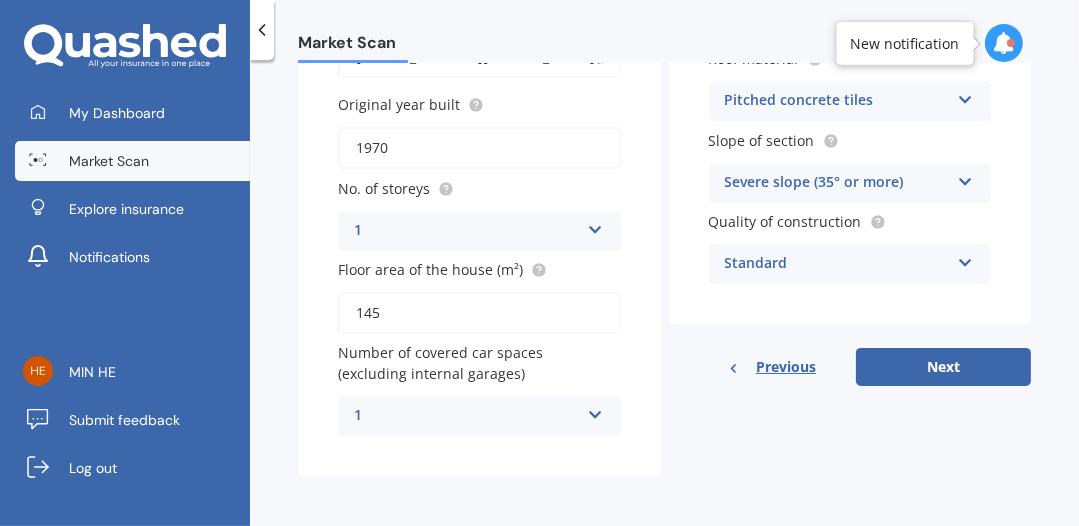 click on "1" at bounding box center [466, 416] 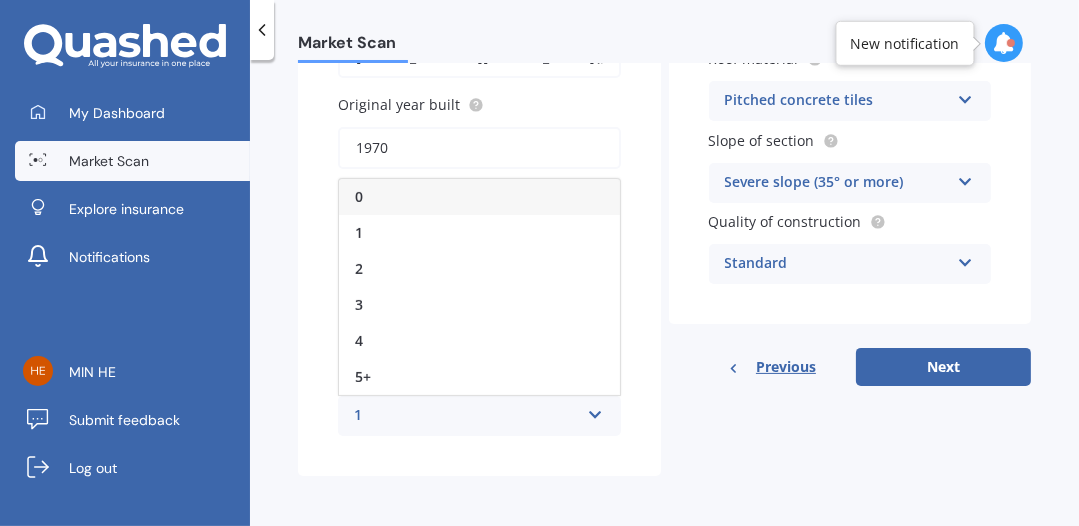 click on "0" at bounding box center (479, 197) 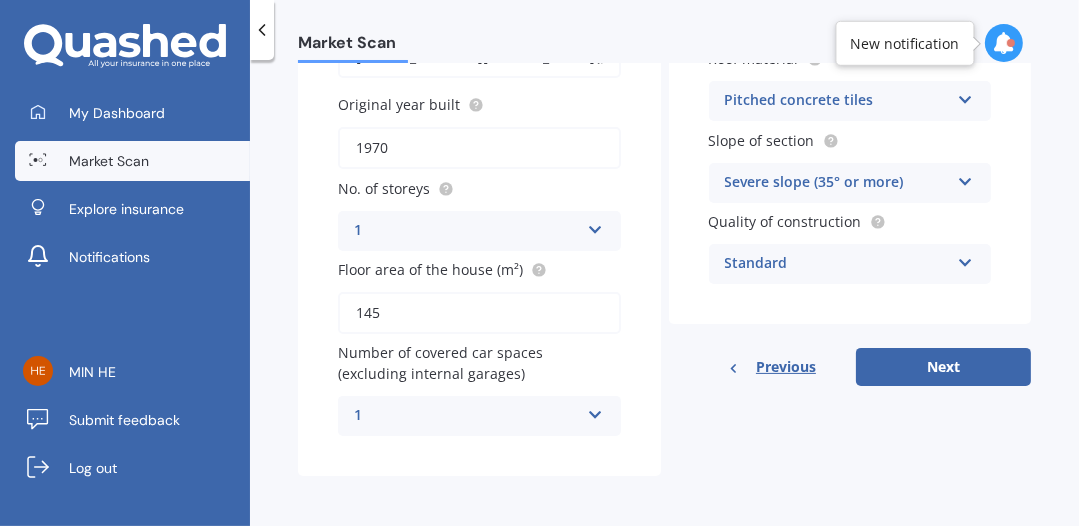 click at bounding box center [595, 226] 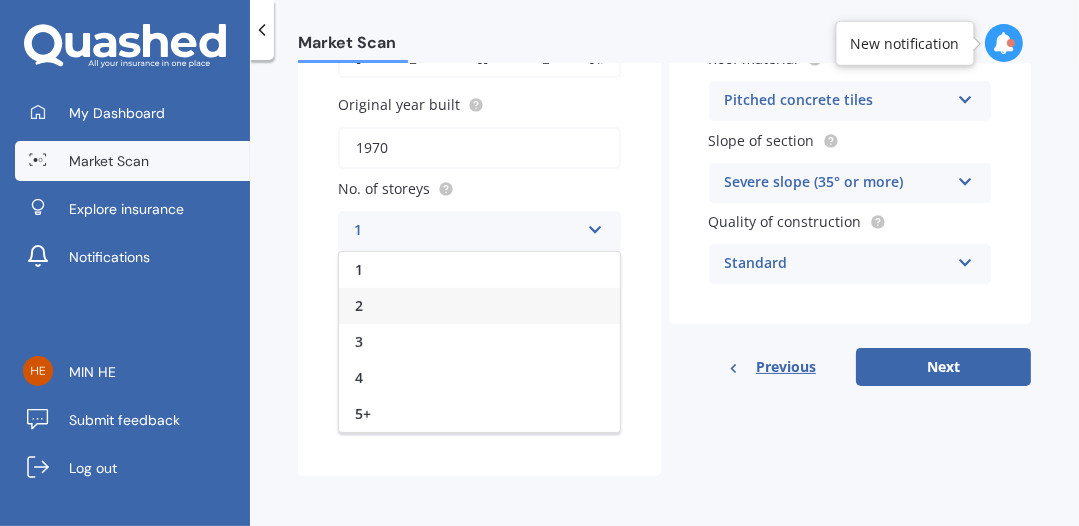 click at bounding box center [595, 226] 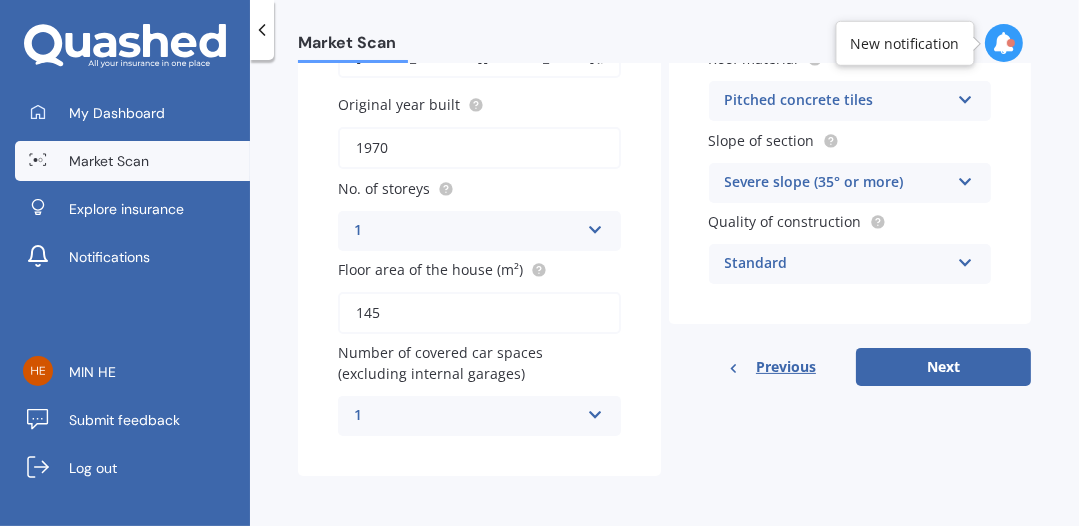 click at bounding box center [595, 226] 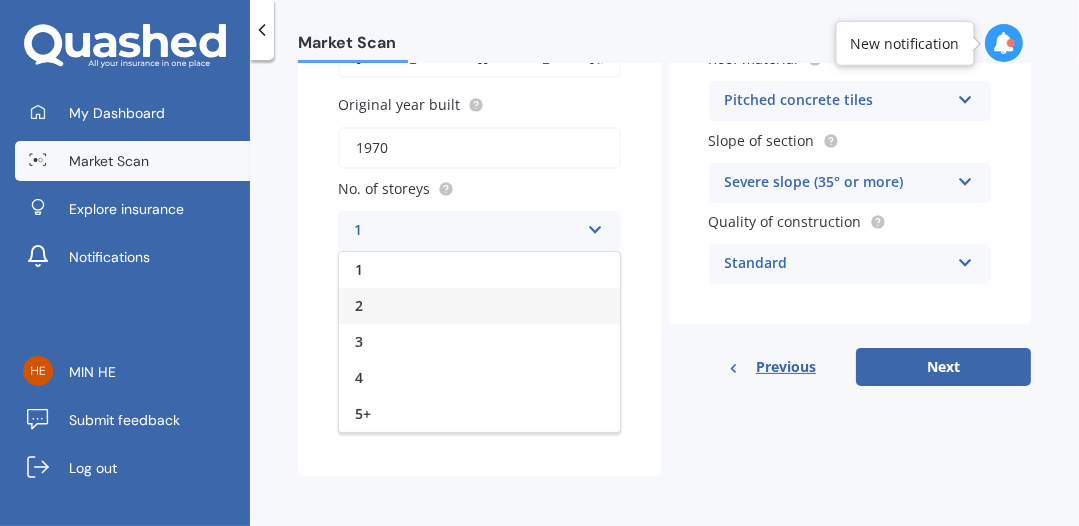 click on "2" at bounding box center (359, 305) 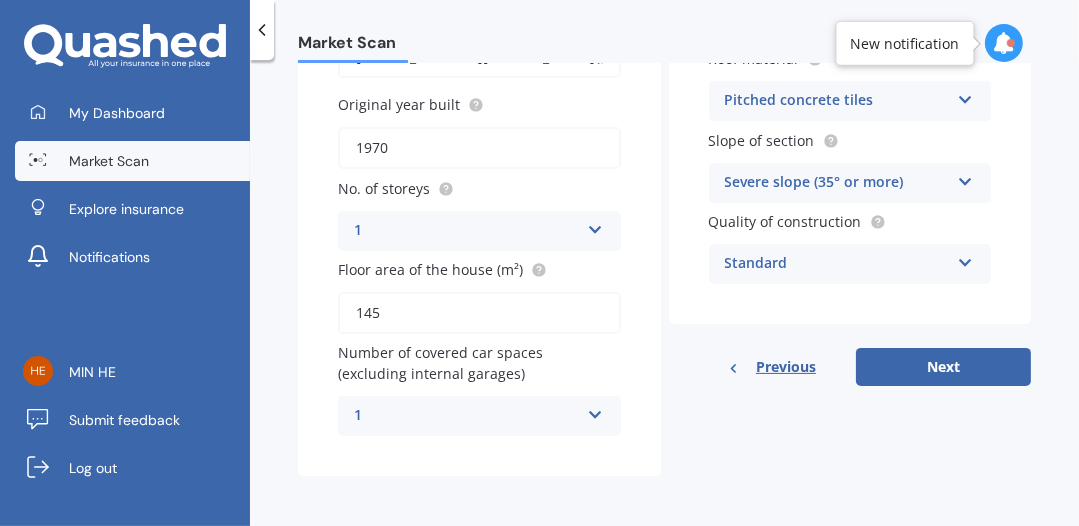 click on "1" at bounding box center (466, 416) 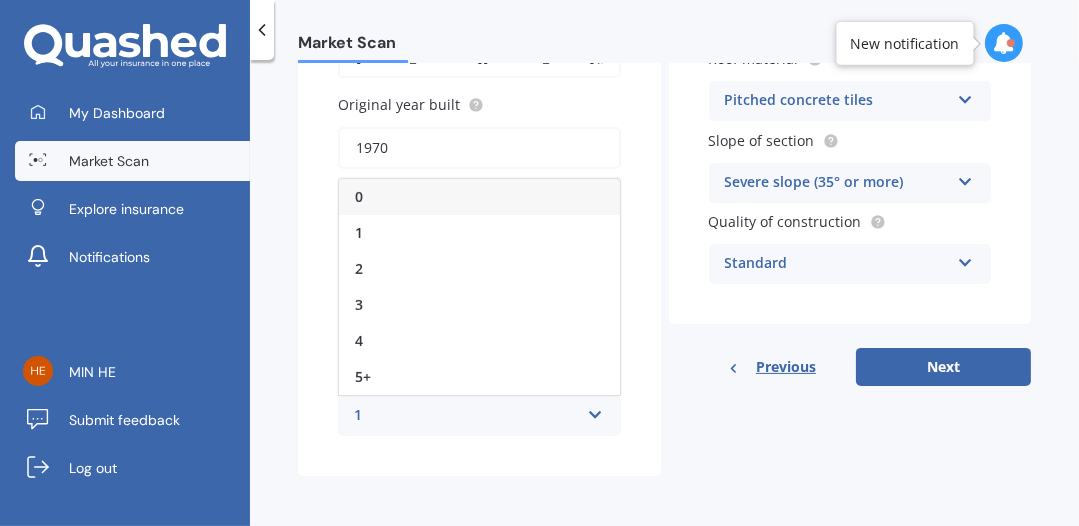 click on "1" at bounding box center (466, 416) 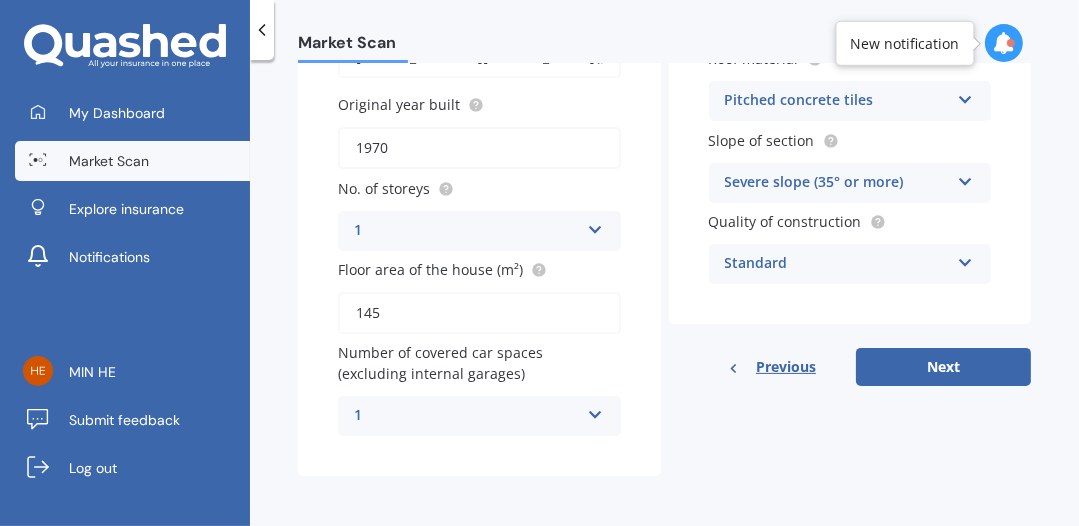 click at bounding box center (965, 96) 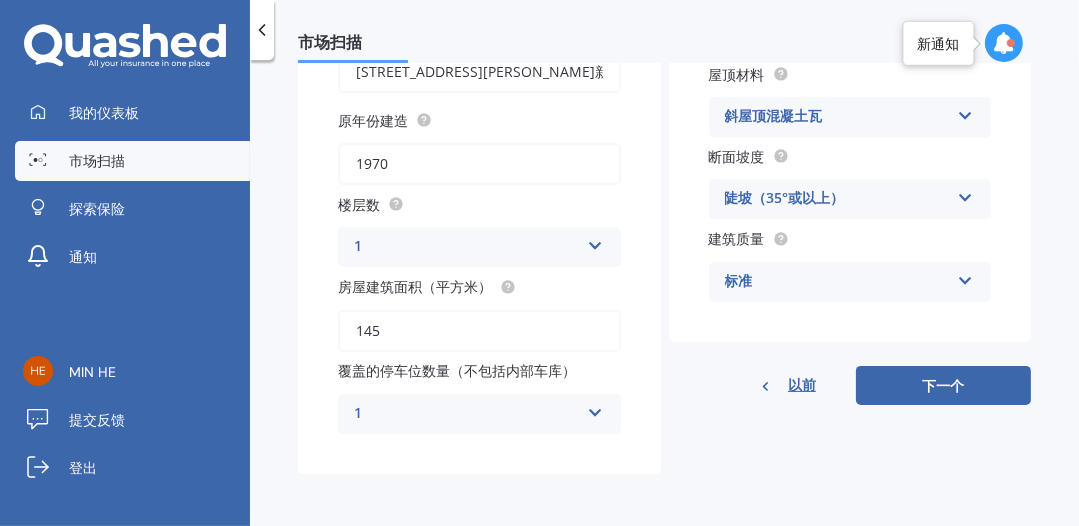 scroll, scrollTop: 218, scrollLeft: 0, axis: vertical 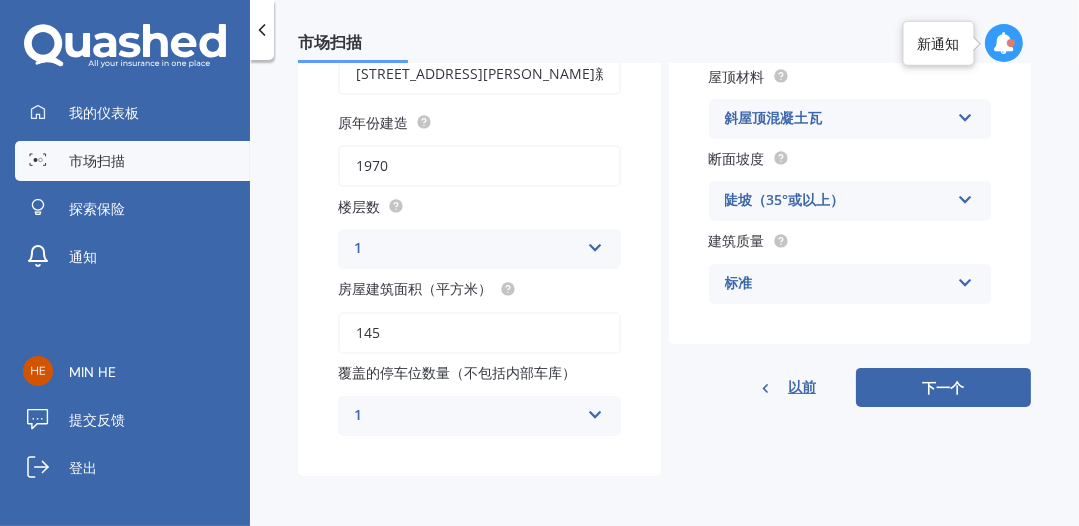 click at bounding box center (965, 114) 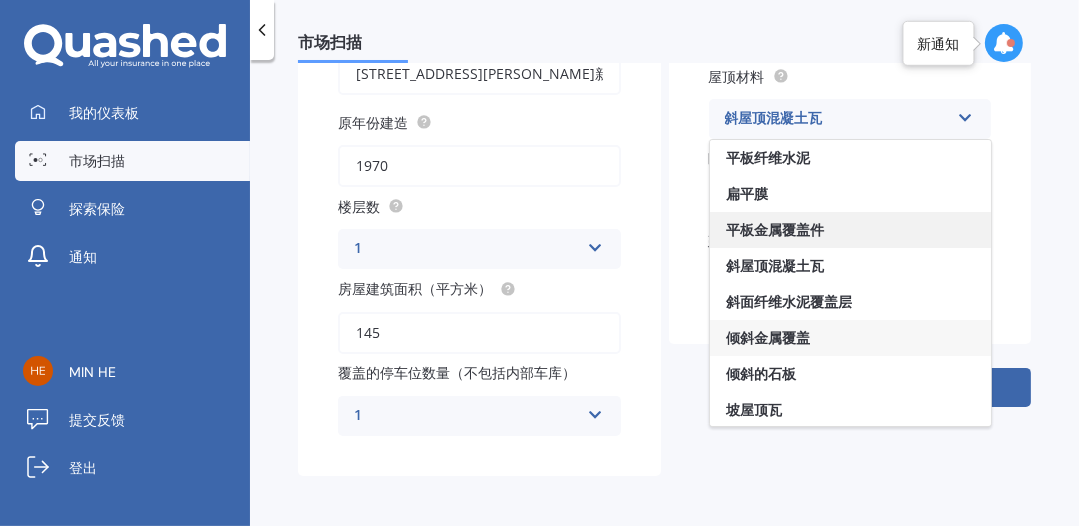 click on "平板金属覆盖件" at bounding box center [775, 229] 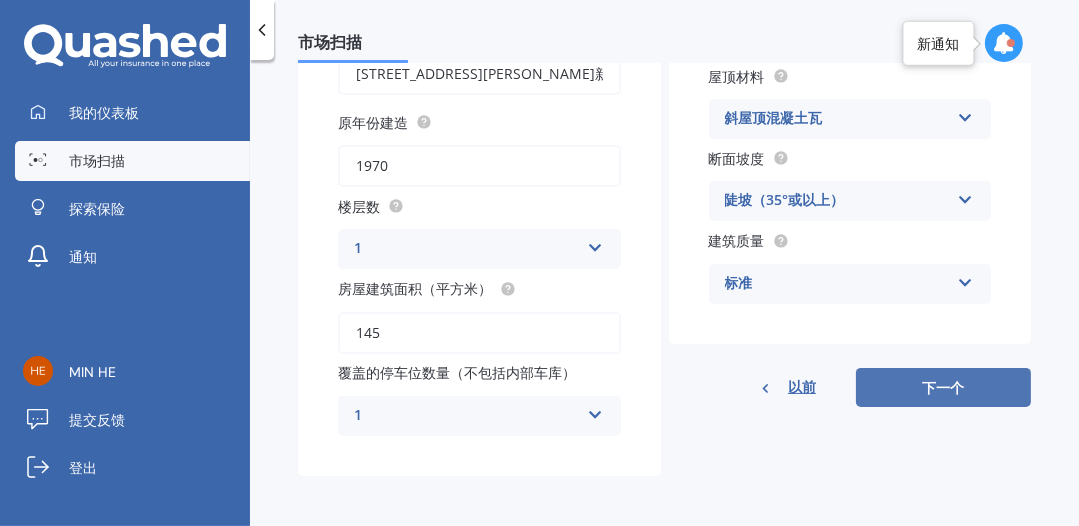 click on "下一个" at bounding box center [944, 387] 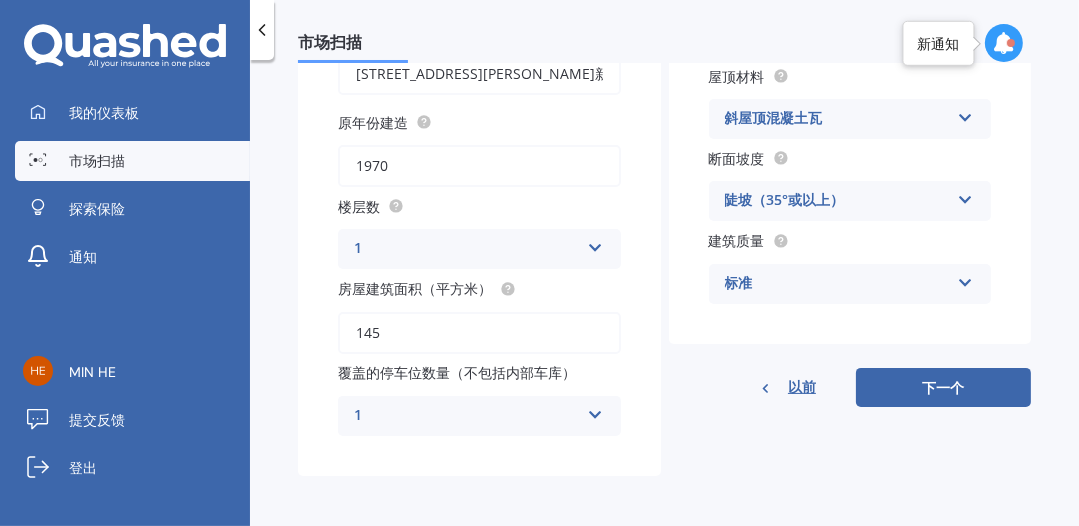 select on "09" 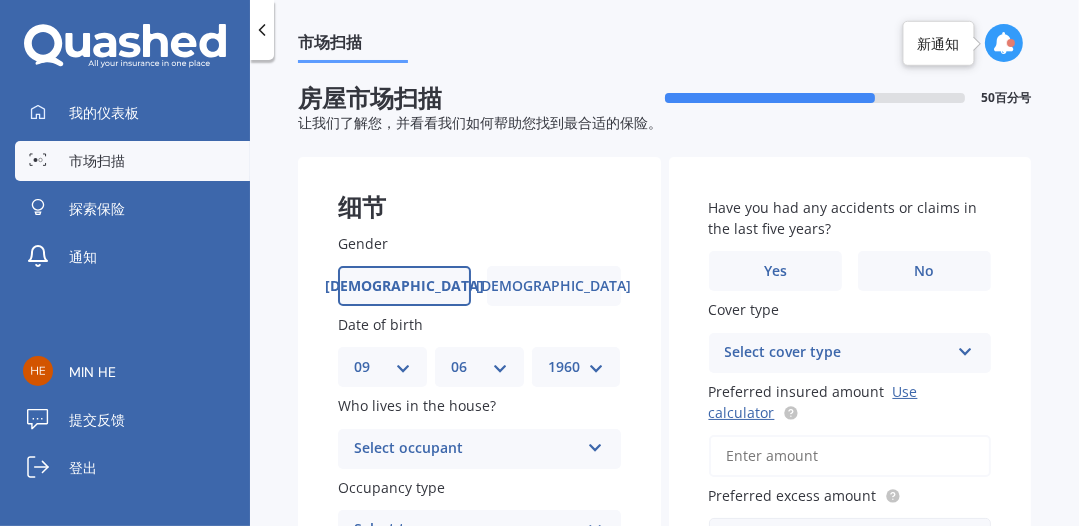 scroll, scrollTop: 0, scrollLeft: 0, axis: both 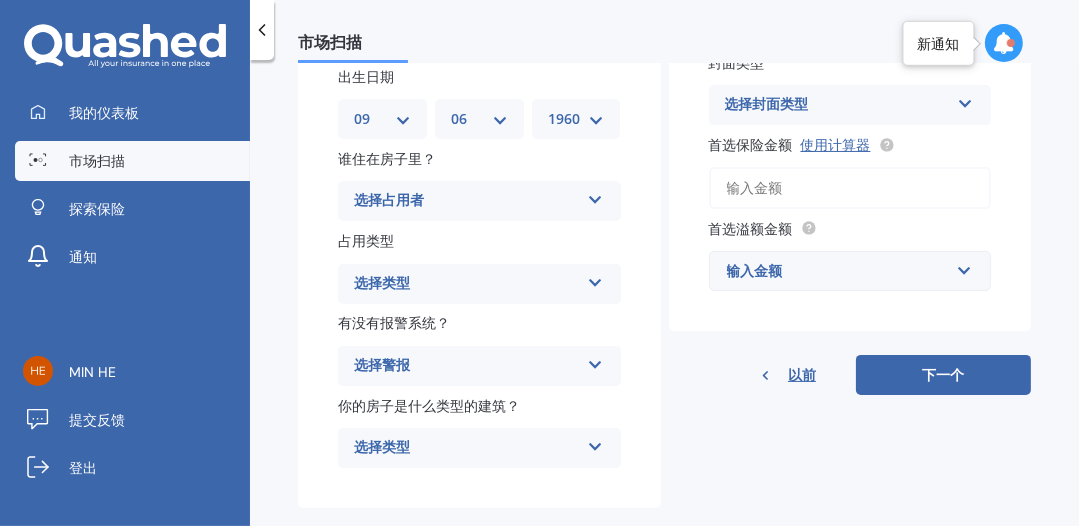 click at bounding box center [595, 196] 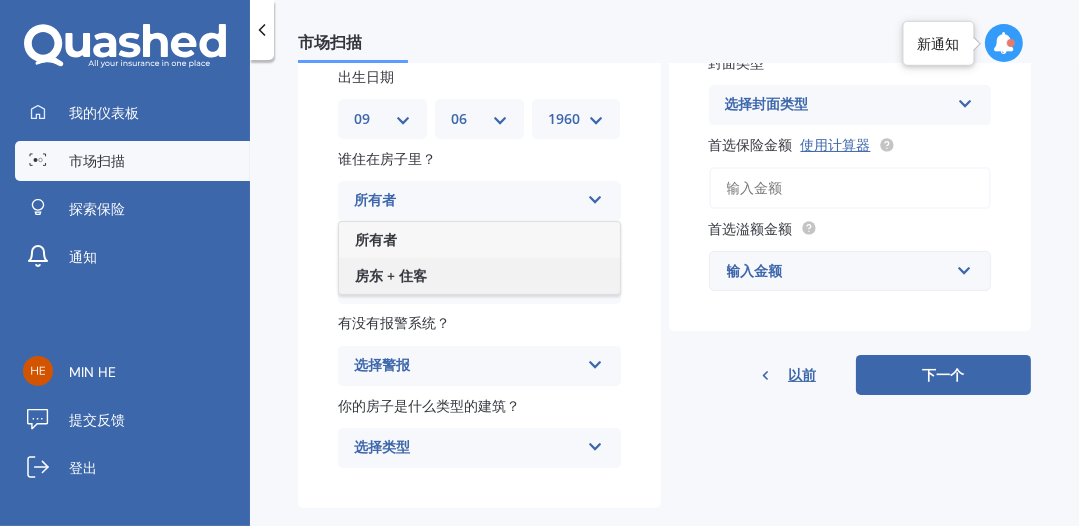 click on "房东 + 住客" at bounding box center (391, 275) 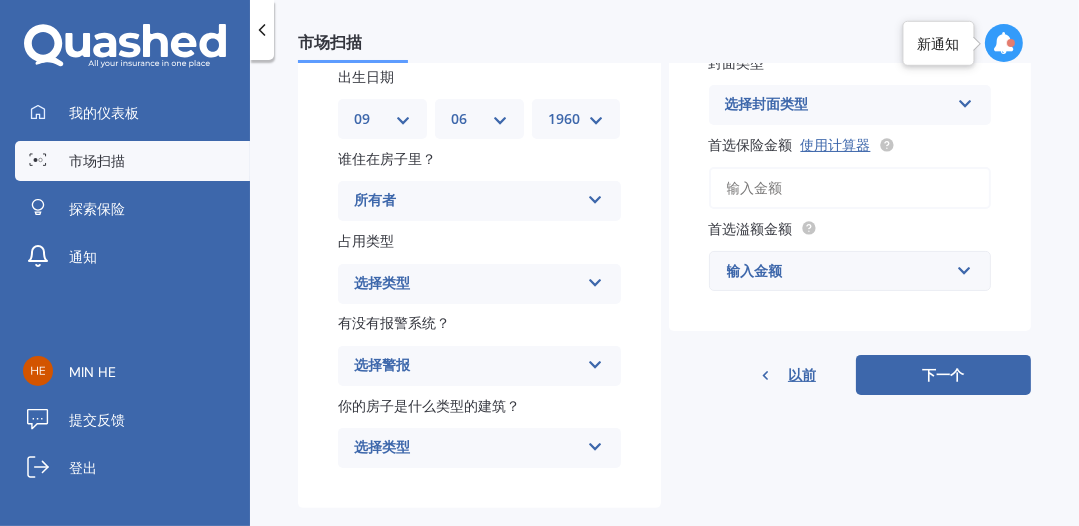 click at bounding box center [595, 279] 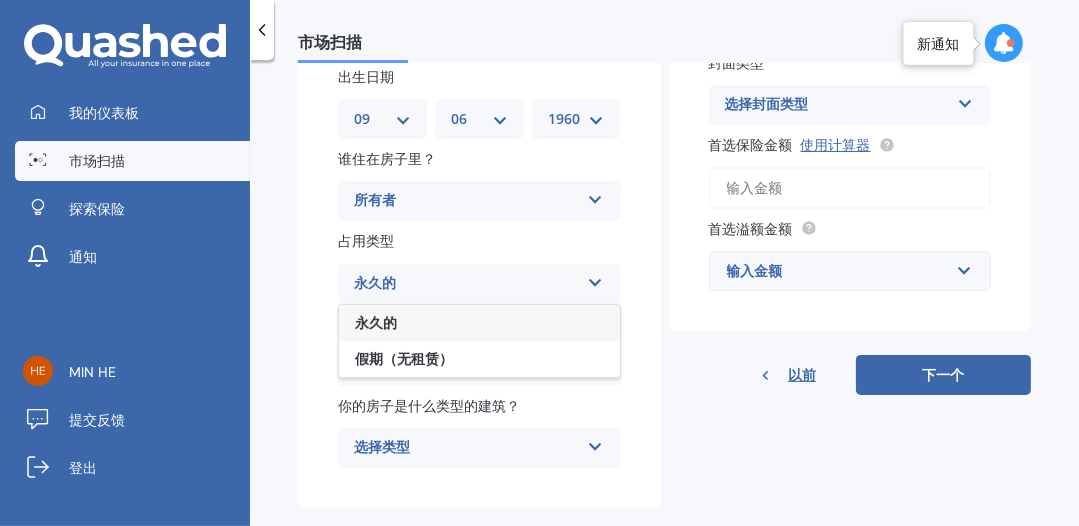 click at bounding box center [595, 196] 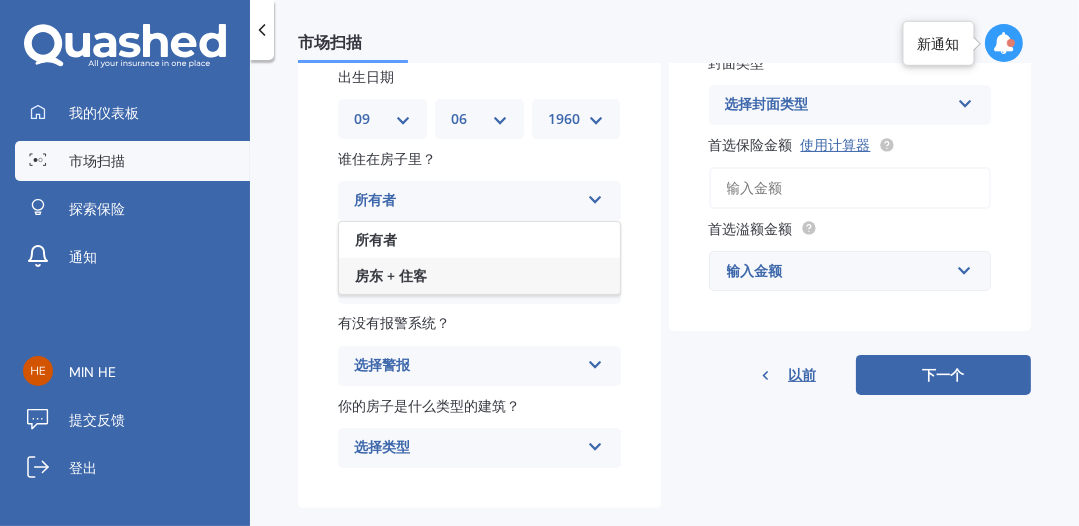 click on "房东 + 住客" at bounding box center (391, 275) 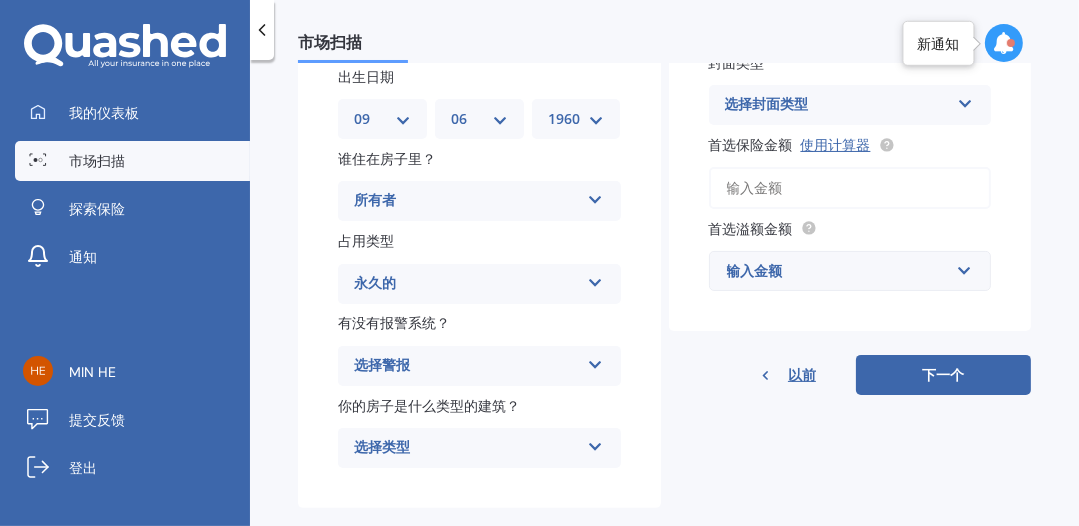 click at bounding box center [595, 279] 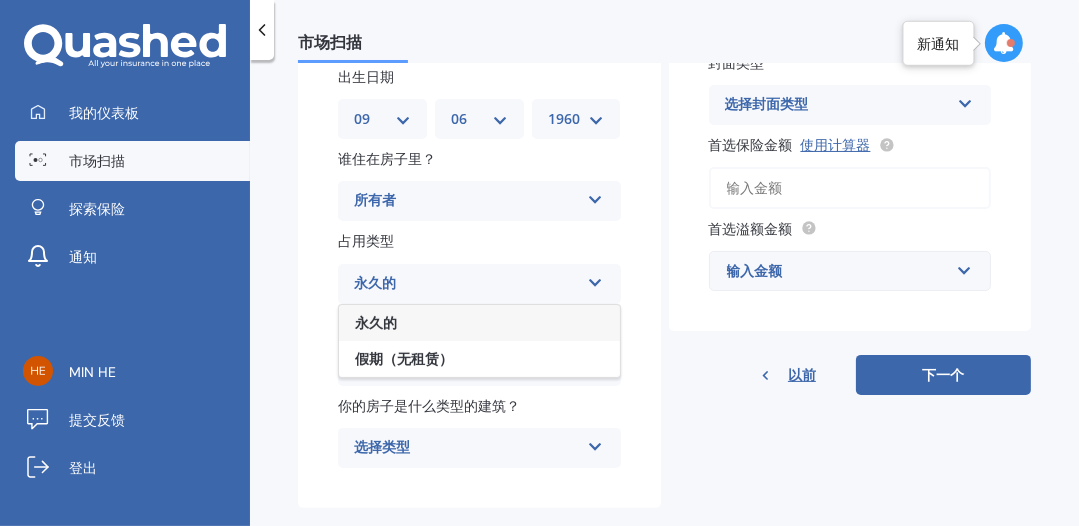 click at bounding box center (595, 279) 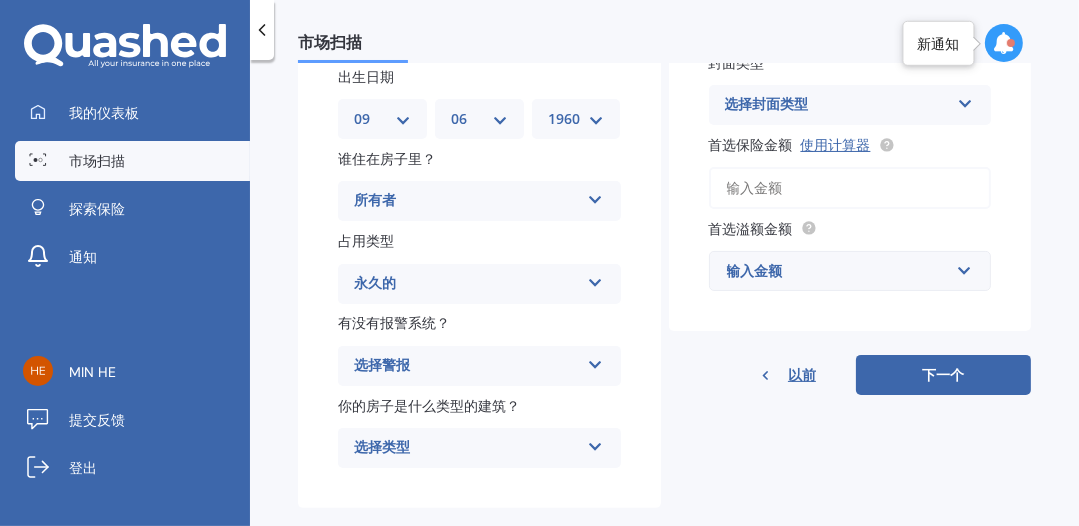 click at bounding box center (595, 361) 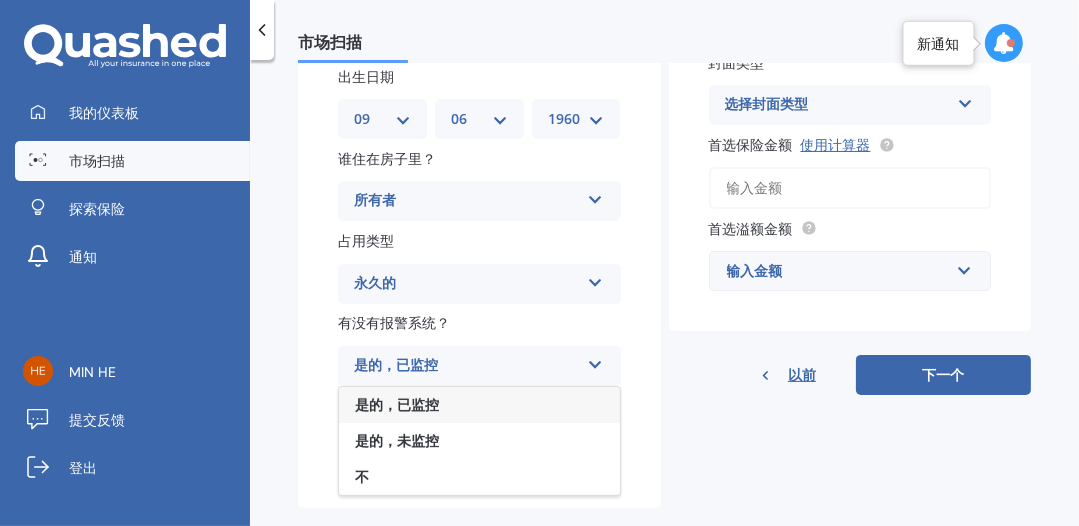 click on "不" at bounding box center [479, 477] 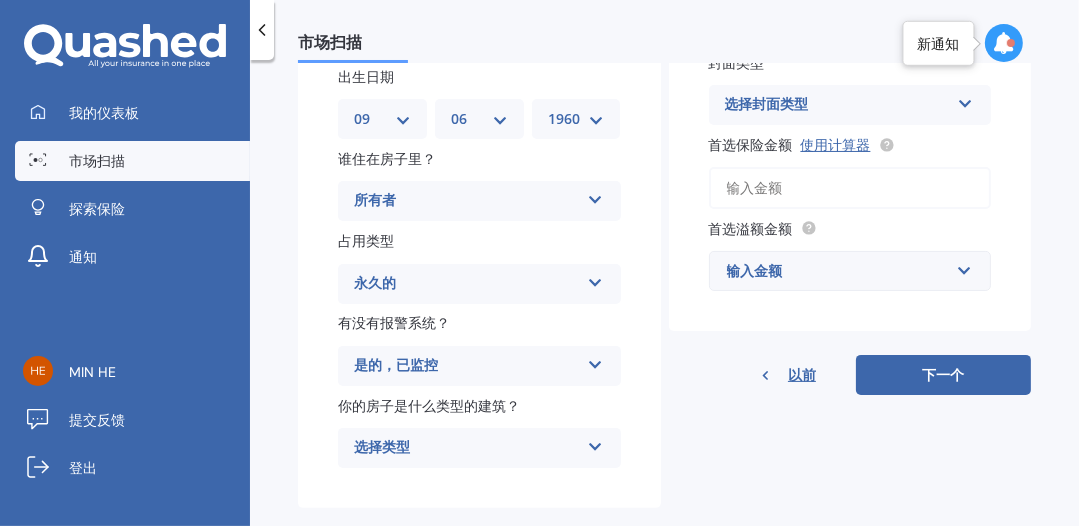 click at bounding box center [595, 443] 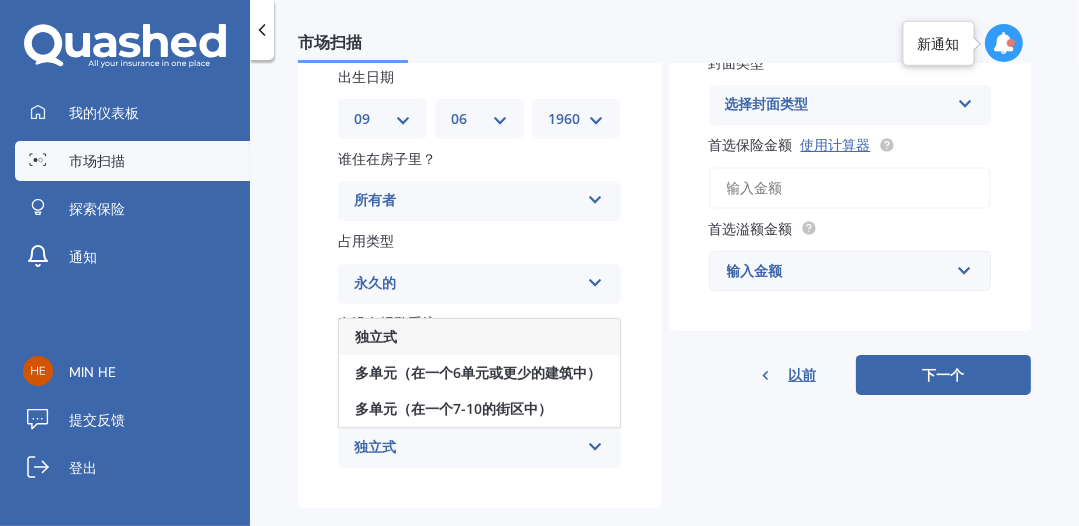 drag, startPoint x: 403, startPoint y: 449, endPoint x: 428, endPoint y: 436, distance: 28.178005 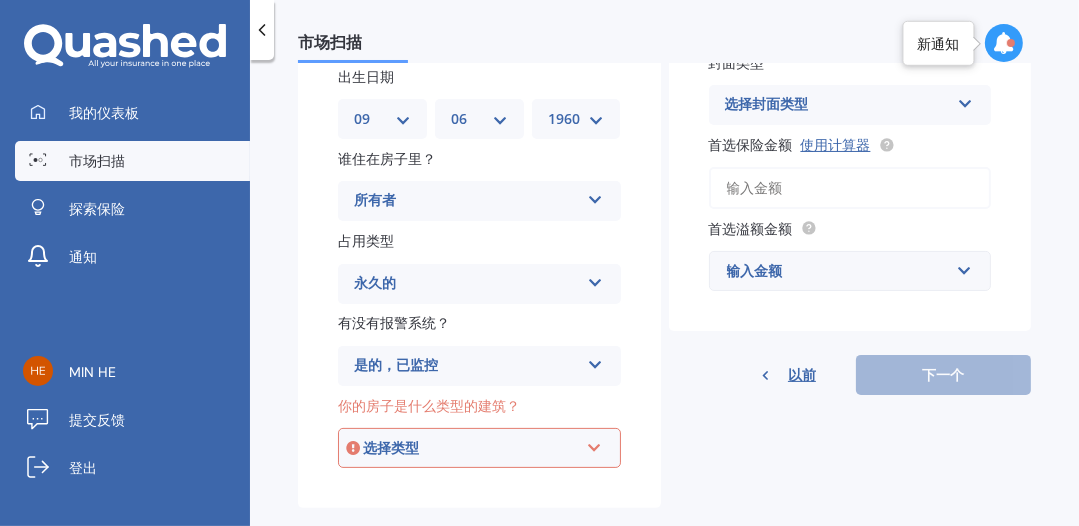 click at bounding box center (594, 444) 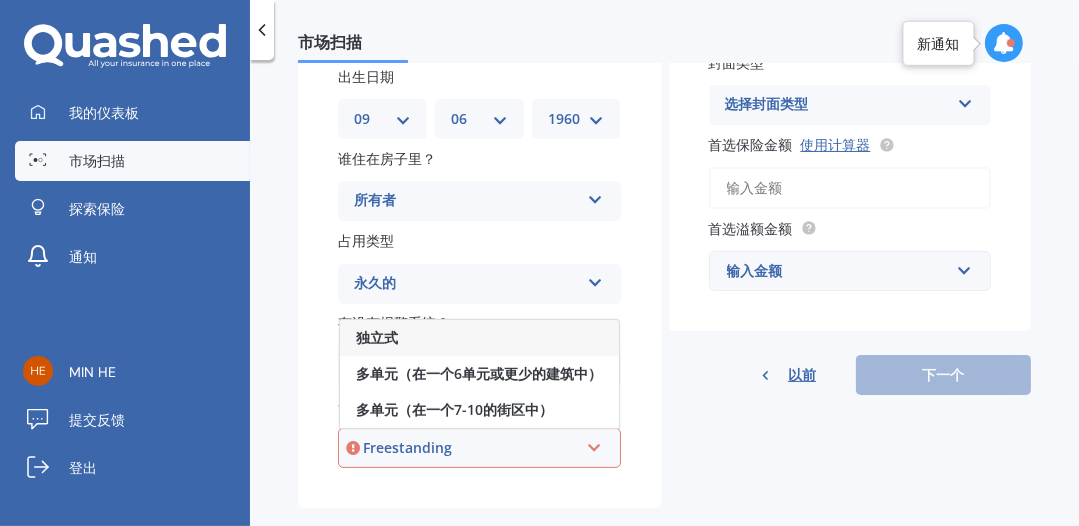 click on "独立式" at bounding box center [377, 337] 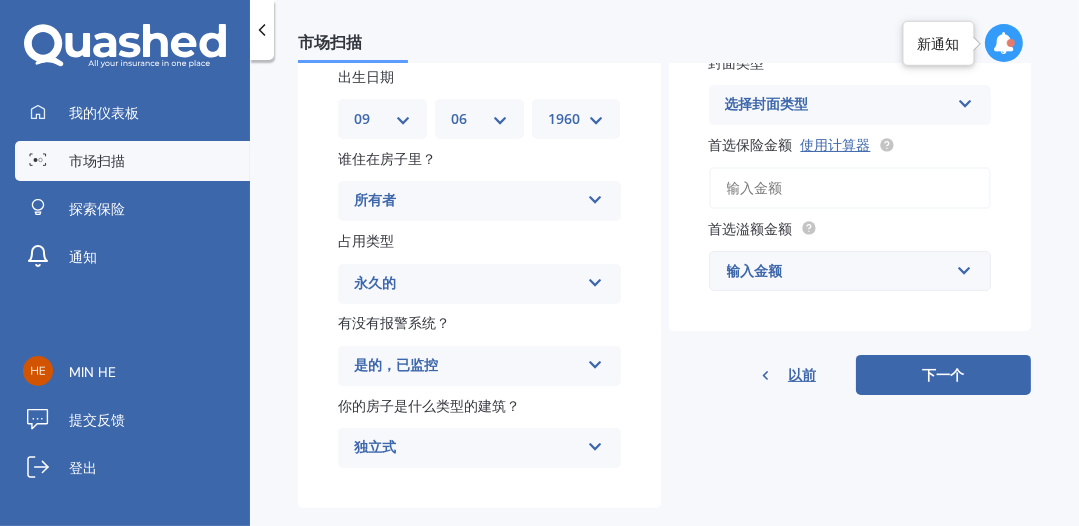 click at bounding box center (595, 361) 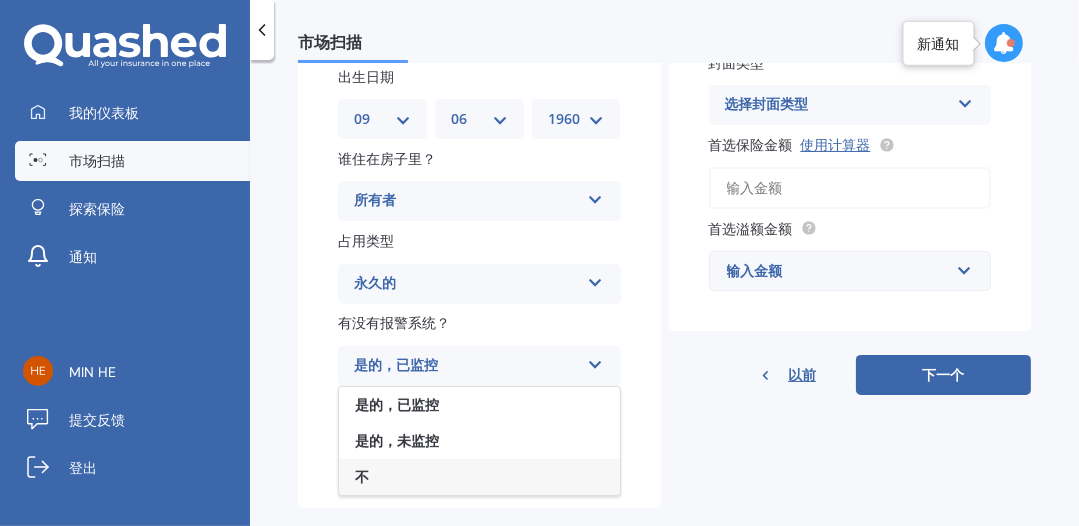 click on "不" at bounding box center [479, 477] 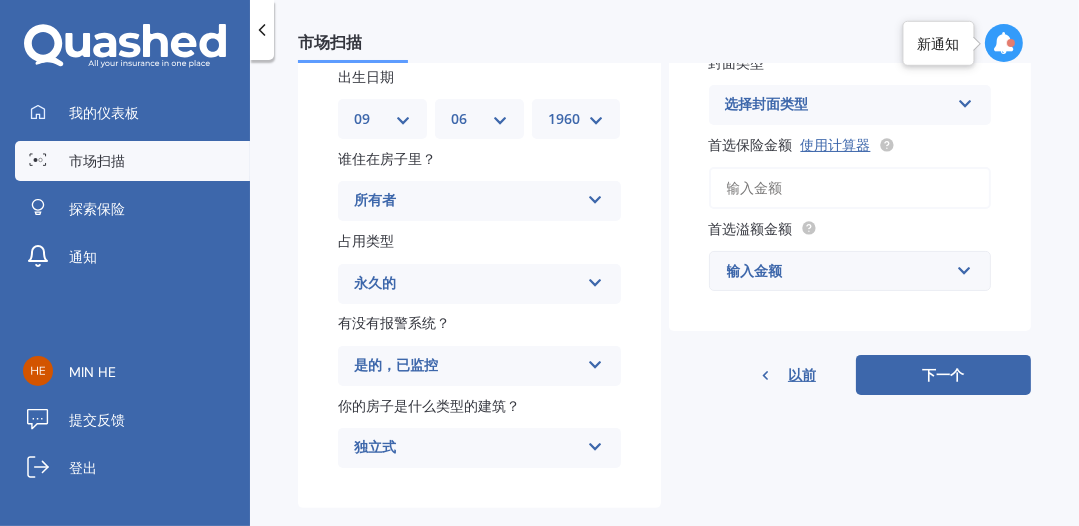 click at bounding box center [595, 361] 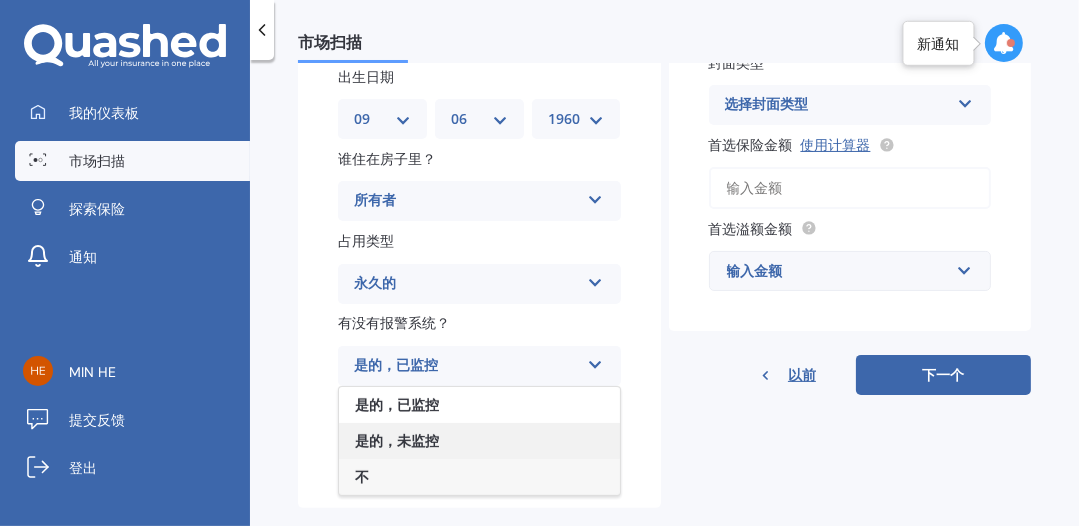click on "是的，未监控" at bounding box center (397, 440) 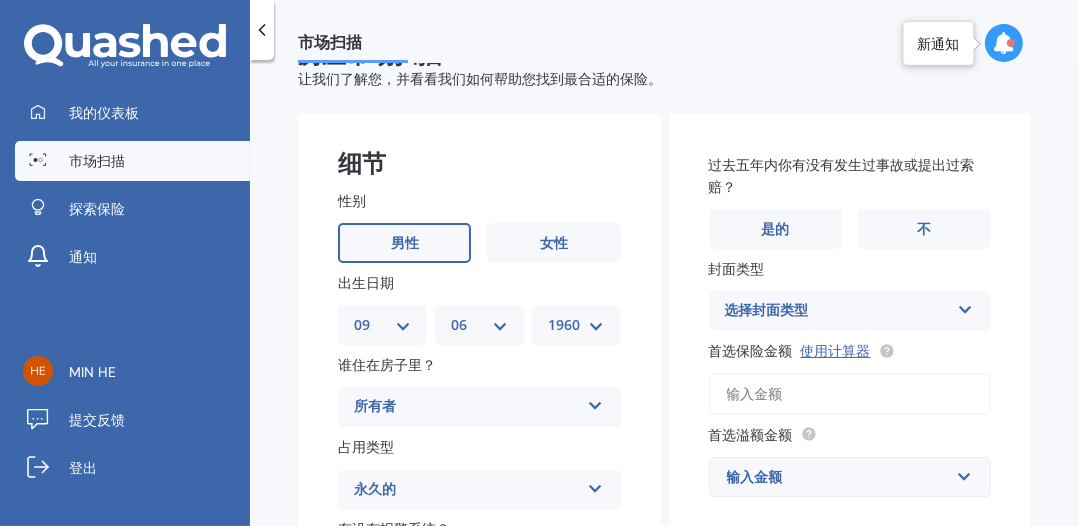 scroll, scrollTop: 56, scrollLeft: 0, axis: vertical 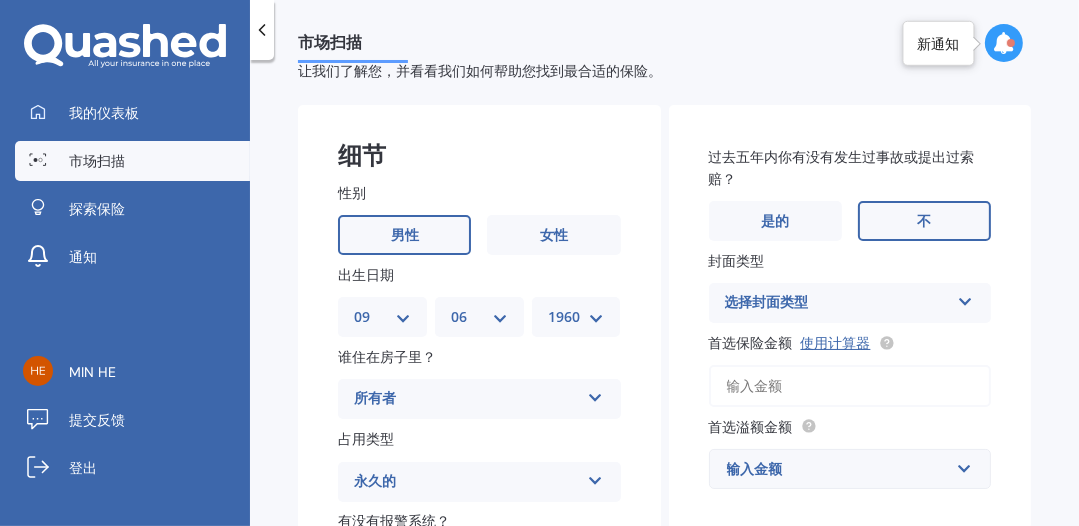 click on "不" at bounding box center (924, 221) 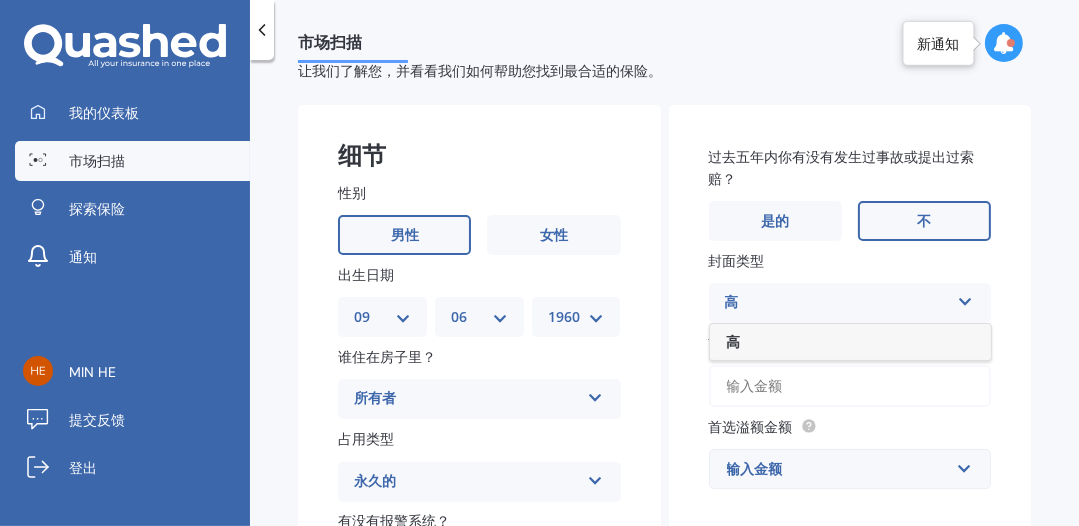click at bounding box center (965, 298) 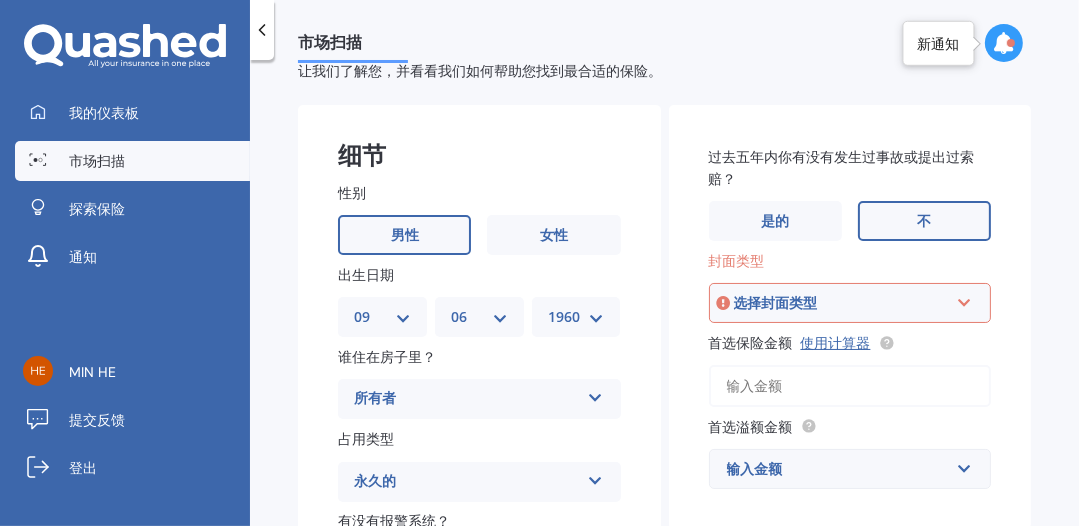 click at bounding box center (964, 299) 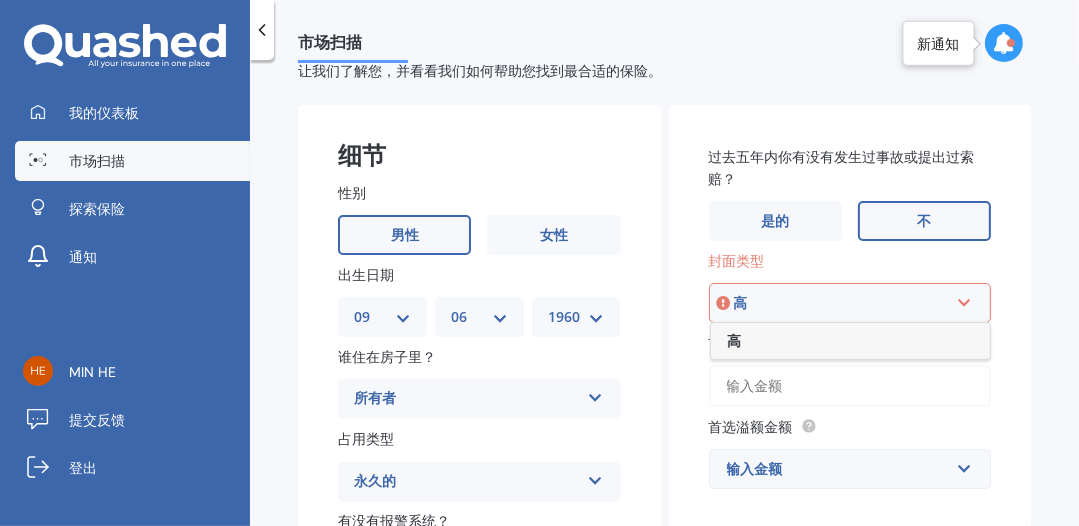 click at bounding box center (964, 299) 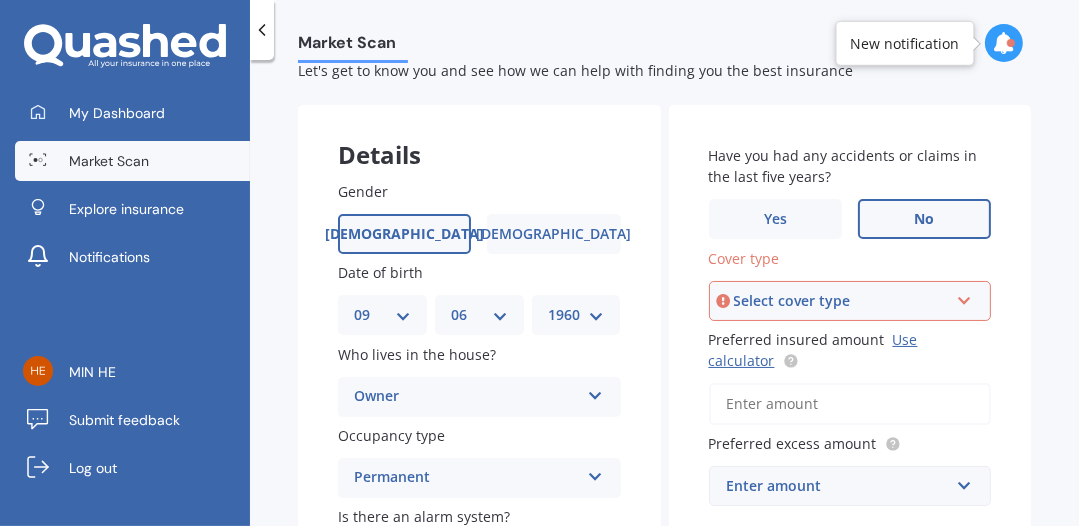 click at bounding box center [964, 297] 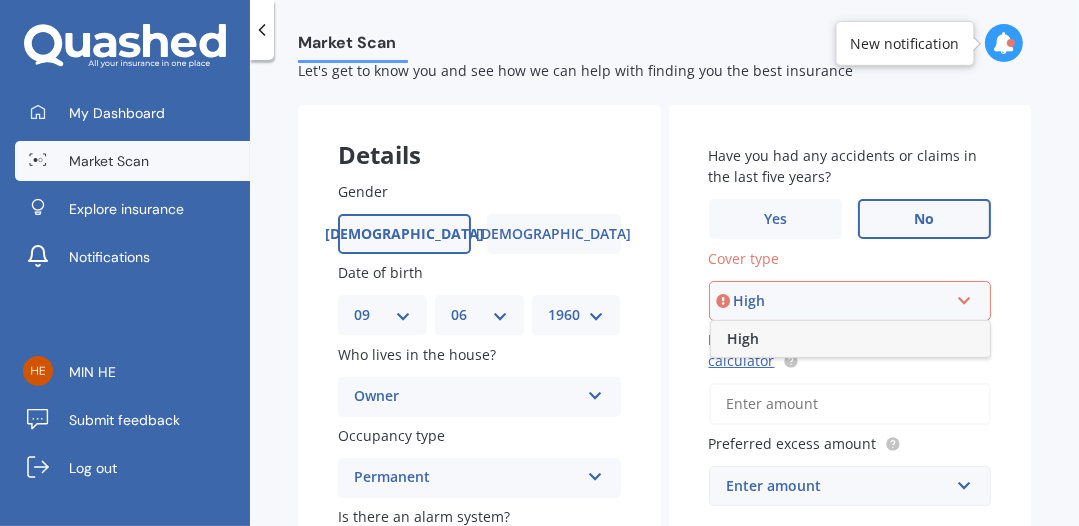 click on "High" at bounding box center (850, 339) 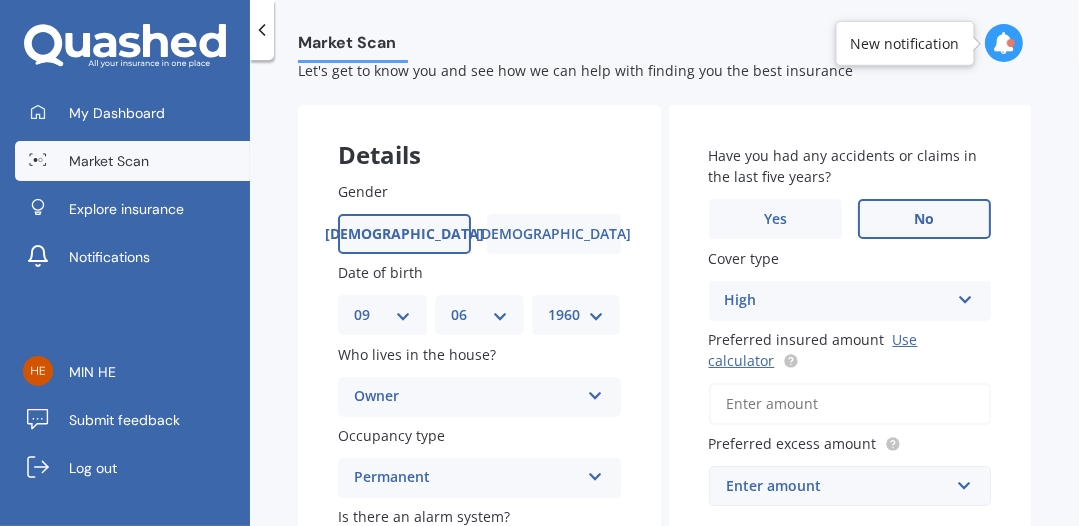click on "Preferred insured amount Use calculator" at bounding box center (850, 404) 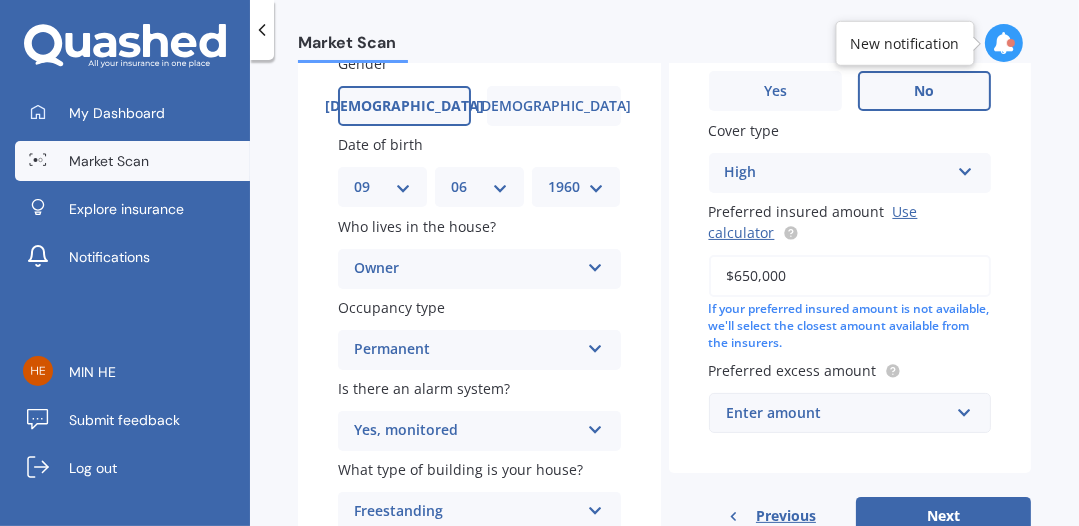 scroll, scrollTop: 237, scrollLeft: 0, axis: vertical 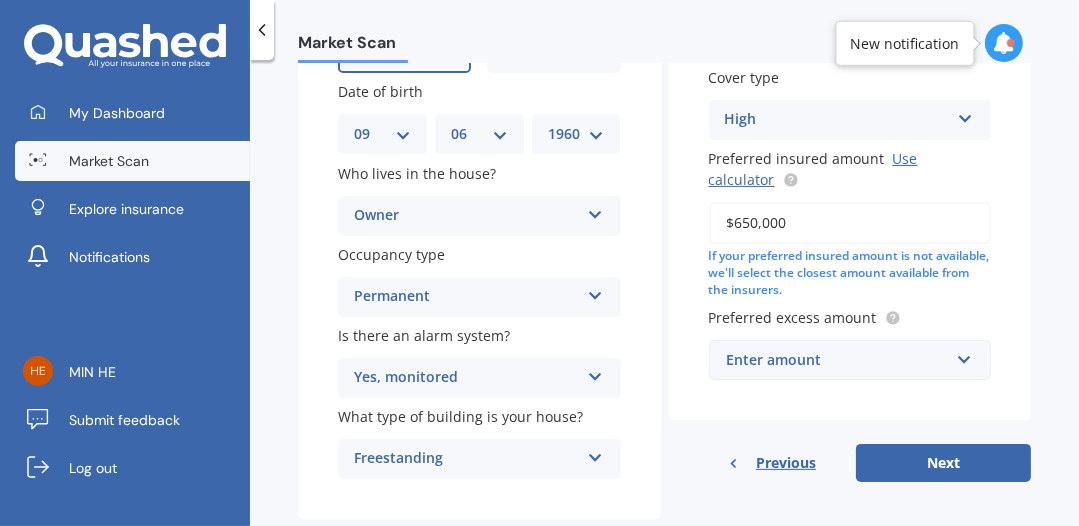 type on "$650,000" 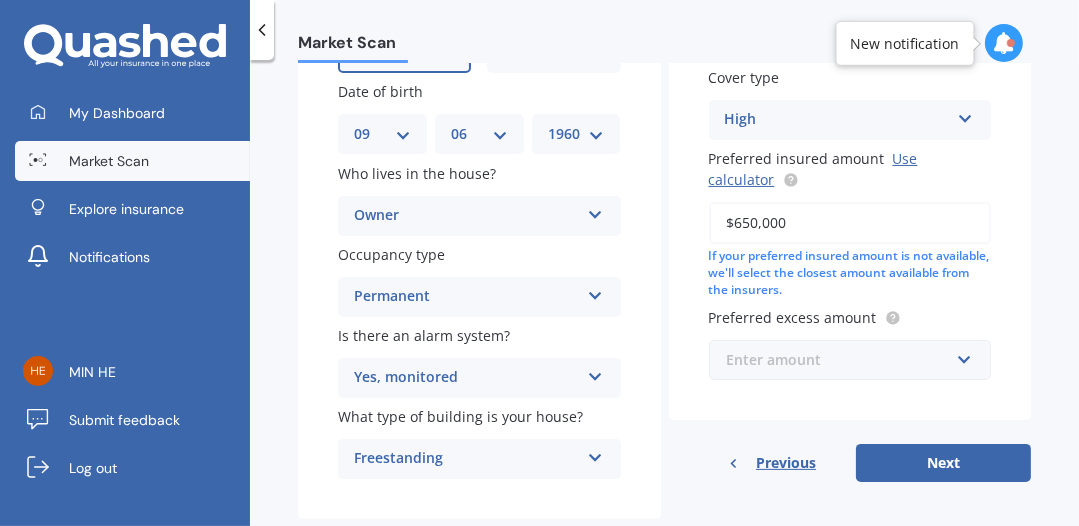 click at bounding box center [843, 360] 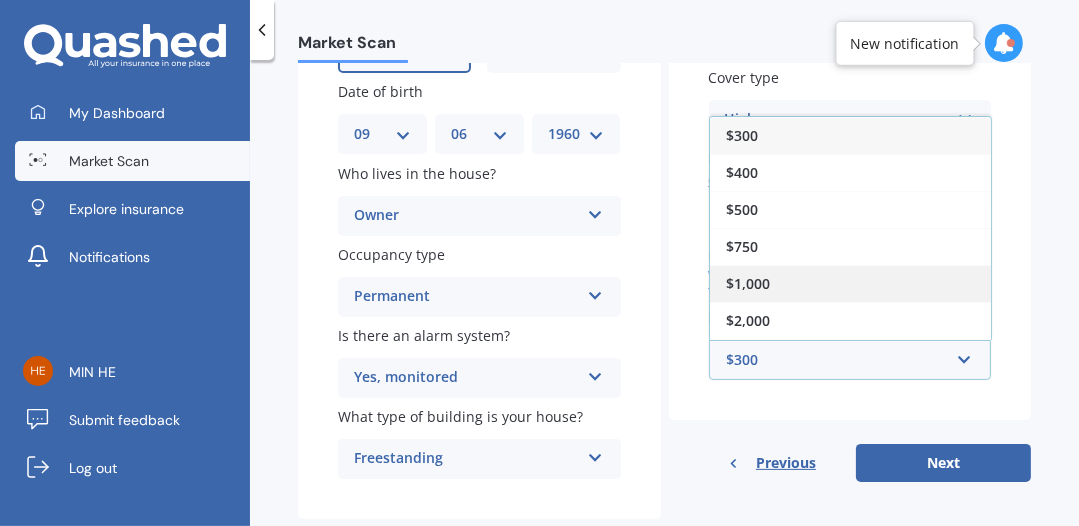 click on "$1,000" at bounding box center [748, 283] 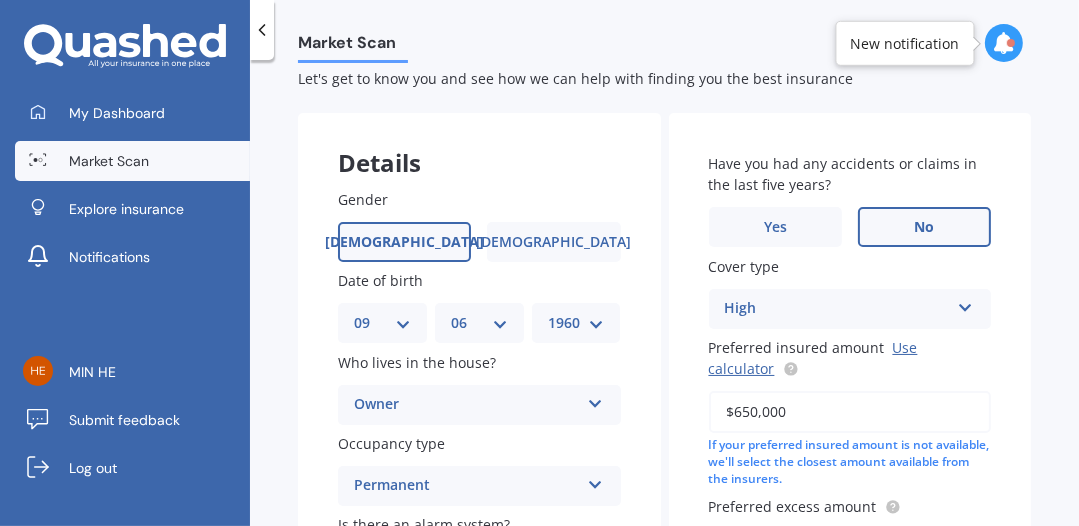 scroll, scrollTop: 44, scrollLeft: 0, axis: vertical 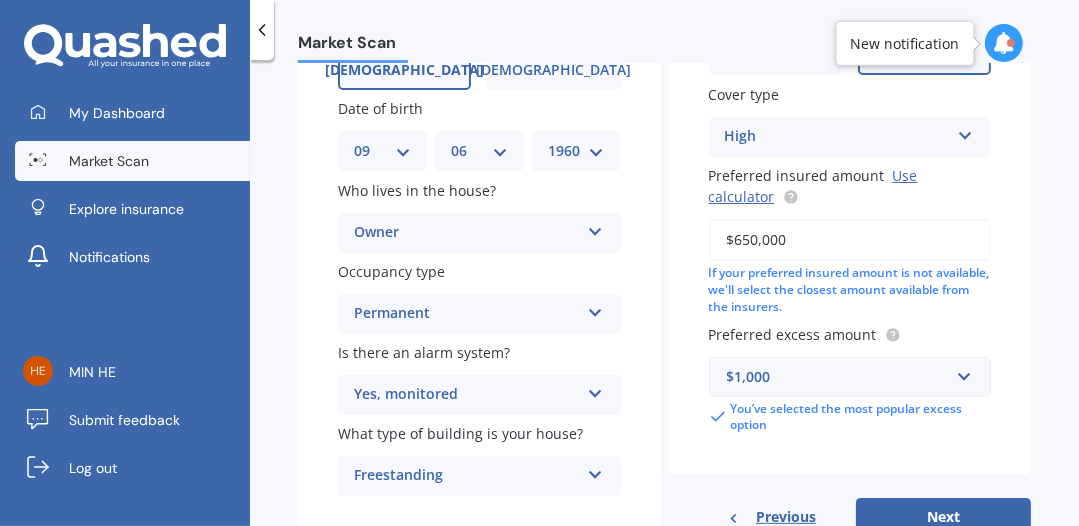 click at bounding box center [965, 132] 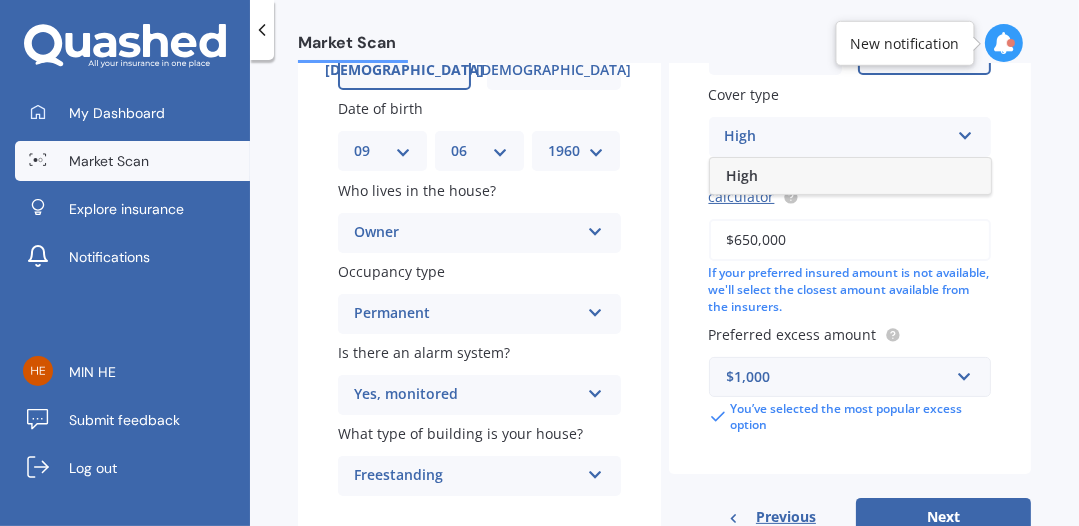 click at bounding box center (965, 132) 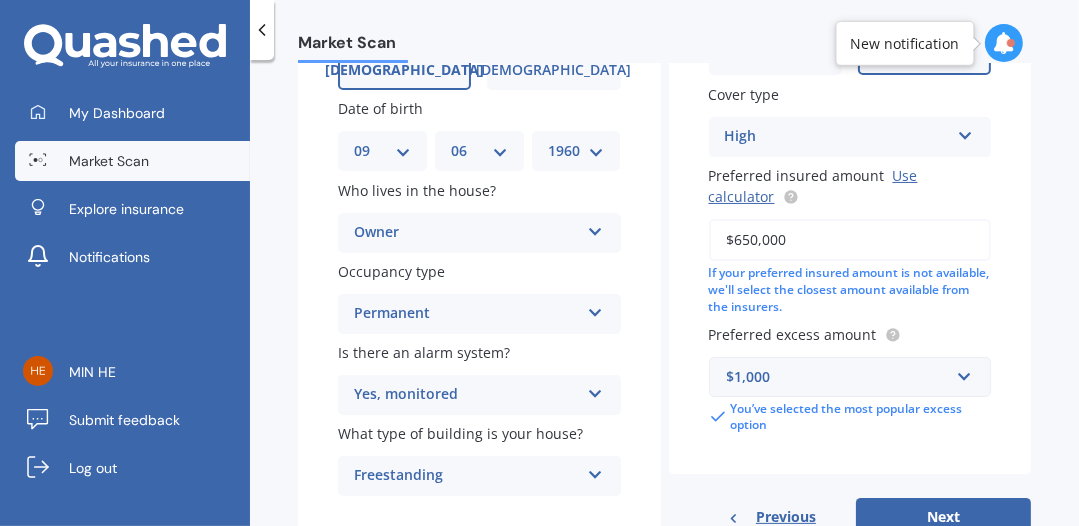 click at bounding box center [595, 228] 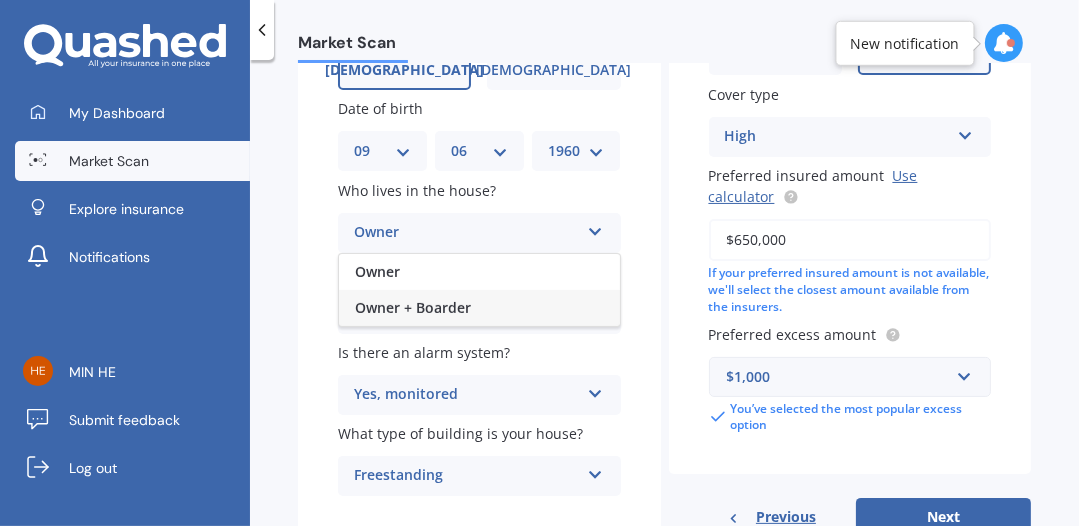 click on "Owner + Boarder" at bounding box center (413, 307) 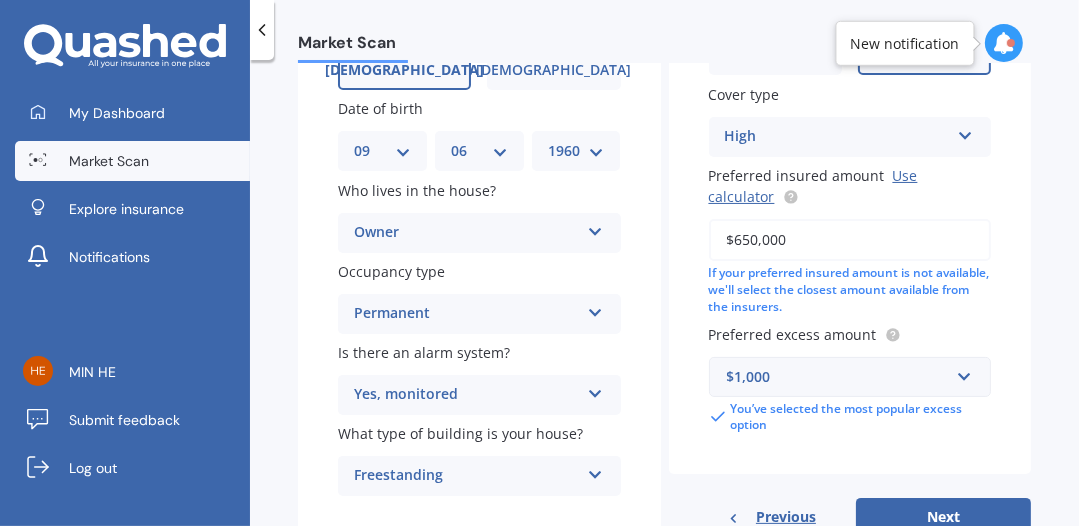 click at bounding box center [595, 228] 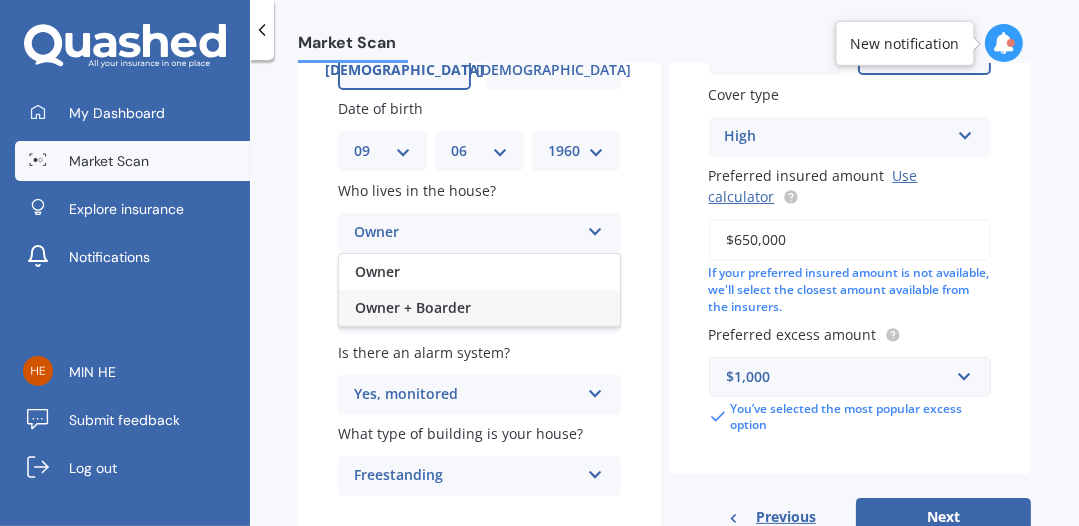 click on "Owner + Boarder" at bounding box center [413, 307] 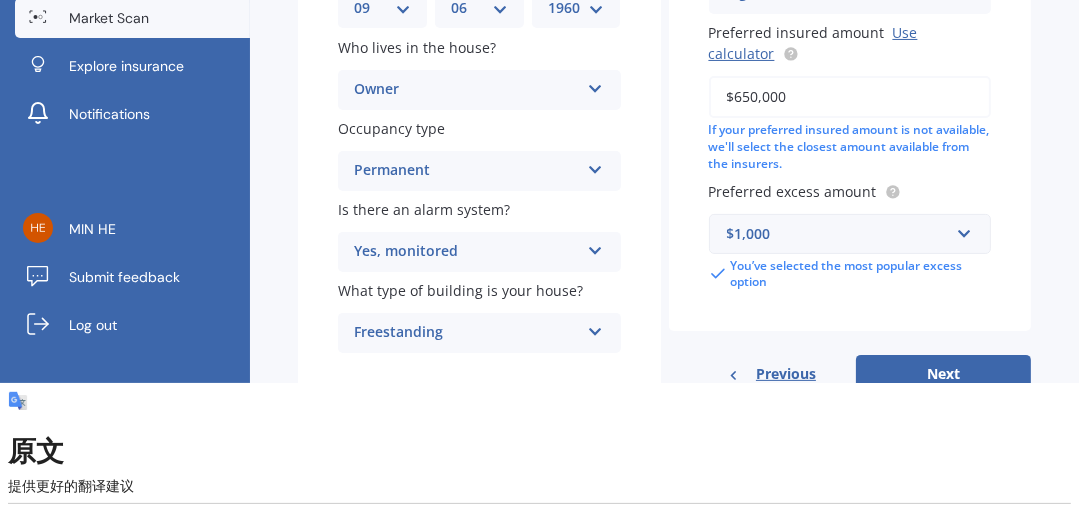 scroll, scrollTop: 160, scrollLeft: 0, axis: vertical 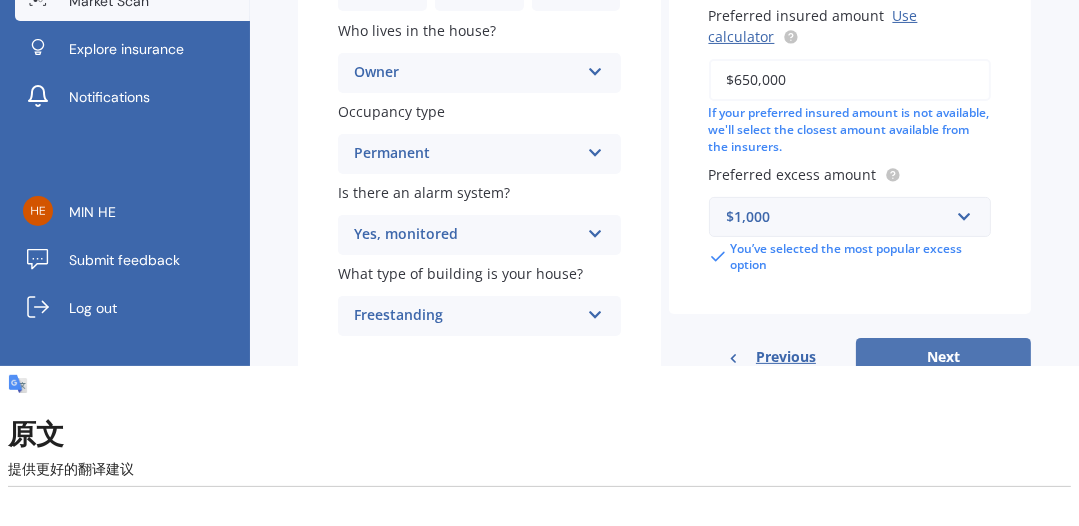 click on "Next" at bounding box center [943, 357] 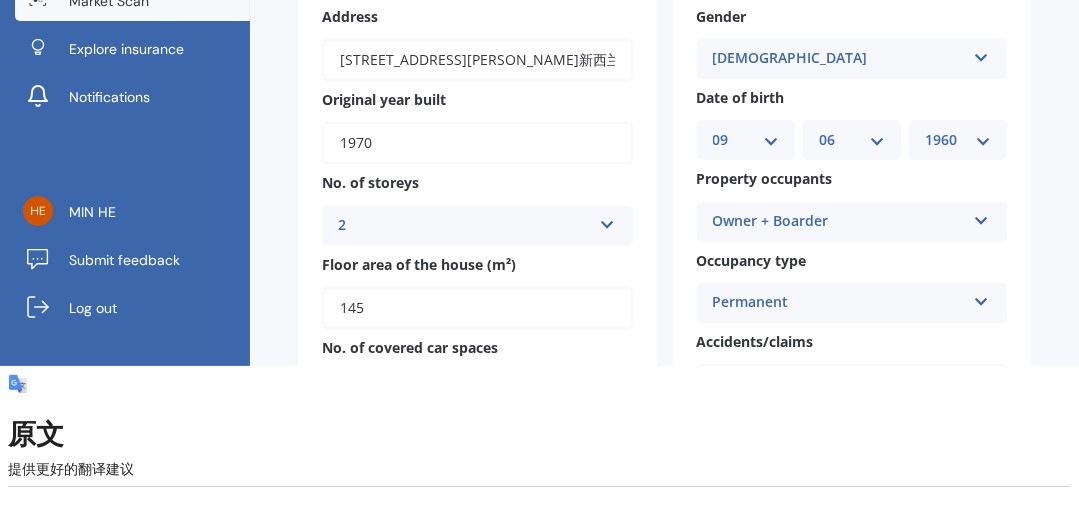 scroll, scrollTop: 0, scrollLeft: 0, axis: both 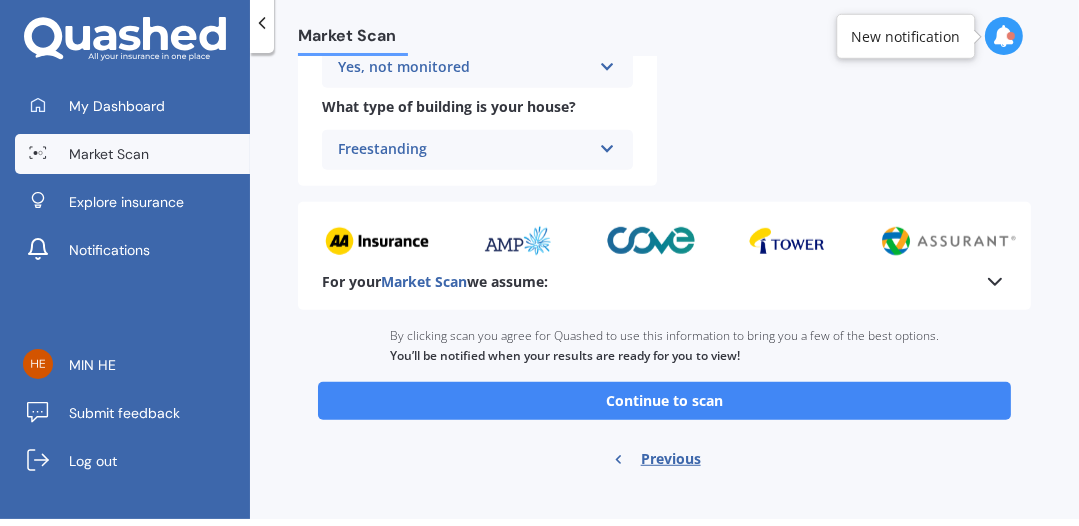 click on "Continue to scan" at bounding box center (664, 401) 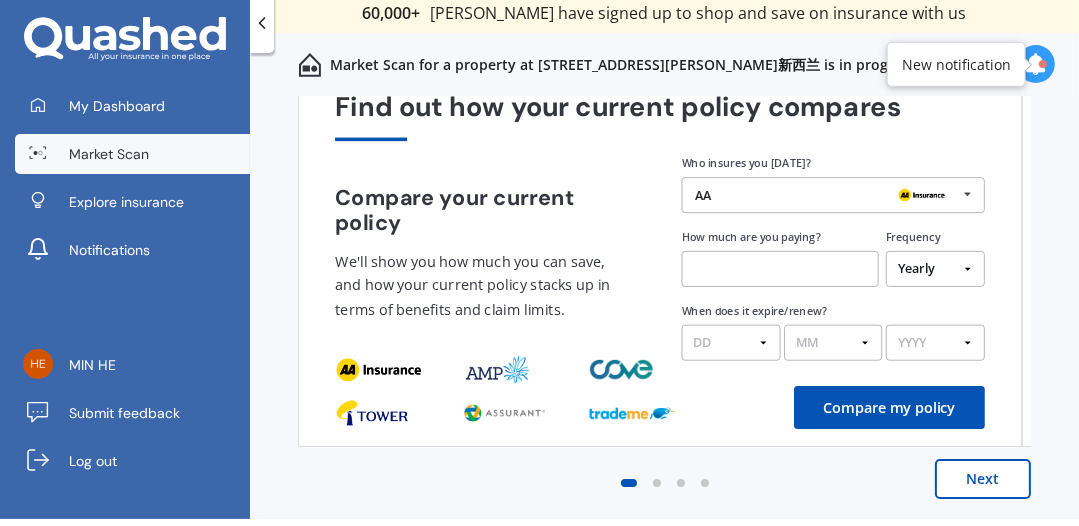 scroll, scrollTop: 0, scrollLeft: 0, axis: both 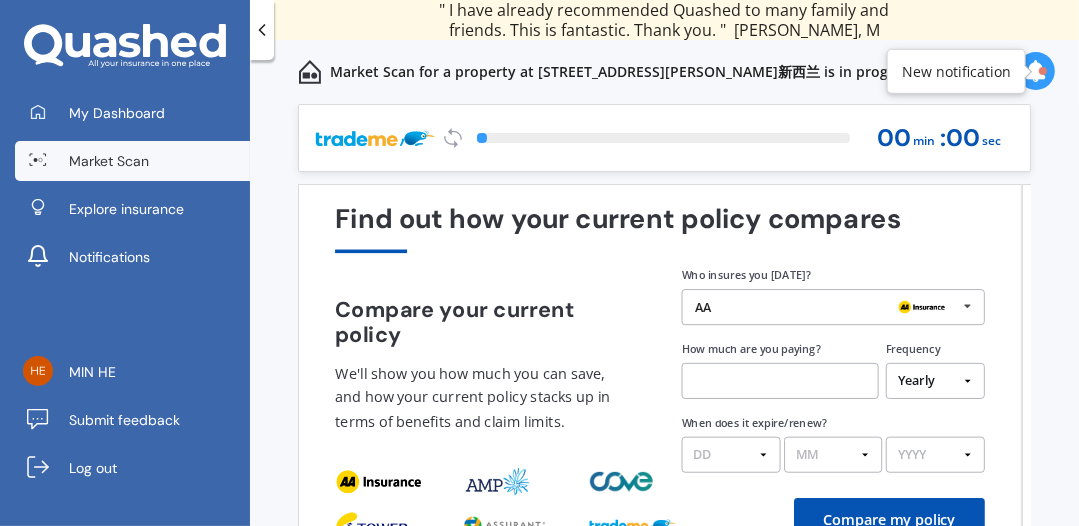 click at bounding box center [968, 306] 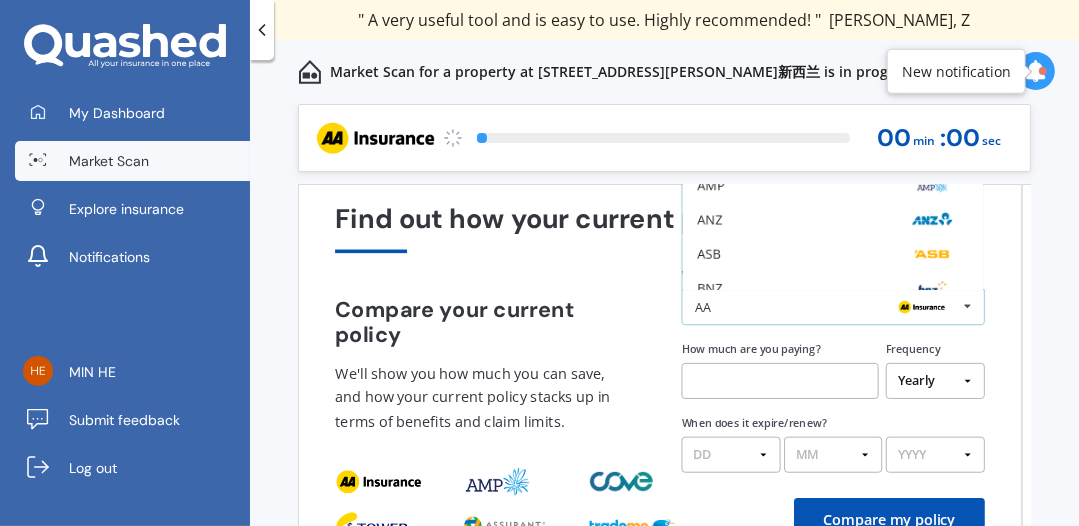 click at bounding box center [921, 307] 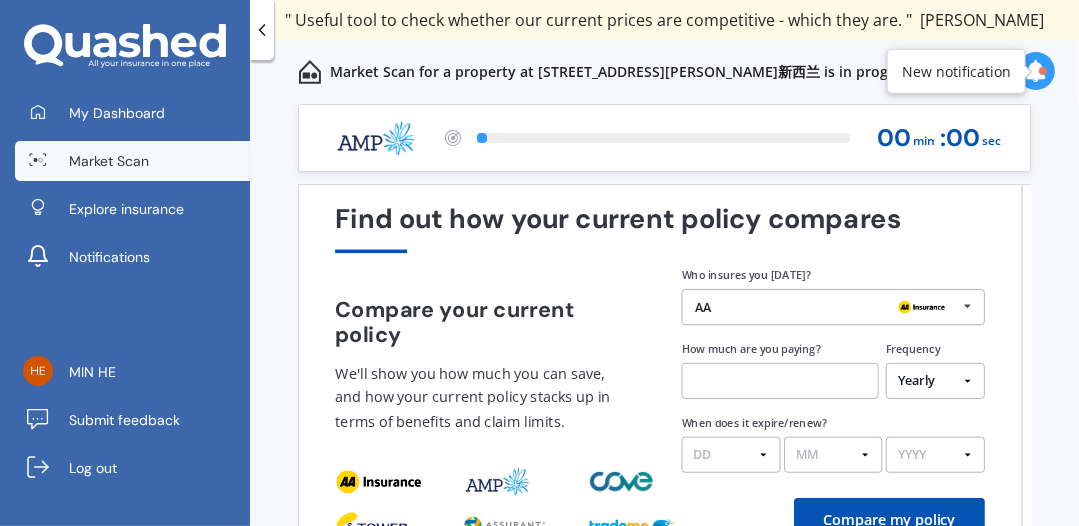 click at bounding box center (968, 306) 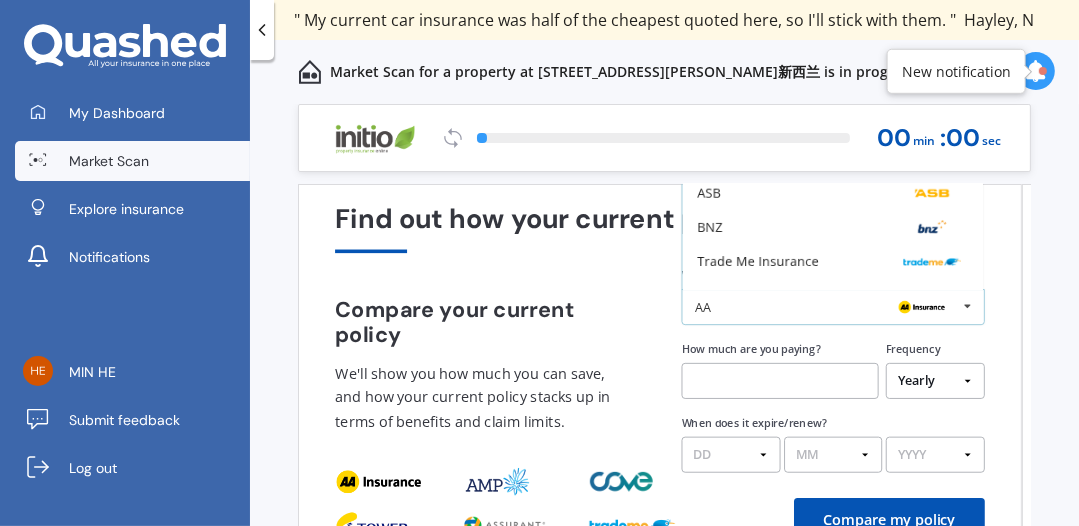 scroll, scrollTop: 0, scrollLeft: 0, axis: both 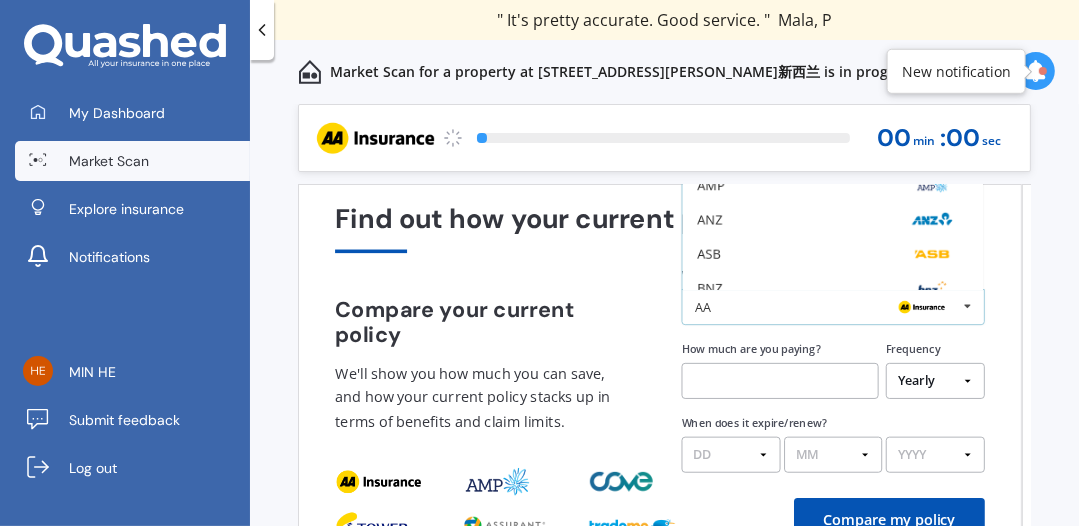 click at bounding box center (968, 306) 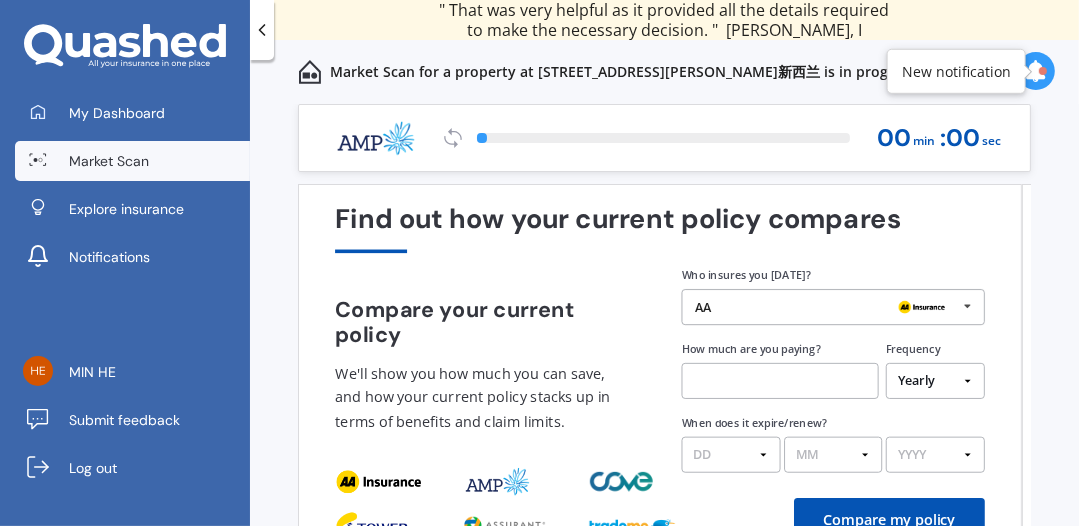 click at bounding box center (968, 306) 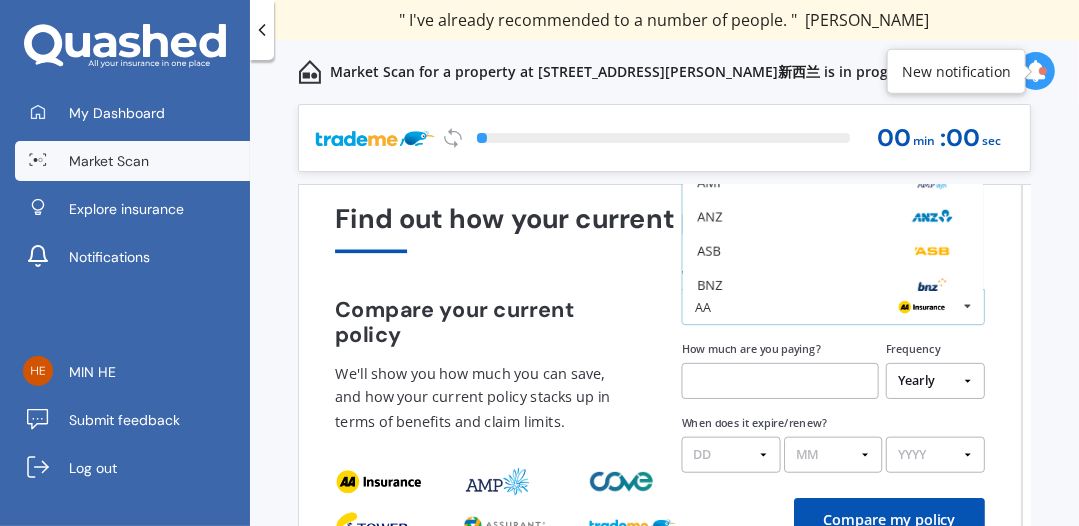 scroll, scrollTop: 0, scrollLeft: 0, axis: both 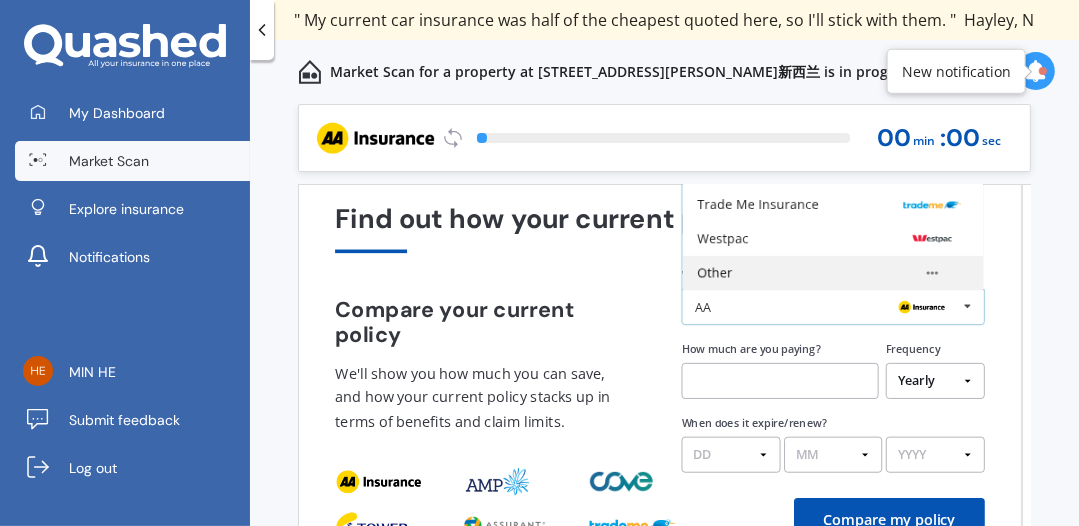 click on "Other" at bounding box center (832, 273) 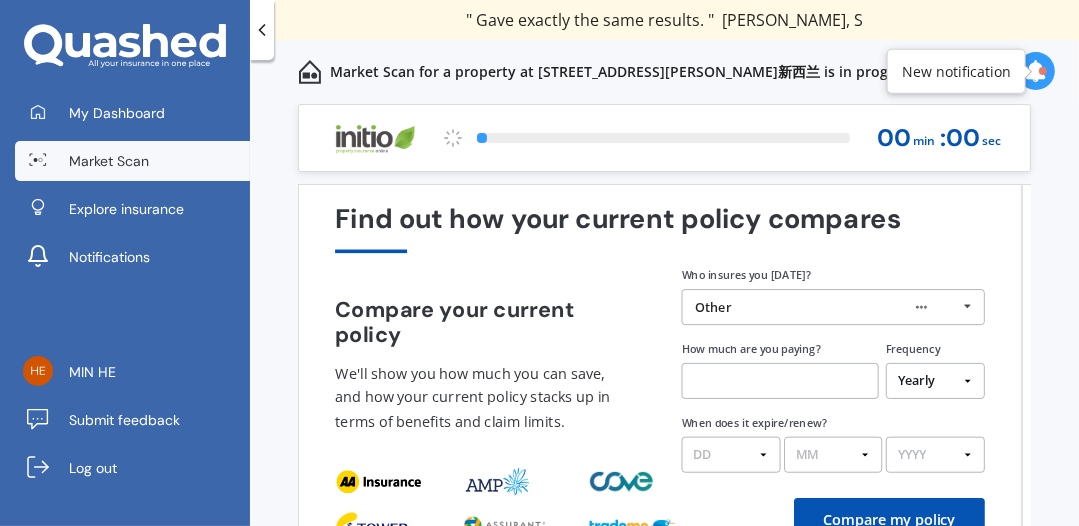 click at bounding box center (780, 381) 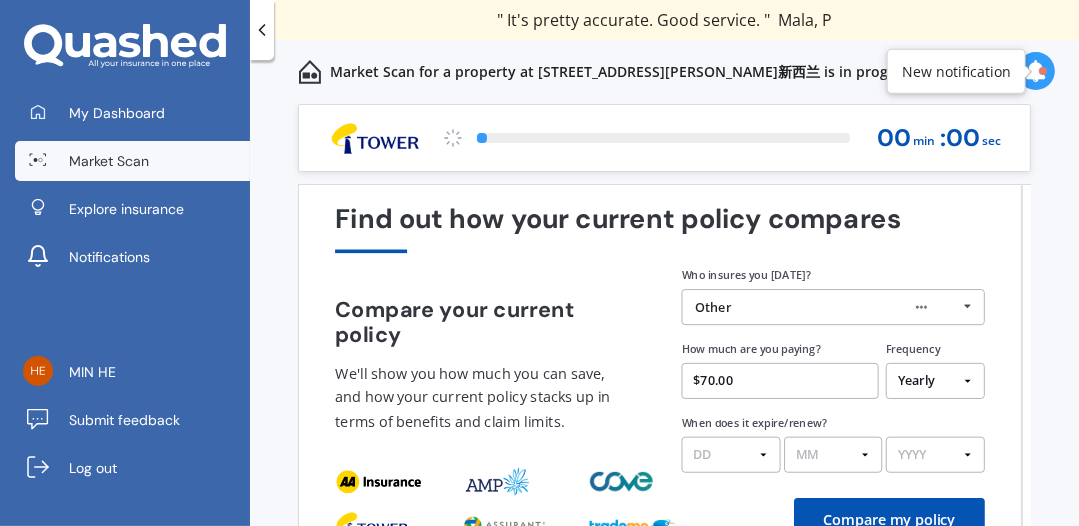 click on "$70.00" at bounding box center (780, 381) 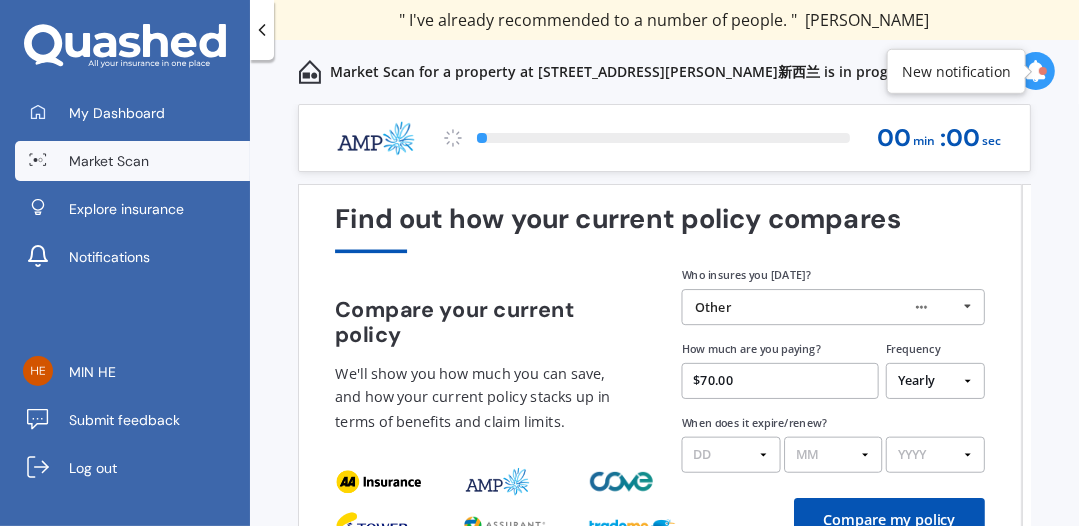 type on "$70.00" 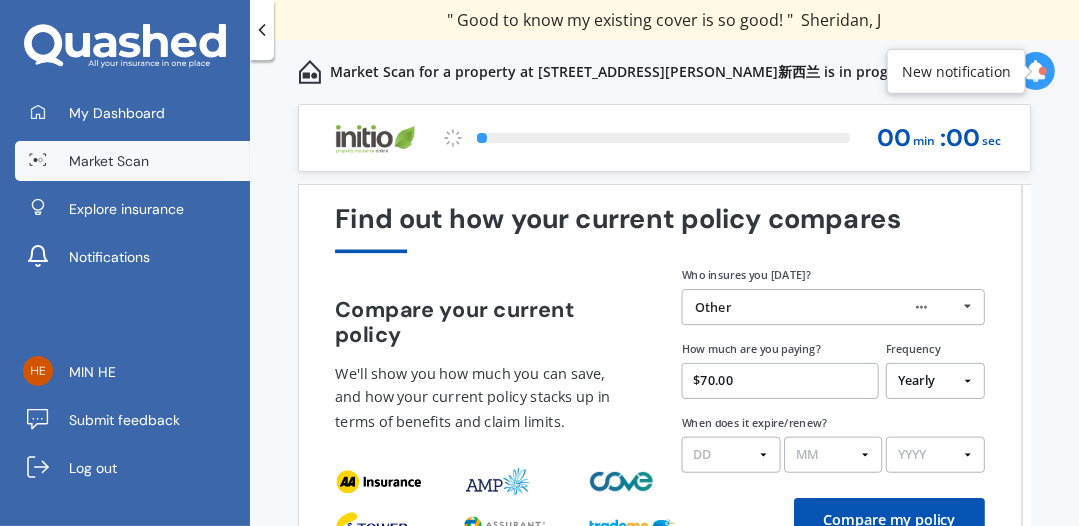 select on "Fortnightly" 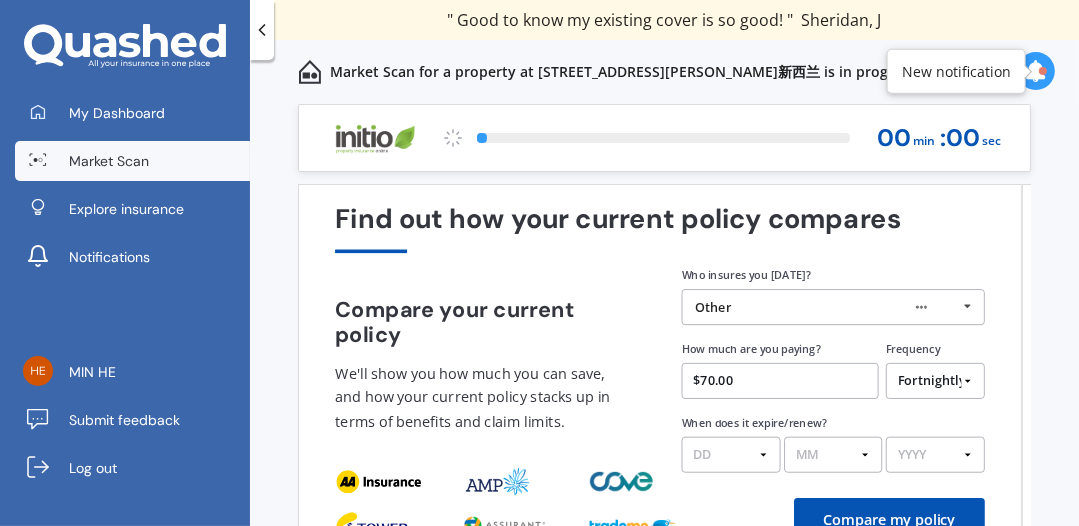 click on "Yearly Six-Monthly Quarterly Monthly Fortnightly Weekly One-Off" at bounding box center [935, 381] 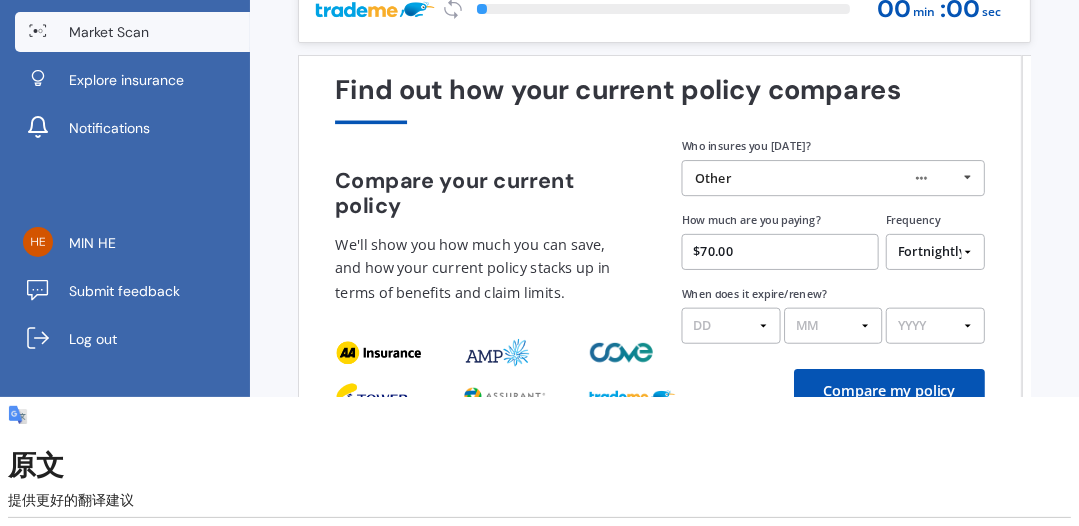 scroll, scrollTop: 132, scrollLeft: 0, axis: vertical 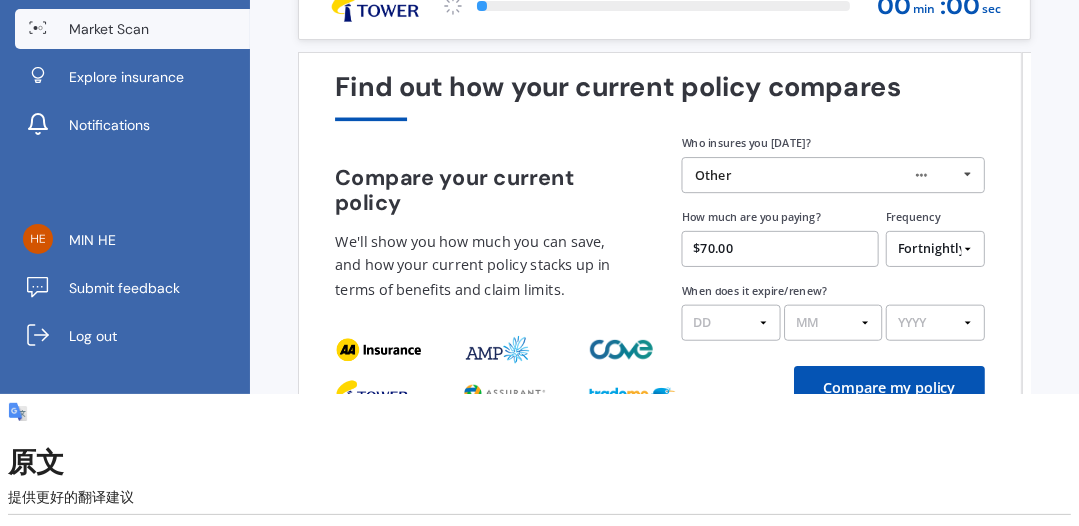 click on "DD 01 02 03 04 05 06 07 08 09 10 11 12 13 14 15 16 17 18 19 20 21 22 23 24 25 26 27 28 29 30 31" at bounding box center (731, 323) 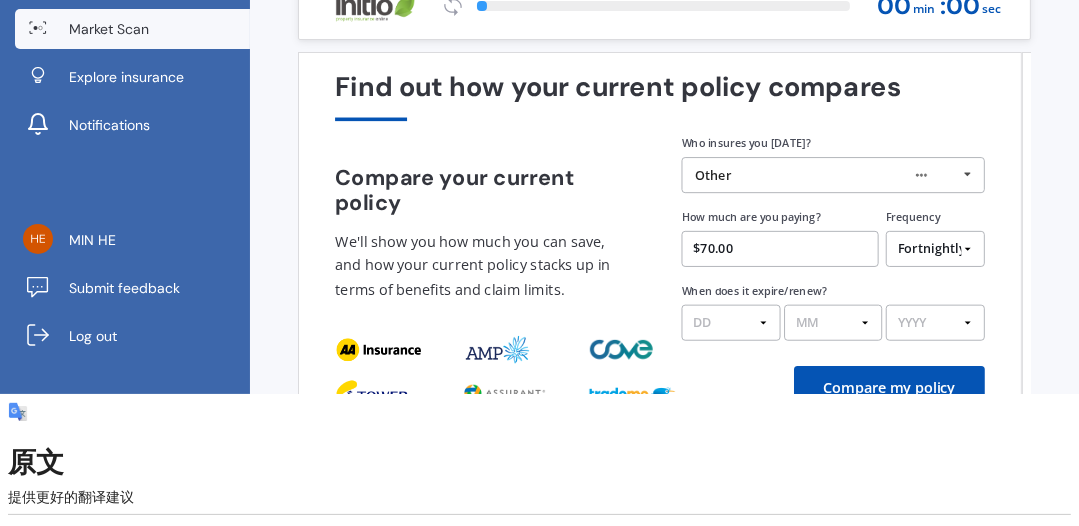 select on "27" 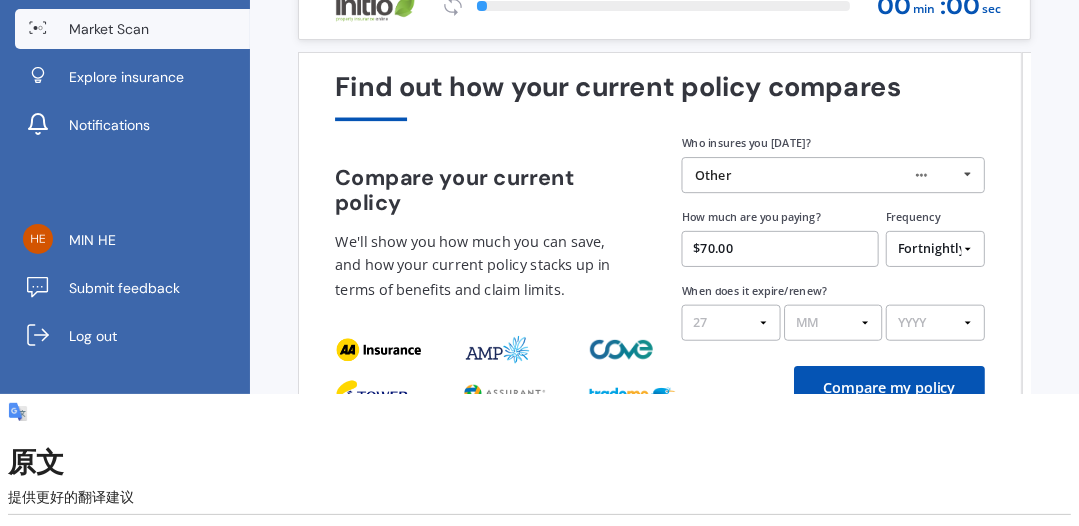 click on "DD 01 02 03 04 05 06 07 08 09 10 11 12 13 14 15 16 17 18 19 20 21 22 23 24 25 26 27 28 29 30 31" at bounding box center (731, 323) 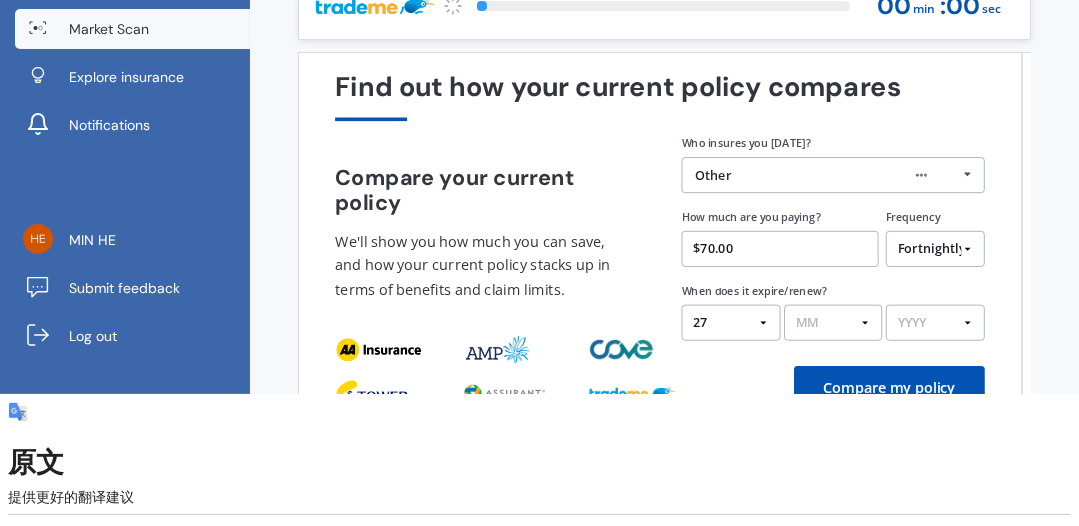 click on "MM 01 02 03 04 05 06 07 08 09 10 11 12" at bounding box center [833, 323] 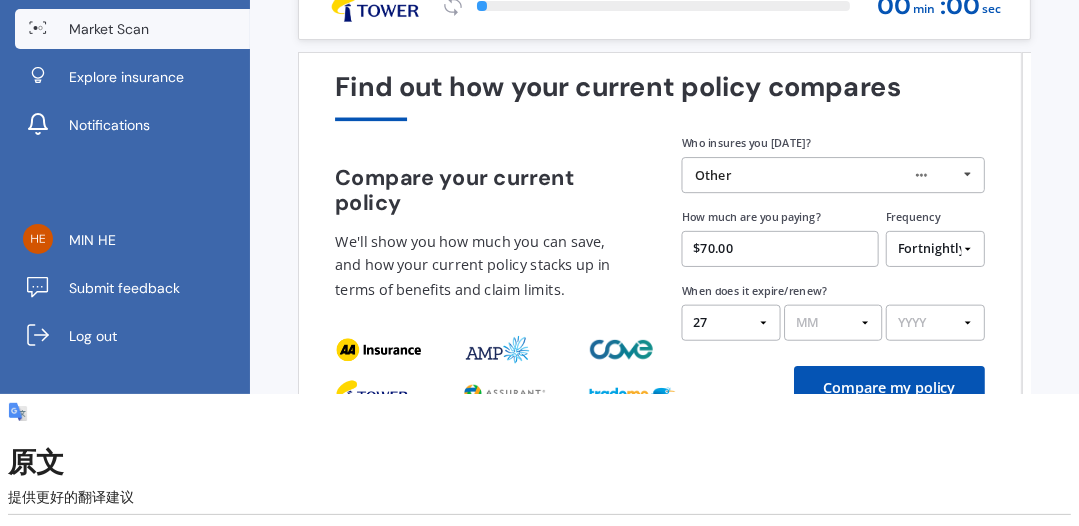 select on "03" 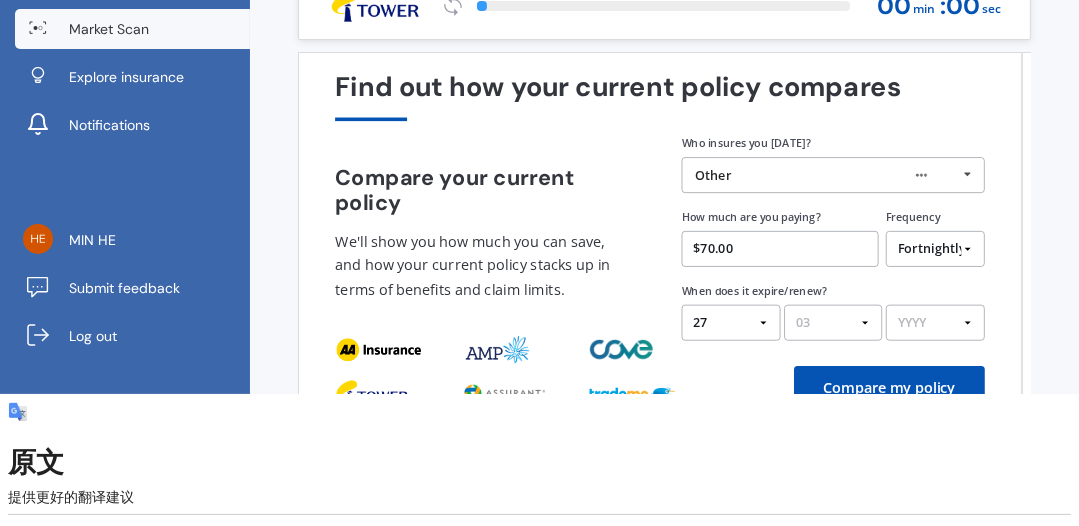 click on "MM 01 02 03 04 05 06 07 08 09 10 11 12" at bounding box center [833, 323] 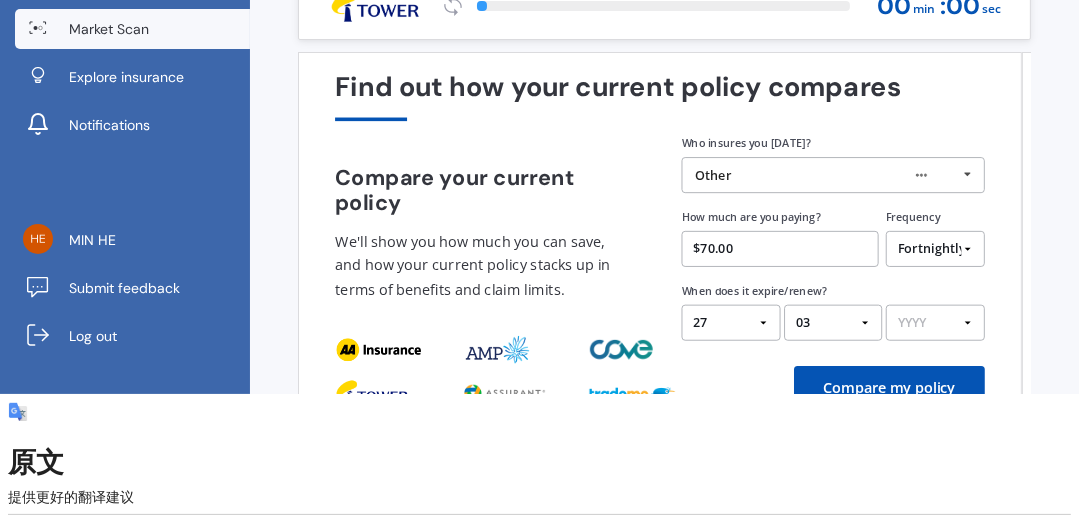 click on "YYYY 2026 2025 2024" at bounding box center [935, 323] 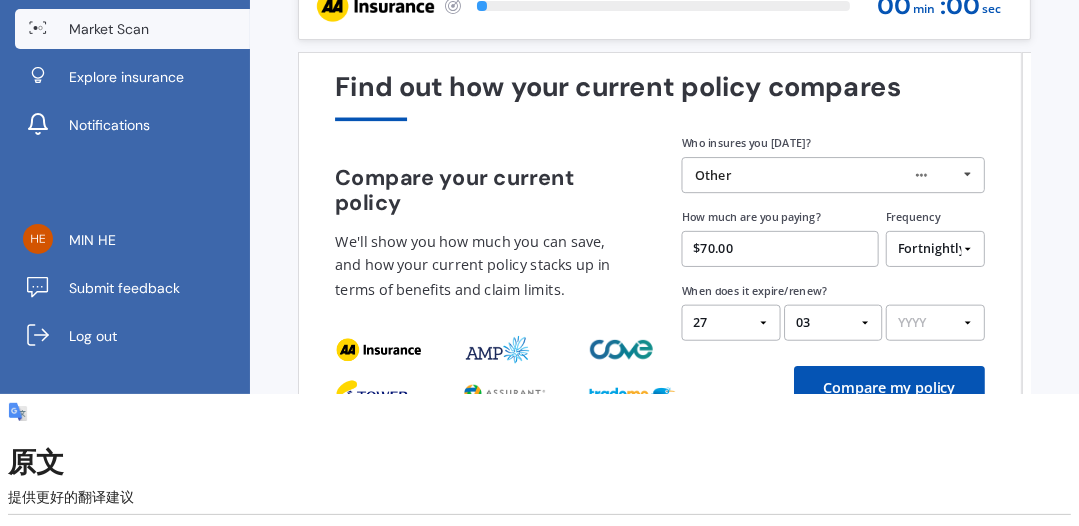 select on "2026" 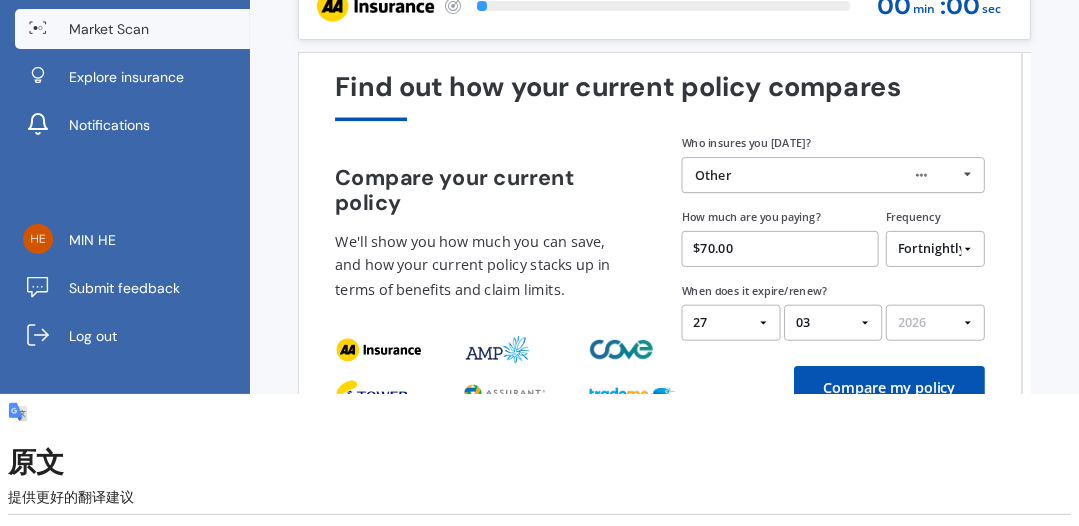 click on "YYYY 2026 2025 2024" at bounding box center [935, 323] 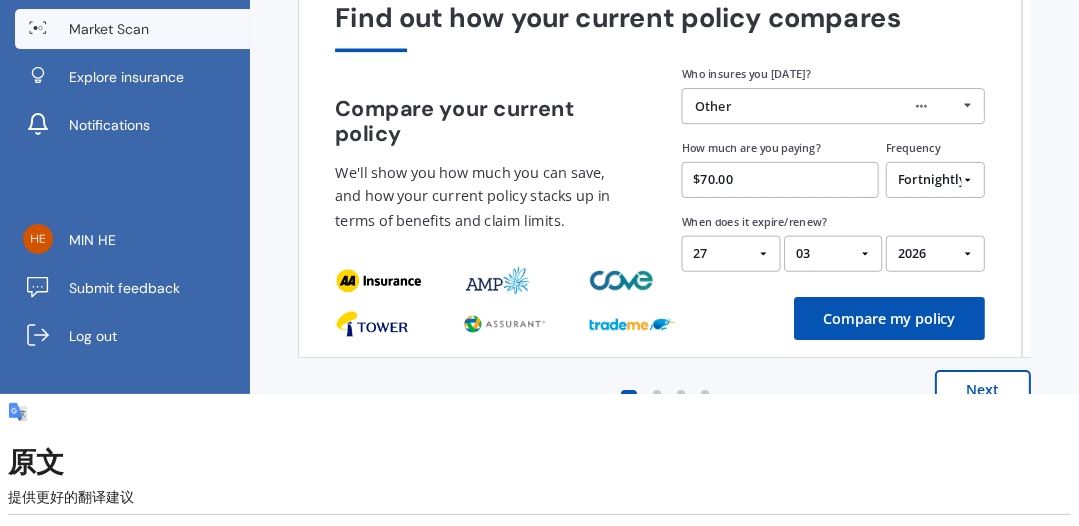 scroll, scrollTop: 73, scrollLeft: 0, axis: vertical 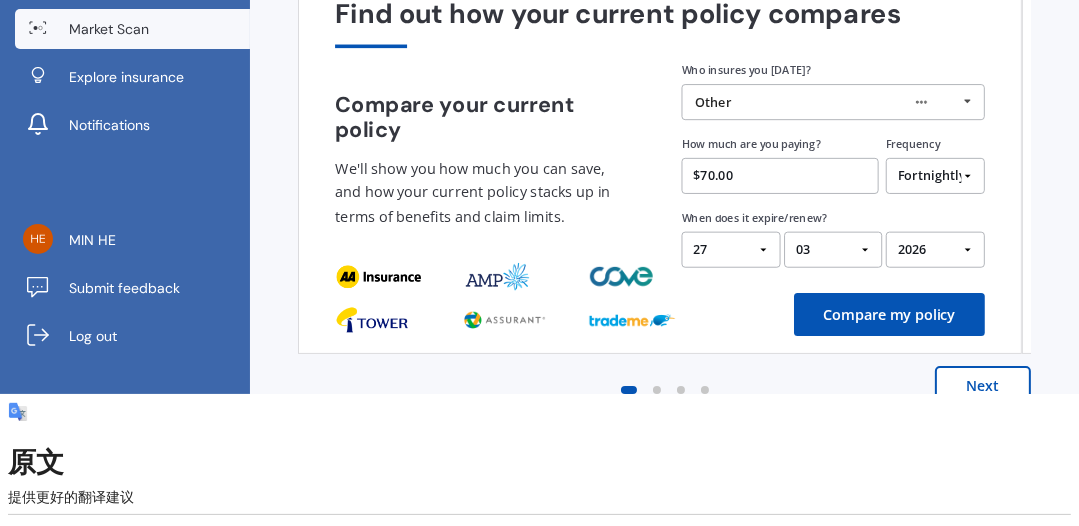 click on "Compare my policy" at bounding box center [889, 314] 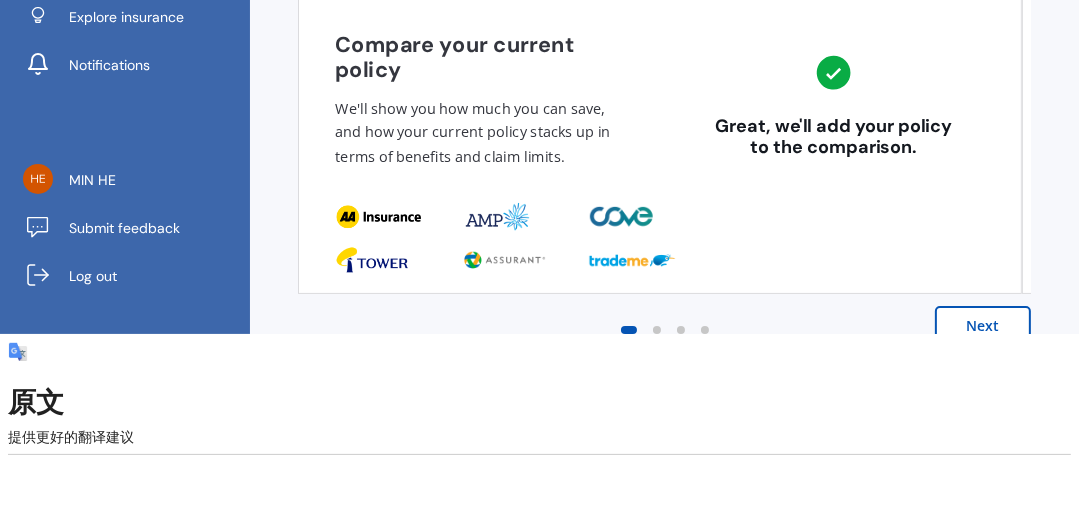 scroll, scrollTop: 199, scrollLeft: 0, axis: vertical 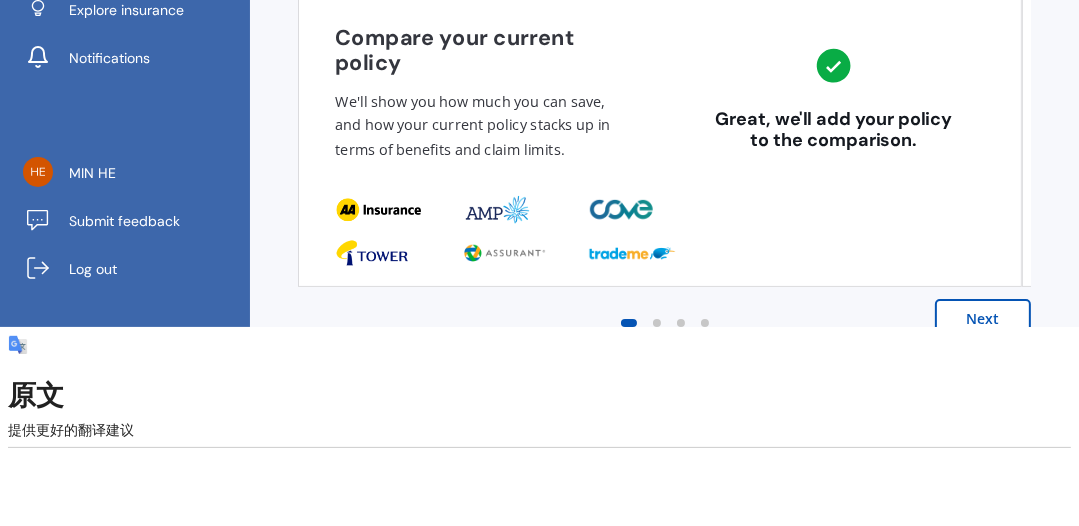 click on "Next" at bounding box center [983, 319] 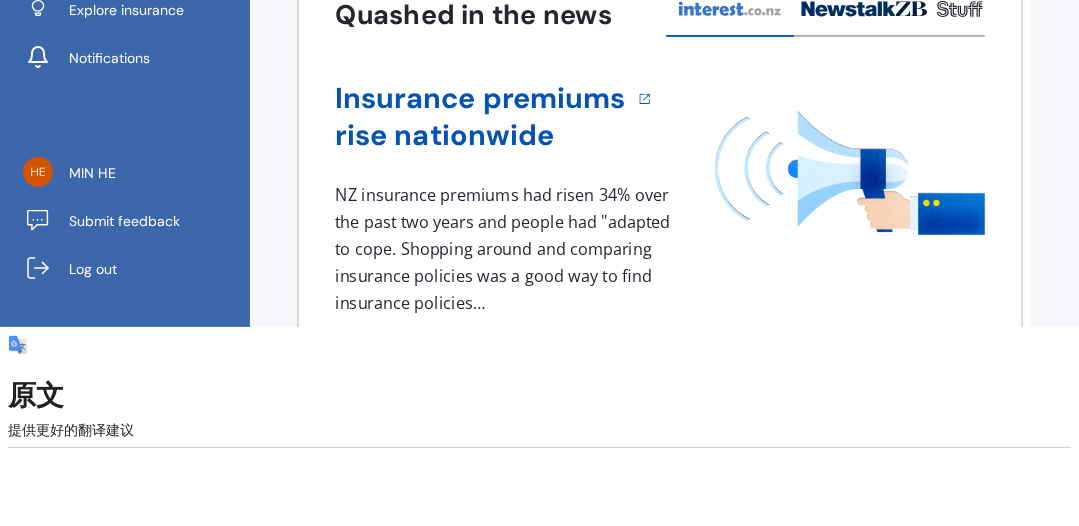 scroll, scrollTop: 0, scrollLeft: 0, axis: both 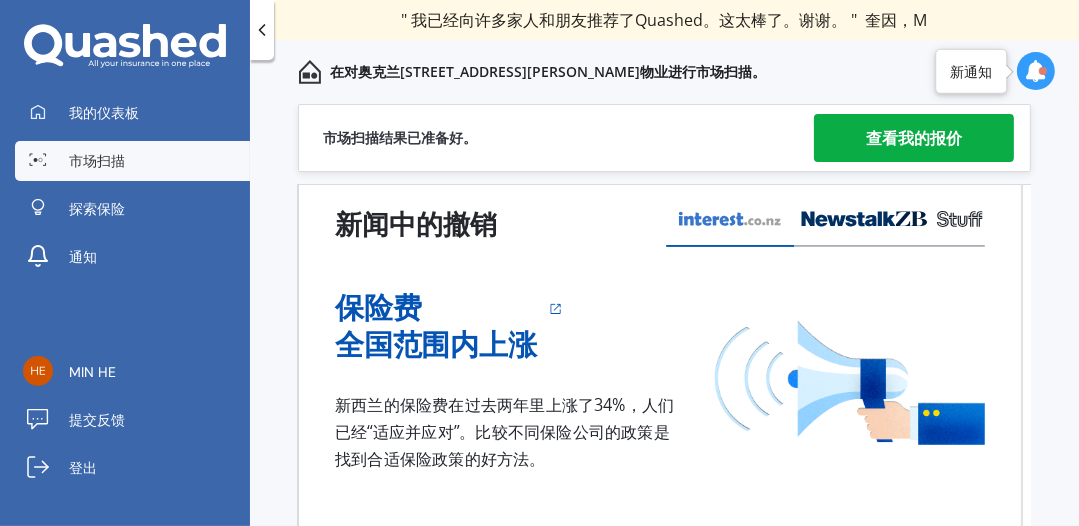 click on "查看我的报价" at bounding box center [914, 138] 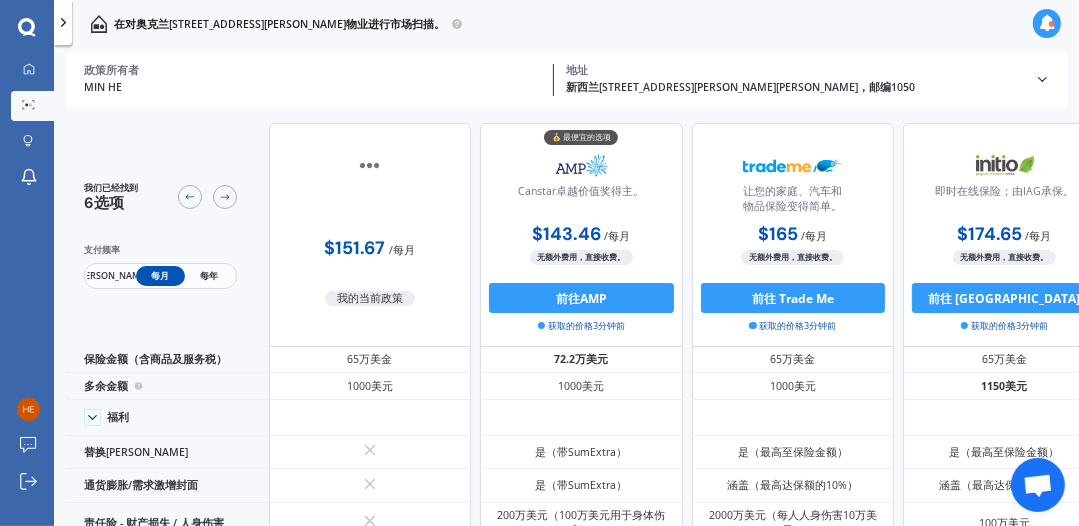 scroll, scrollTop: 76, scrollLeft: 72, axis: both 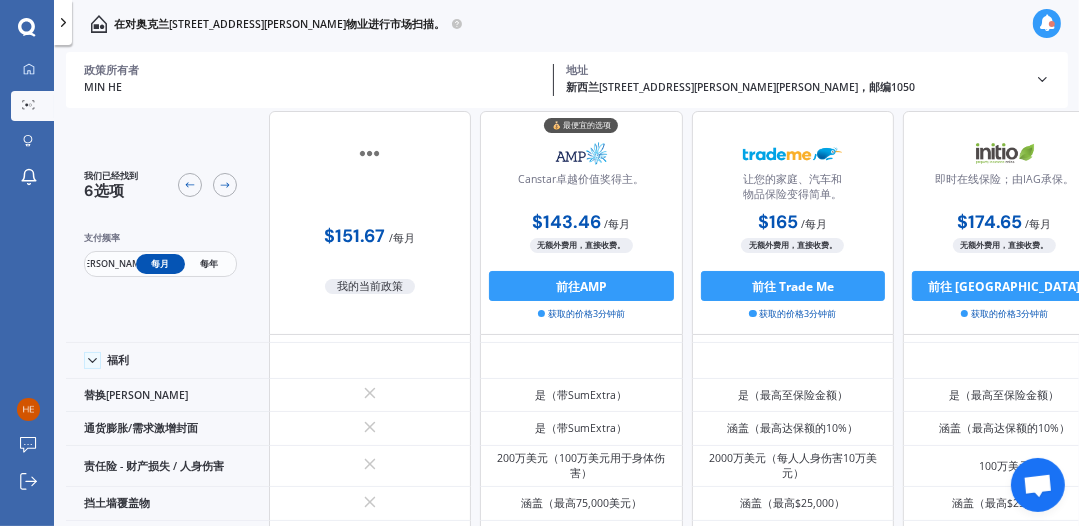 click on "福特恩" at bounding box center (112, 263) 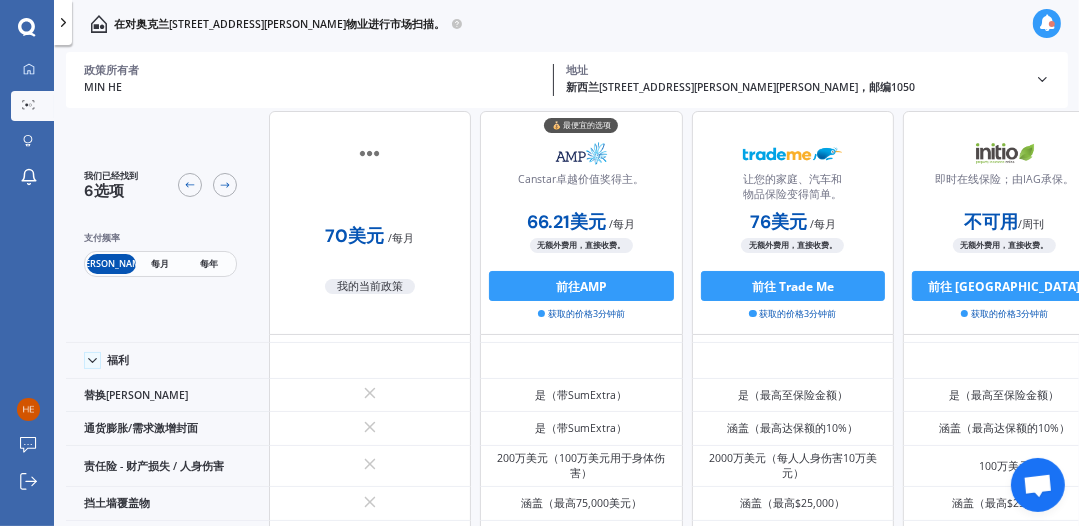 drag, startPoint x: 1078, startPoint y: 216, endPoint x: 1089, endPoint y: 252, distance: 37.64306 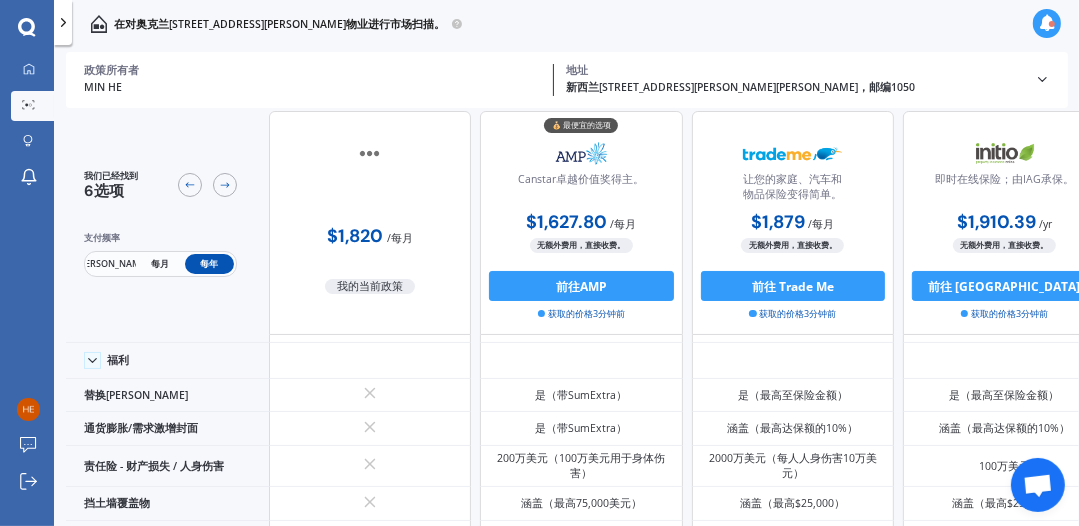 scroll, scrollTop: 1156, scrollLeft: 0, axis: vertical 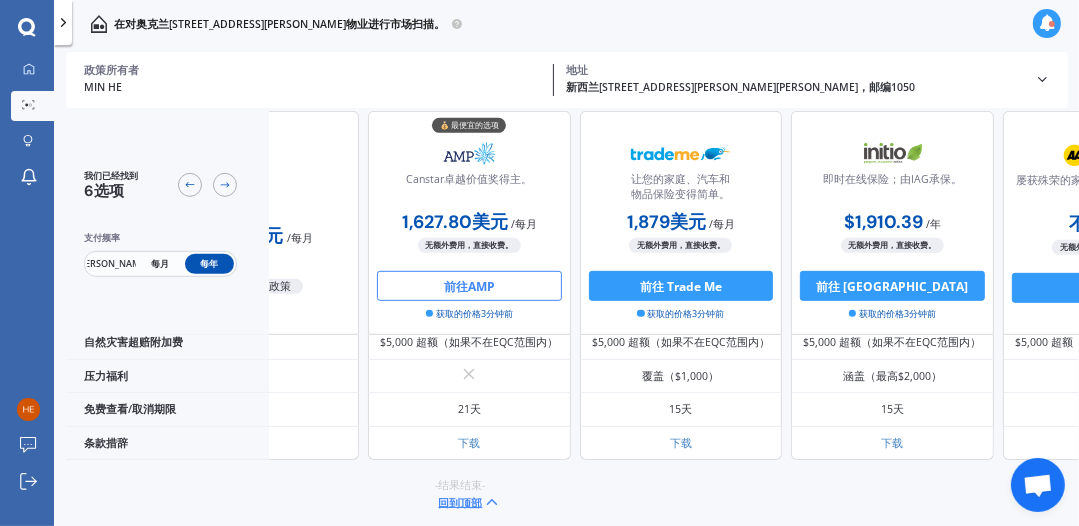 click on "前往AMP" at bounding box center [469, 286] 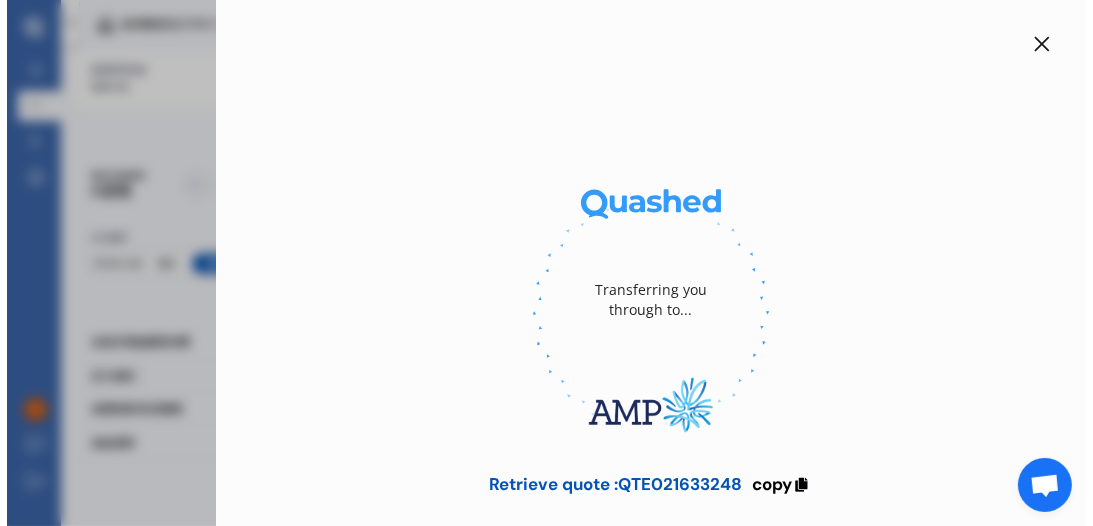 scroll, scrollTop: 1156, scrollLeft: 0, axis: vertical 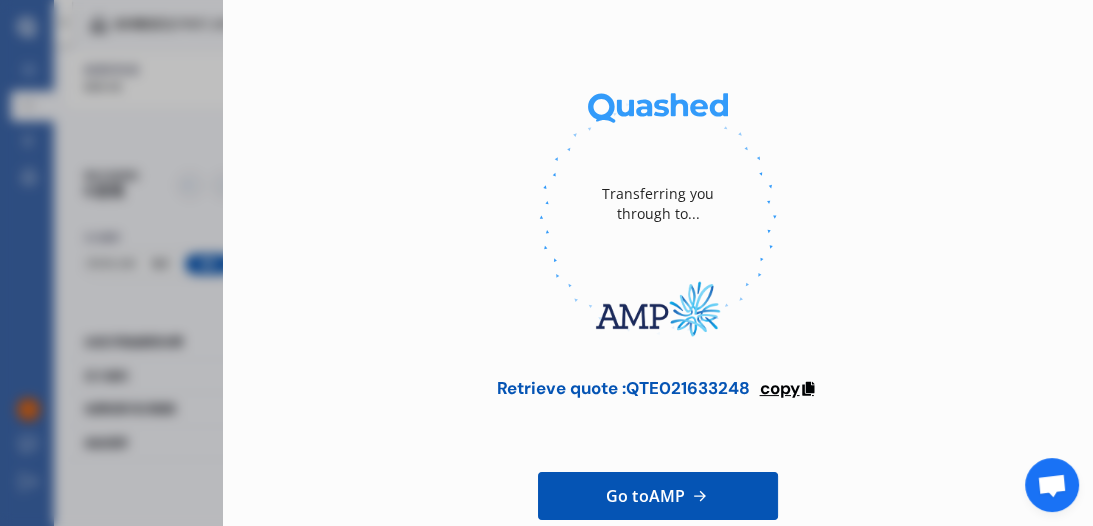 click on "copy" at bounding box center [779, 388] 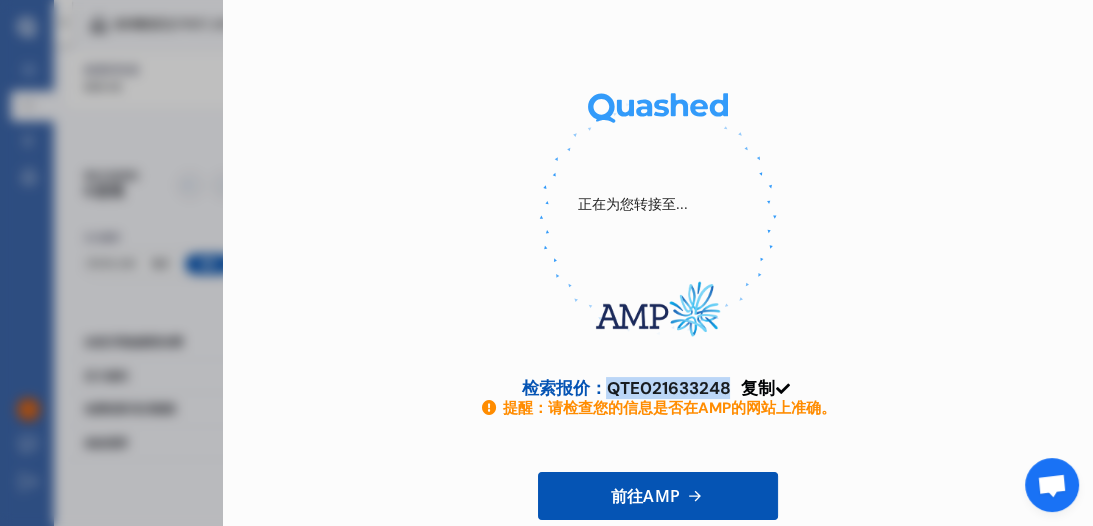 drag, startPoint x: 599, startPoint y: 380, endPoint x: 726, endPoint y: 392, distance: 127.56567 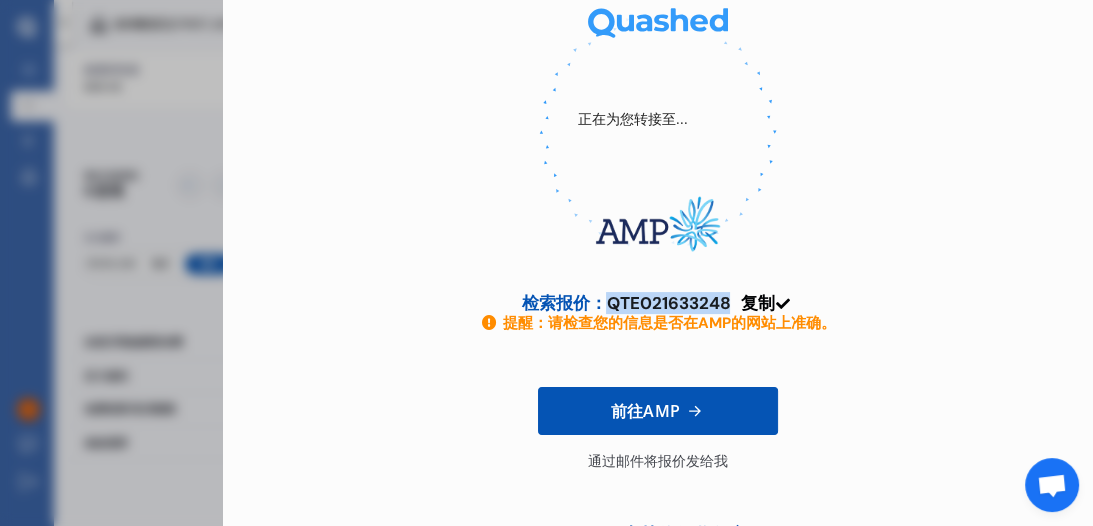 scroll, scrollTop: 196, scrollLeft: 0, axis: vertical 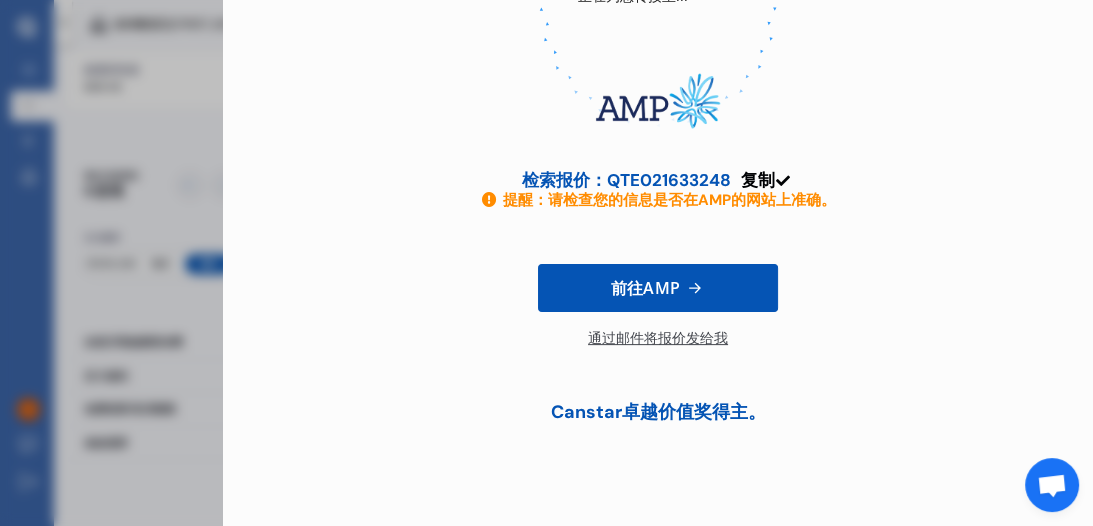 click on "通过邮件将报价发给我" at bounding box center [658, 337] 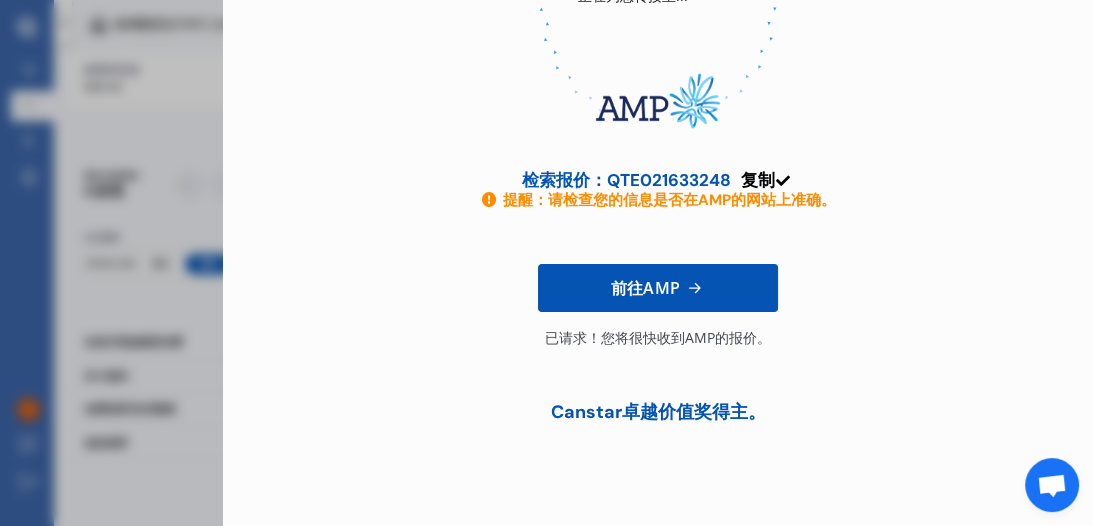click on "AMP" at bounding box center (661, 288) 